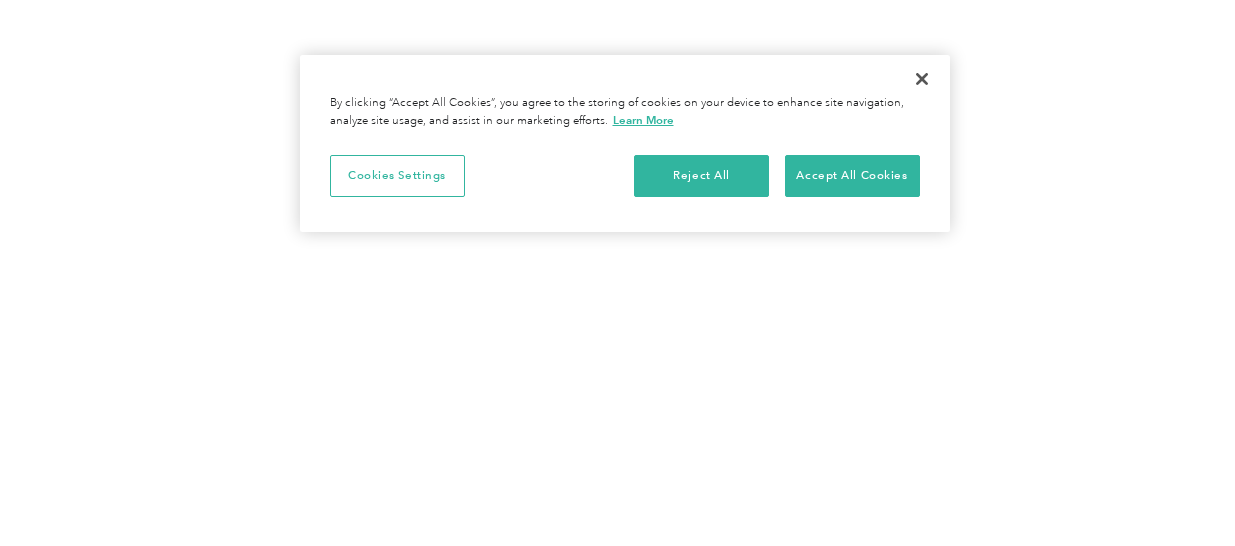 scroll, scrollTop: 0, scrollLeft: 0, axis: both 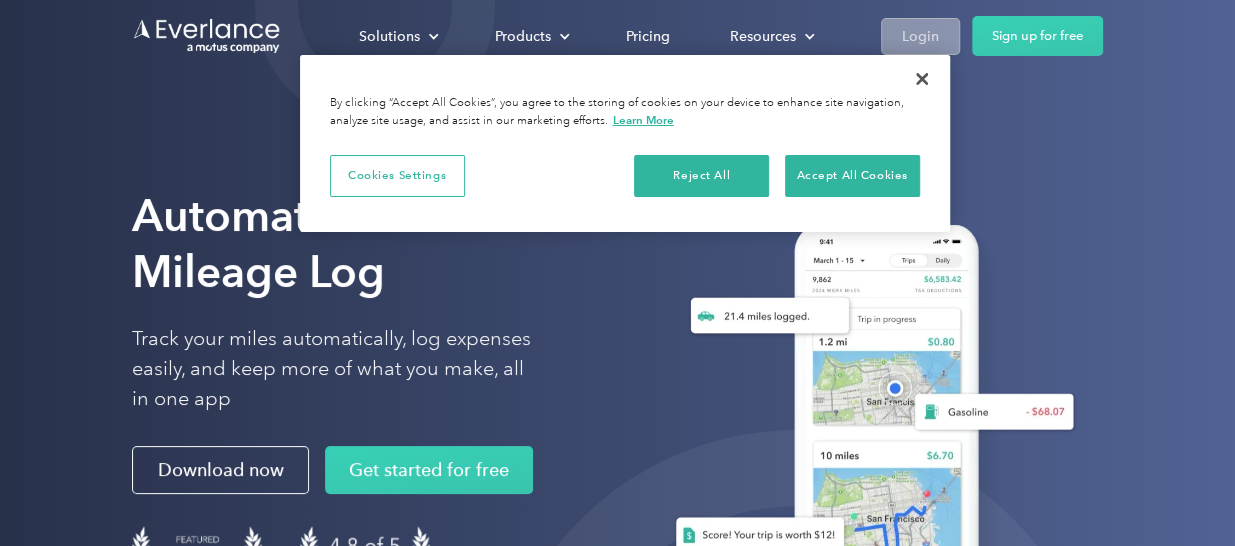 click on "Login" at bounding box center [920, 36] 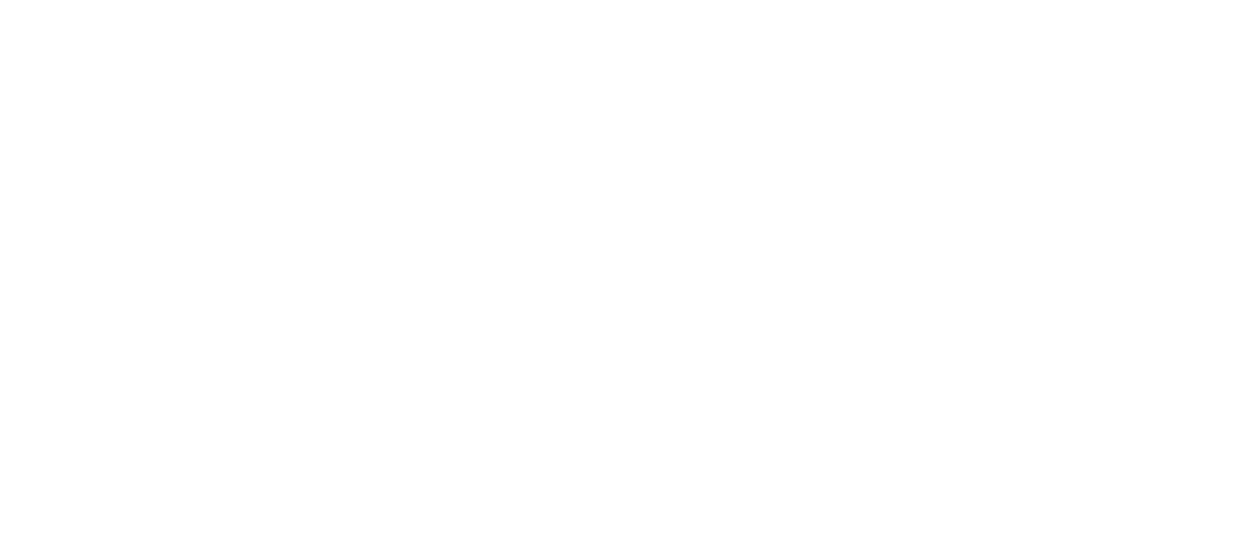 scroll, scrollTop: 0, scrollLeft: 0, axis: both 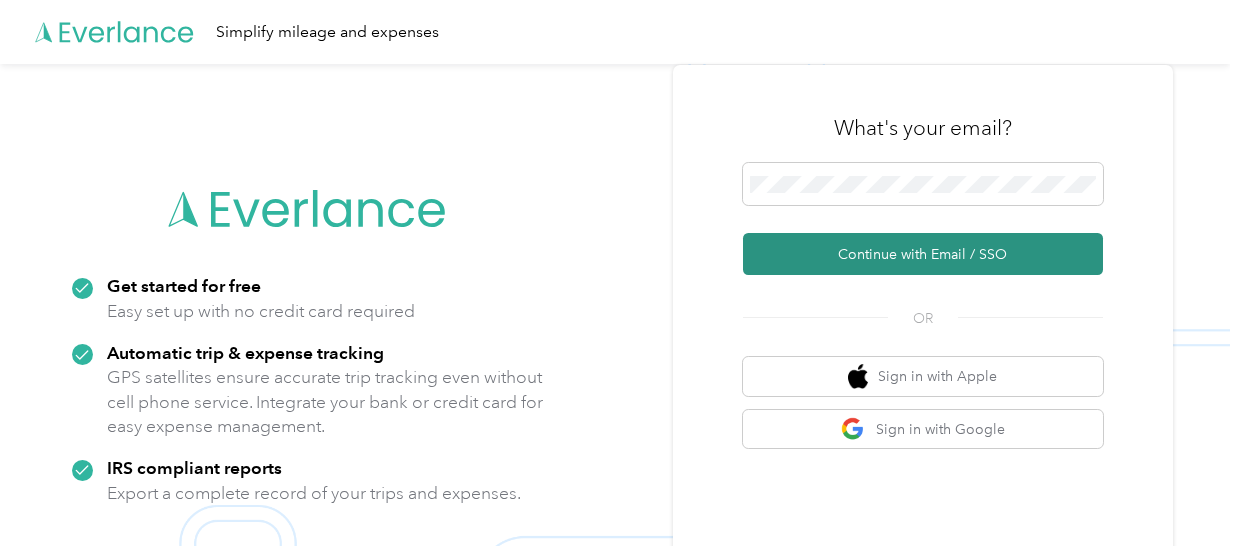click on "Continue with Email / SSO" at bounding box center (923, 254) 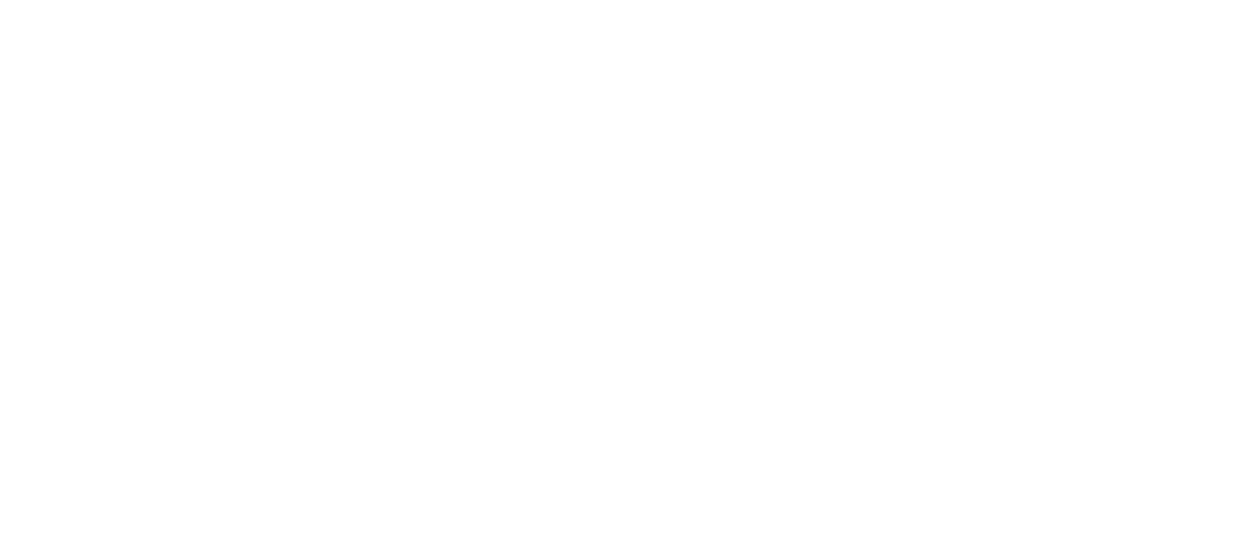 scroll, scrollTop: 0, scrollLeft: 0, axis: both 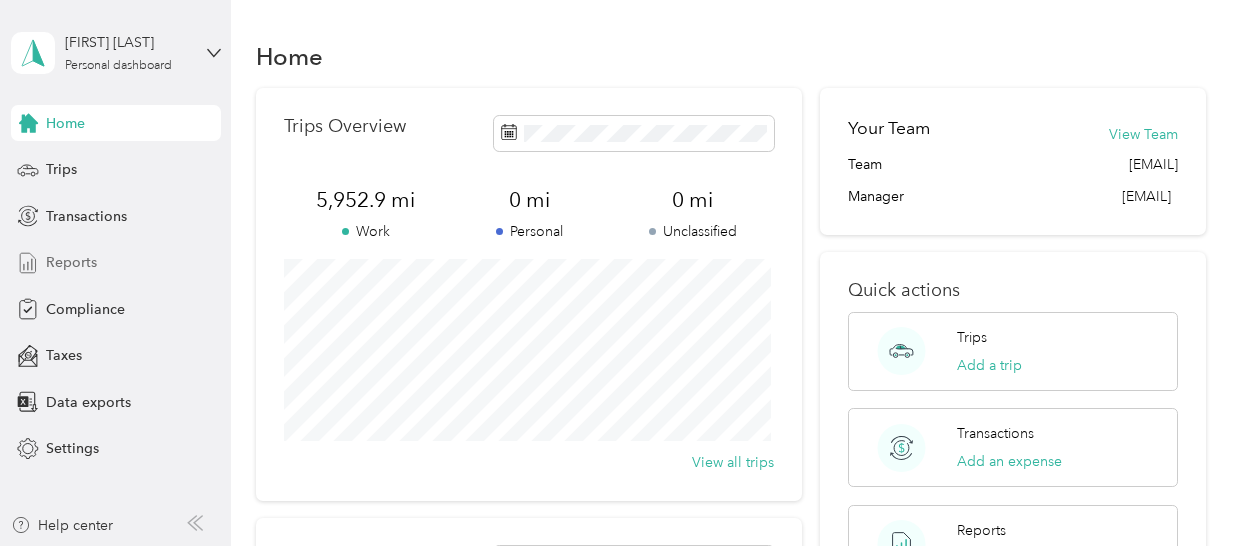 click on "Reports" at bounding box center (71, 262) 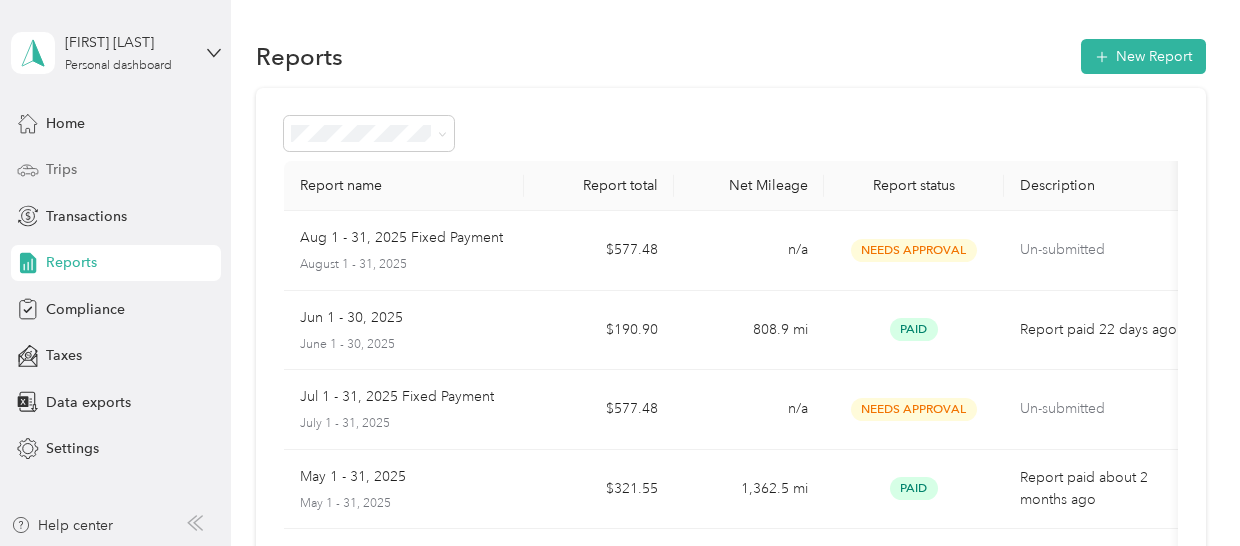 click on "Trips" at bounding box center [116, 170] 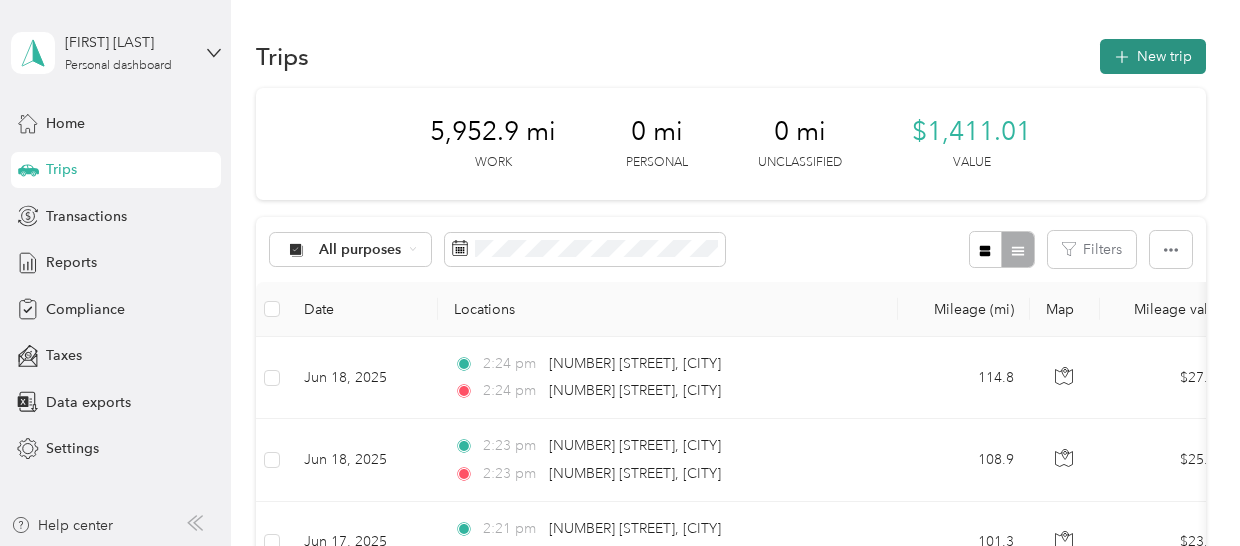 click on "New trip" at bounding box center (1153, 56) 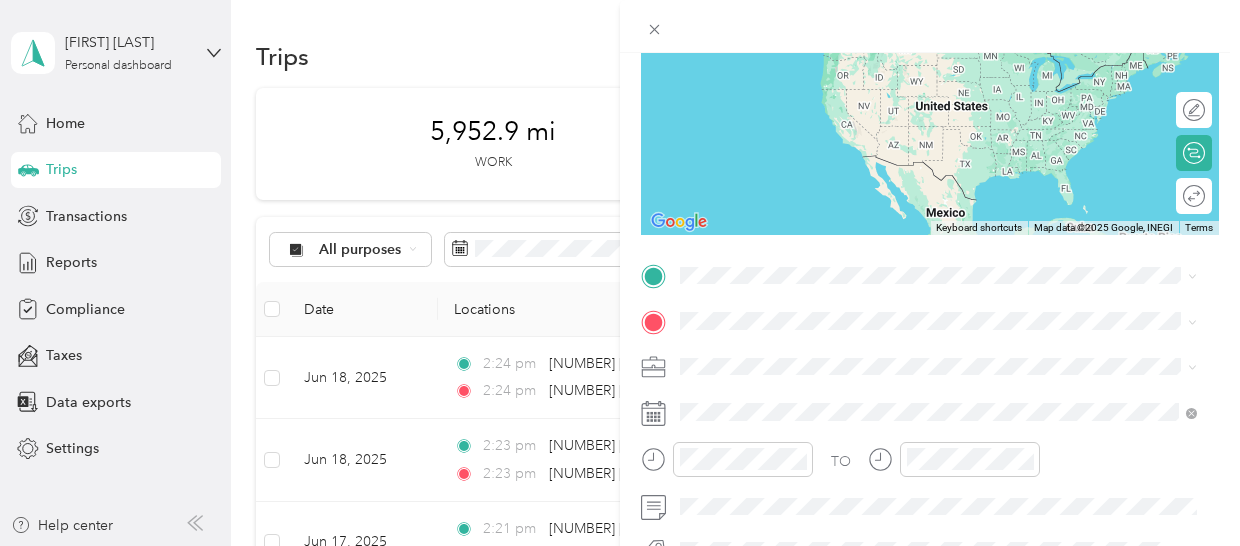 scroll, scrollTop: 220, scrollLeft: 0, axis: vertical 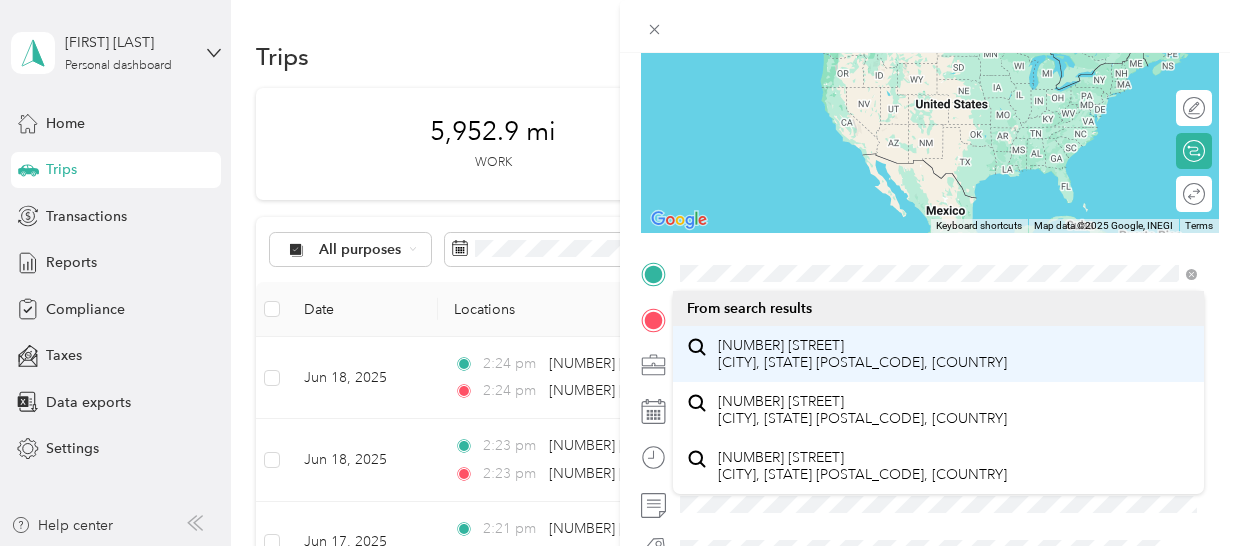 click on "[NUMBER] [STREET]
[CITY], [STATE] [POSTAL_CODE], [COUNTRY]" at bounding box center (862, 354) 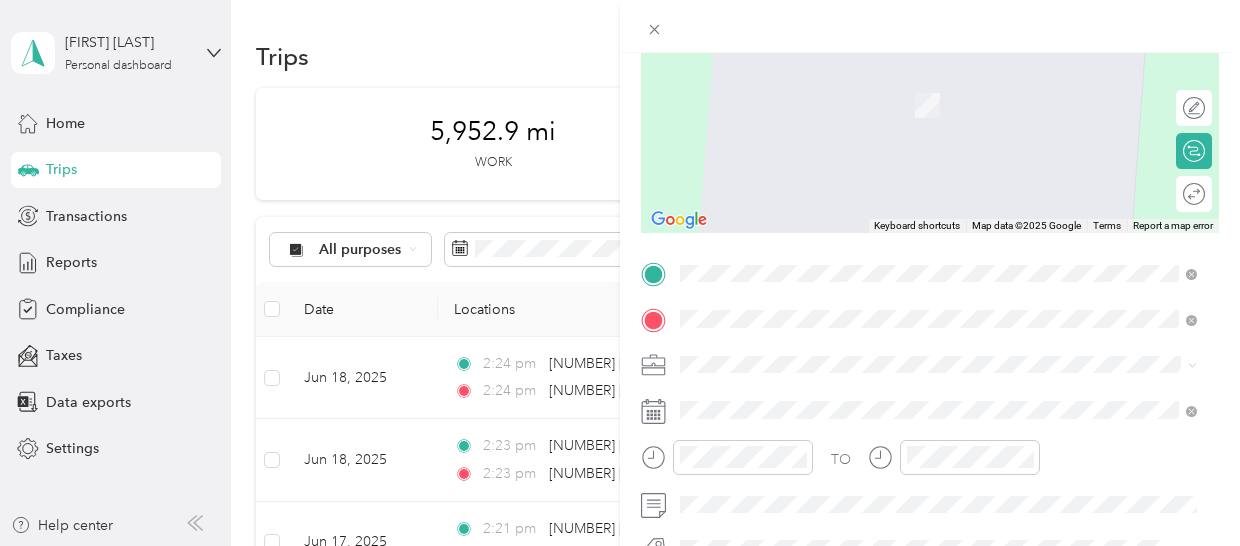 click on "[NUMBER] [STREET]
[CITY], [STATE] [POSTAL_CODE], [COUNTRY]" at bounding box center [862, 399] 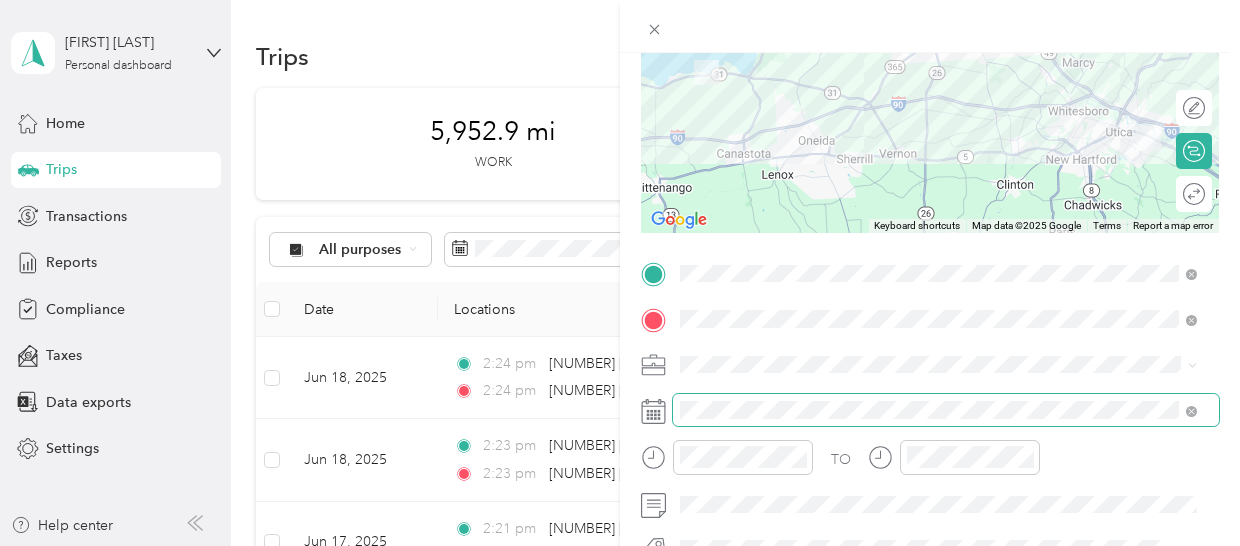 click at bounding box center [946, 410] 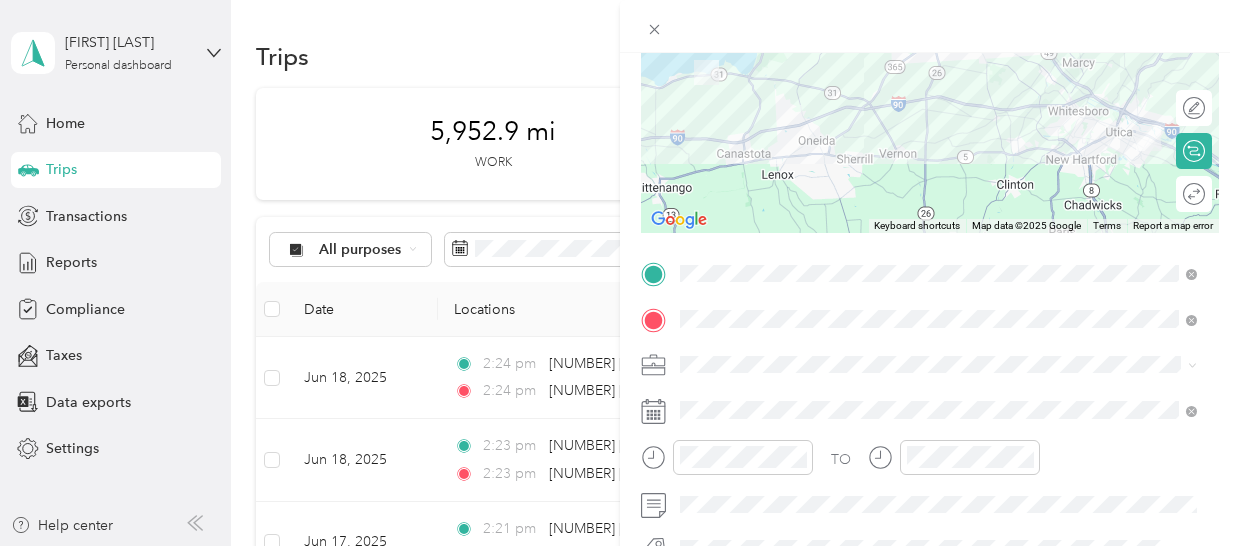 click 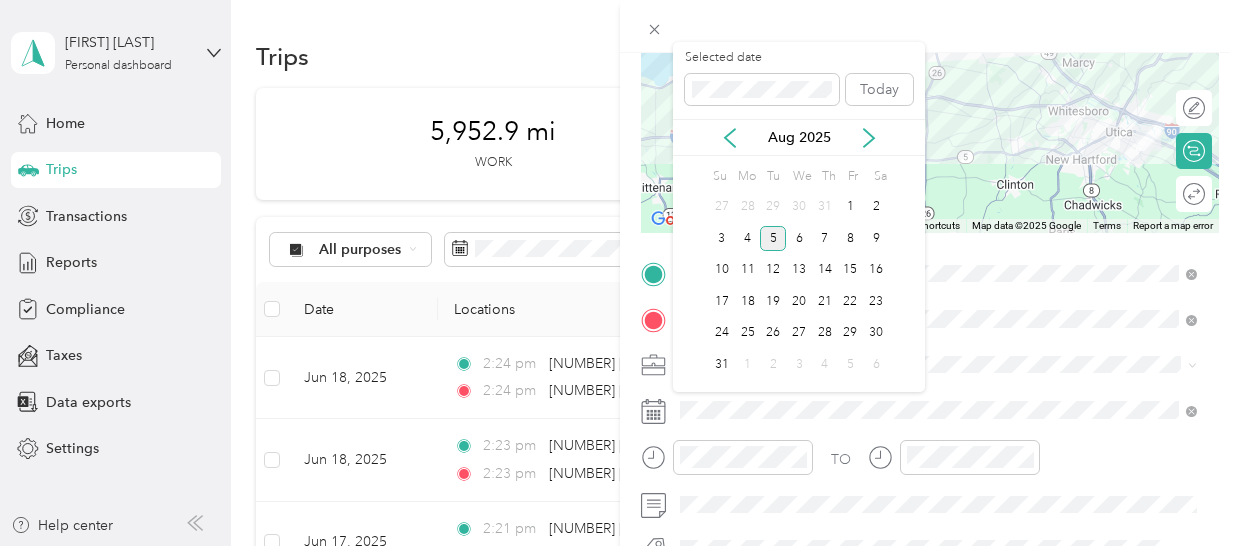 click 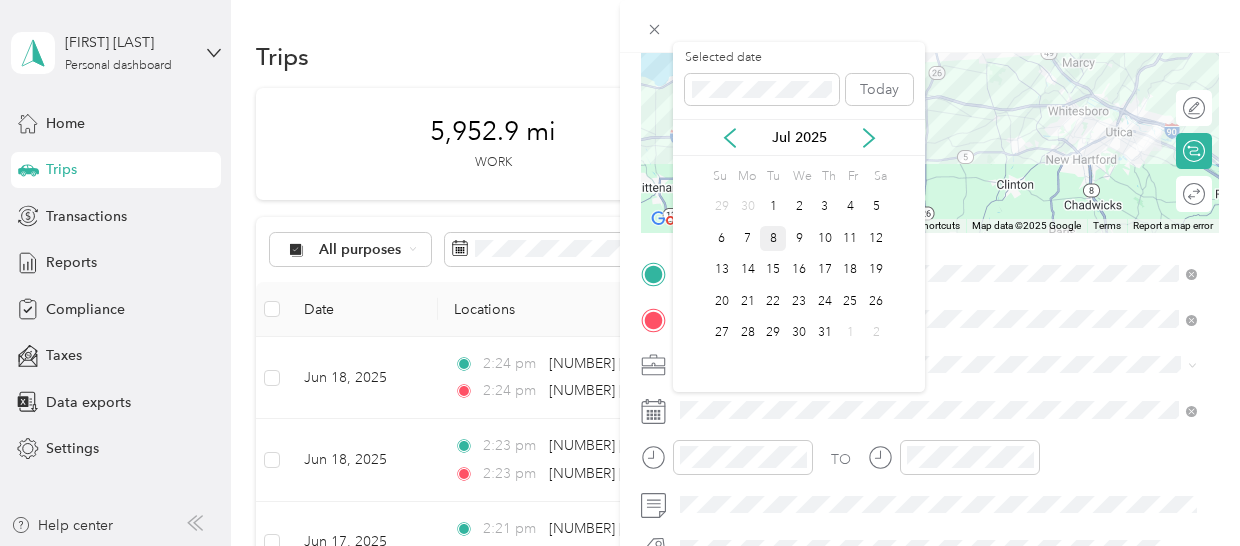 click on "8" at bounding box center [773, 238] 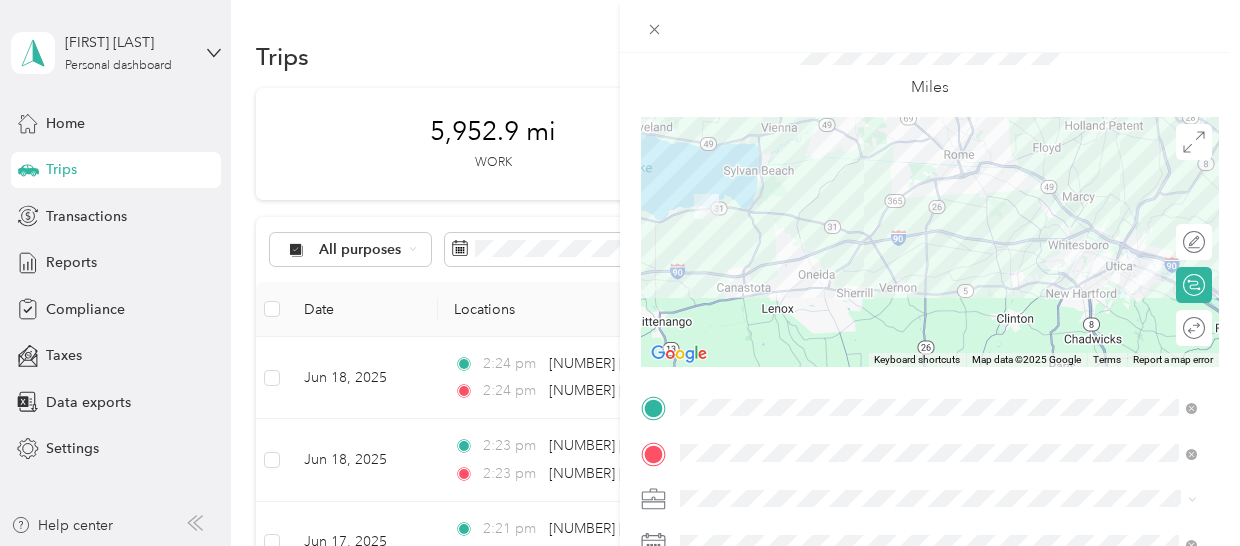 scroll, scrollTop: 0, scrollLeft: 0, axis: both 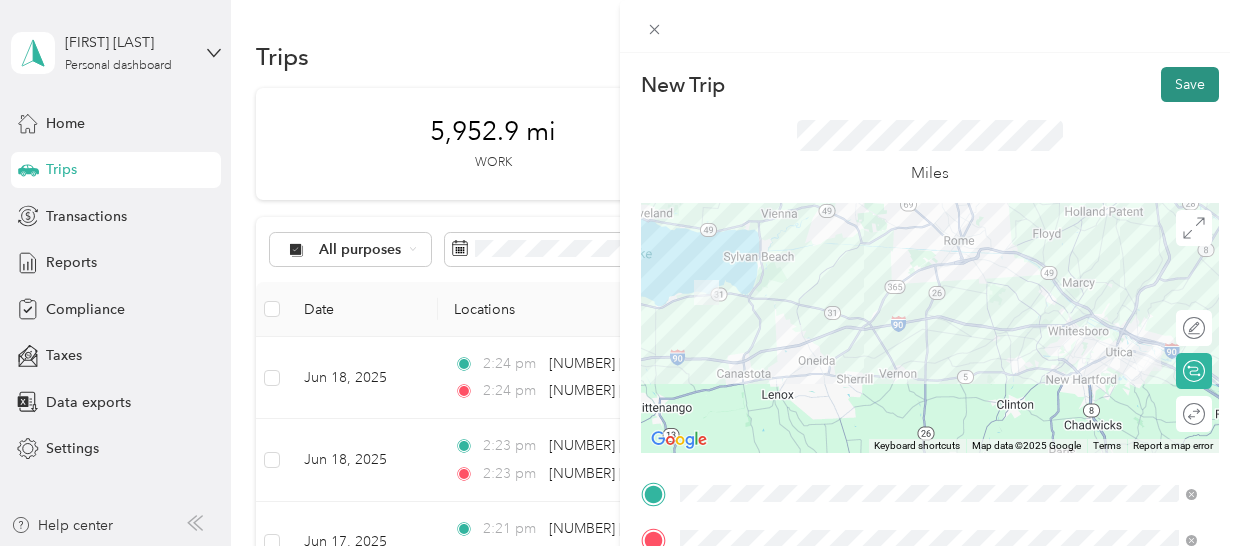 click on "Save" at bounding box center (1190, 84) 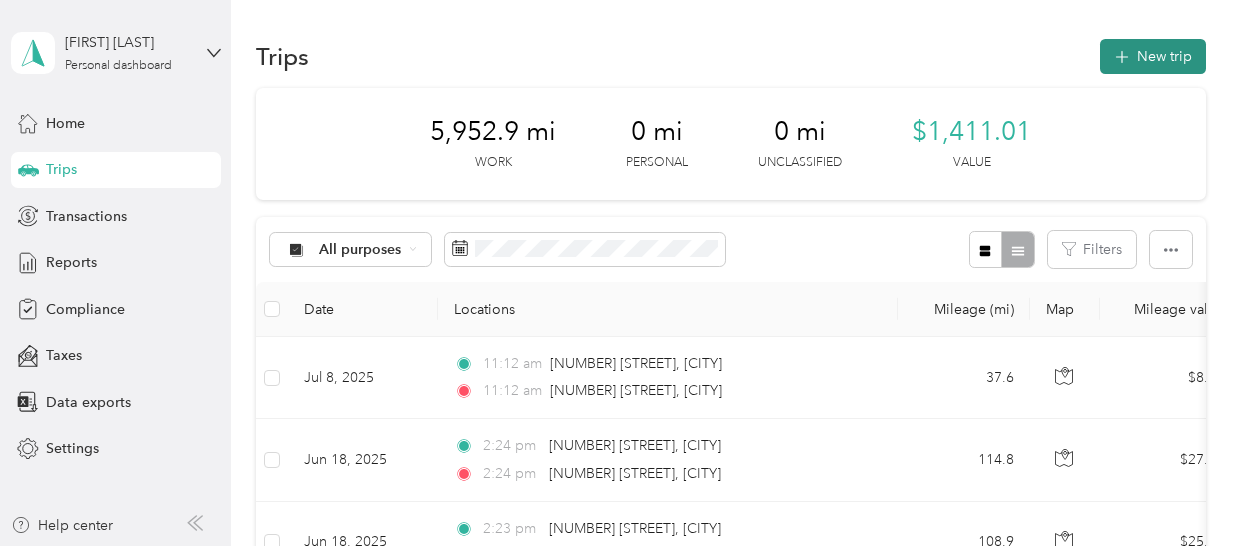 click on "New trip" at bounding box center [1153, 56] 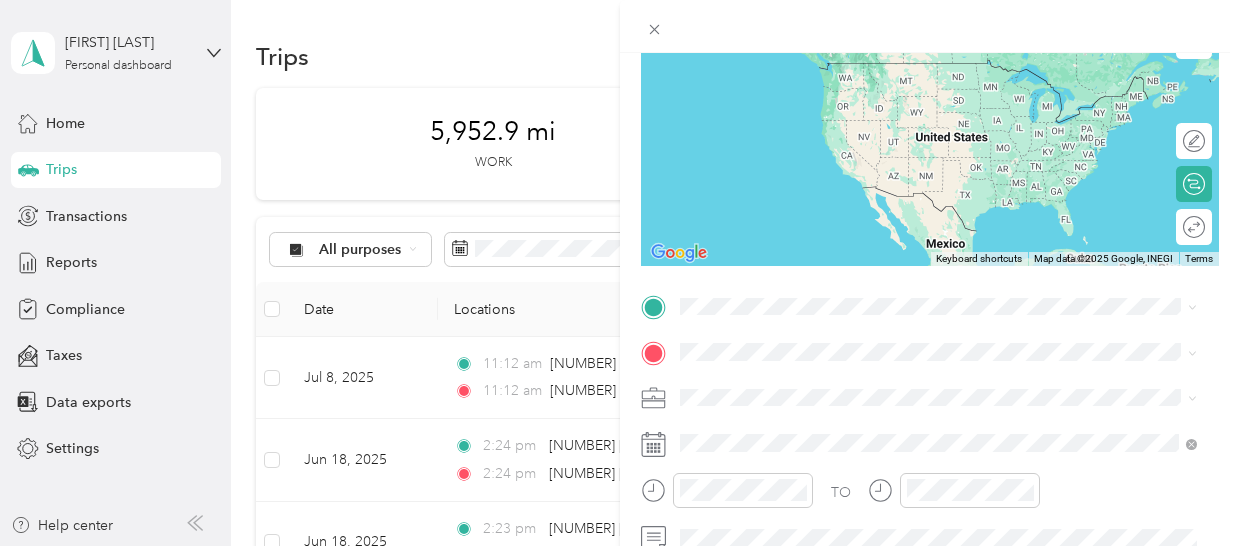 scroll, scrollTop: 193, scrollLeft: 0, axis: vertical 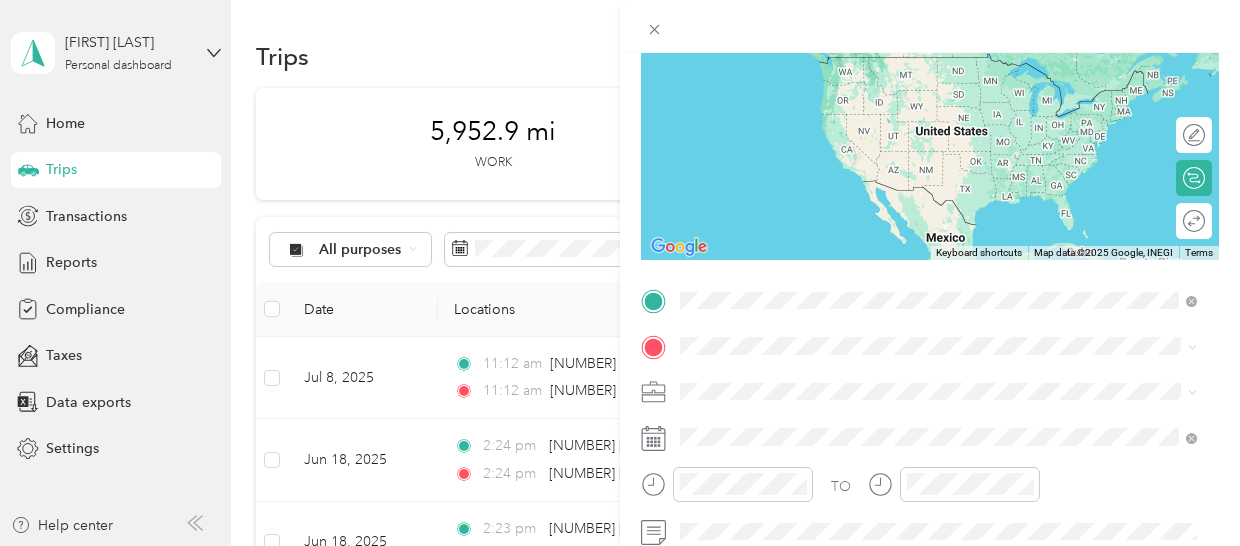 click on "[NUMBER] [STREET]
[CITY], [STATE] [POSTAL_CODE], [COUNTRY]" at bounding box center [862, 380] 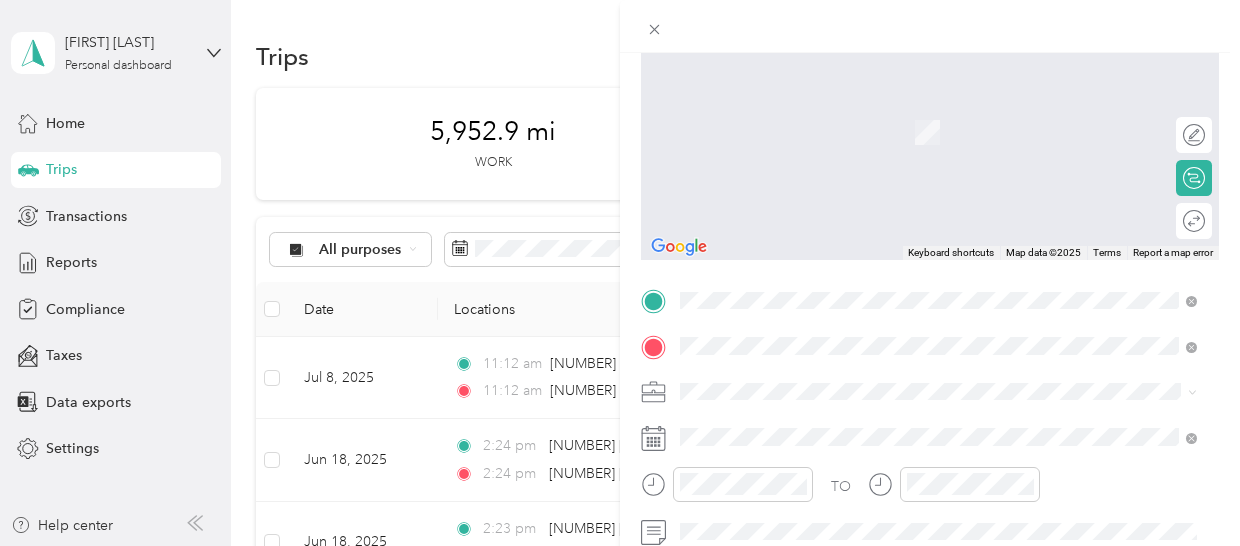 click on "[NUMBER] [STREET]
[CITY], [STATE] [POSTAL_CODE], [COUNTRY]" at bounding box center [862, 187] 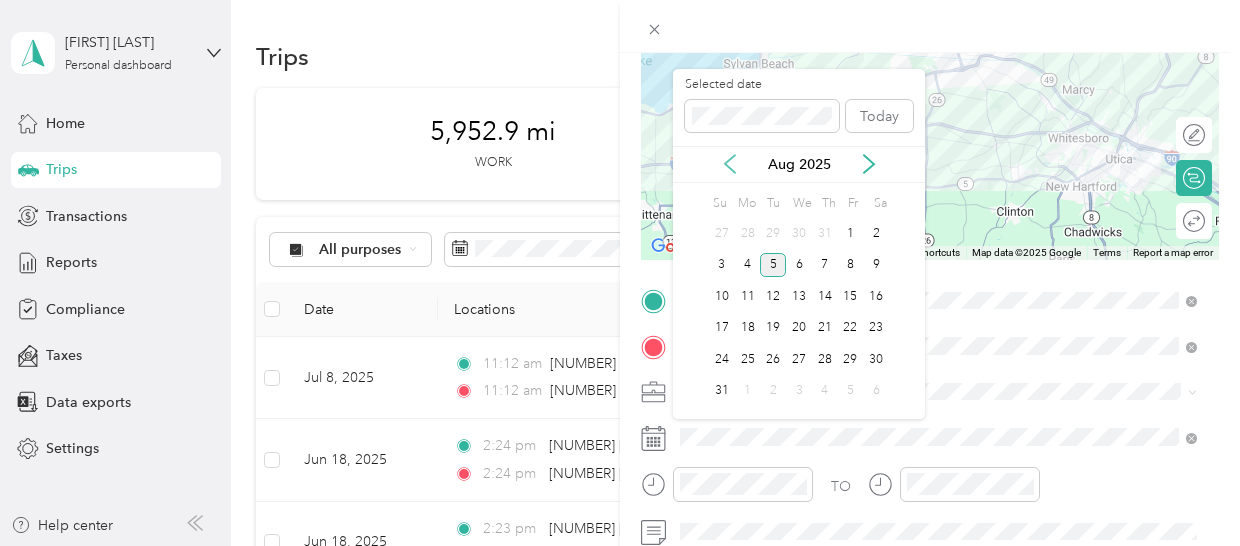 click 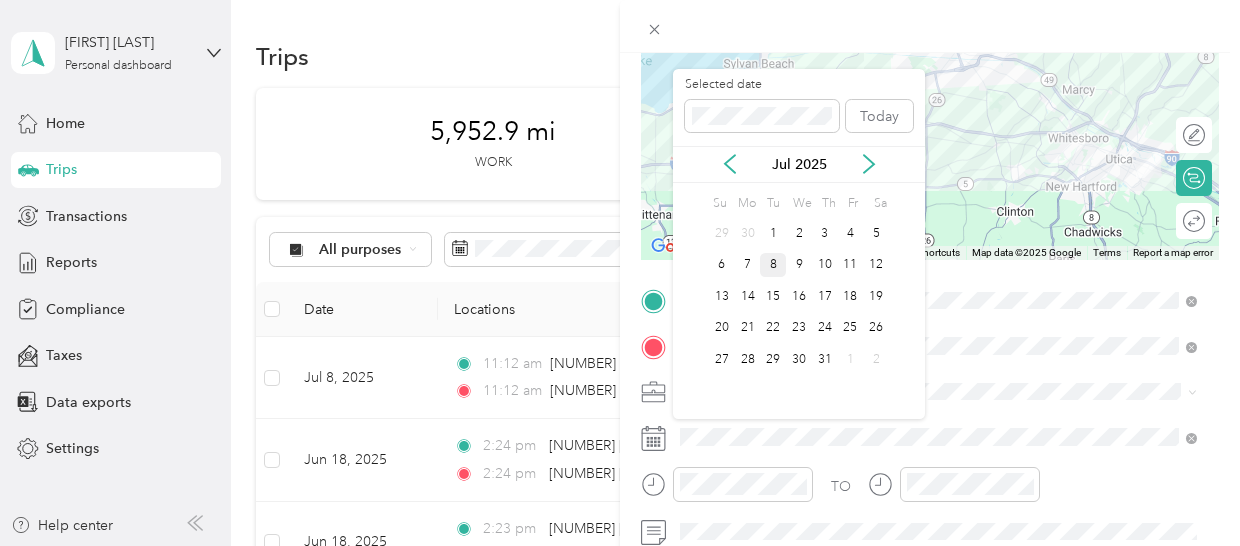click on "8" at bounding box center [773, 265] 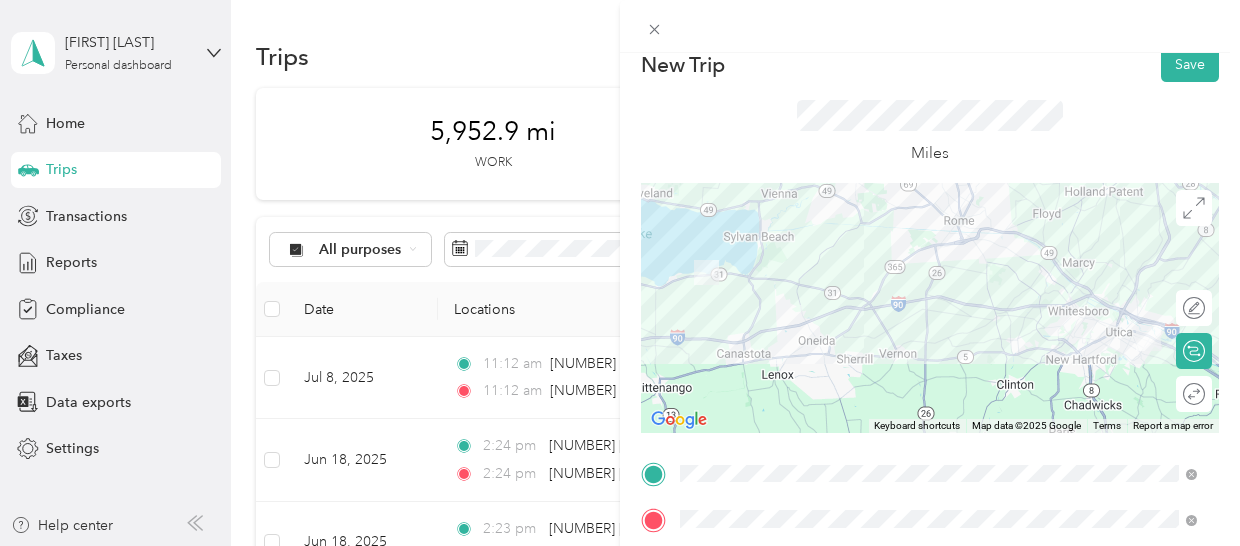 scroll, scrollTop: 0, scrollLeft: 0, axis: both 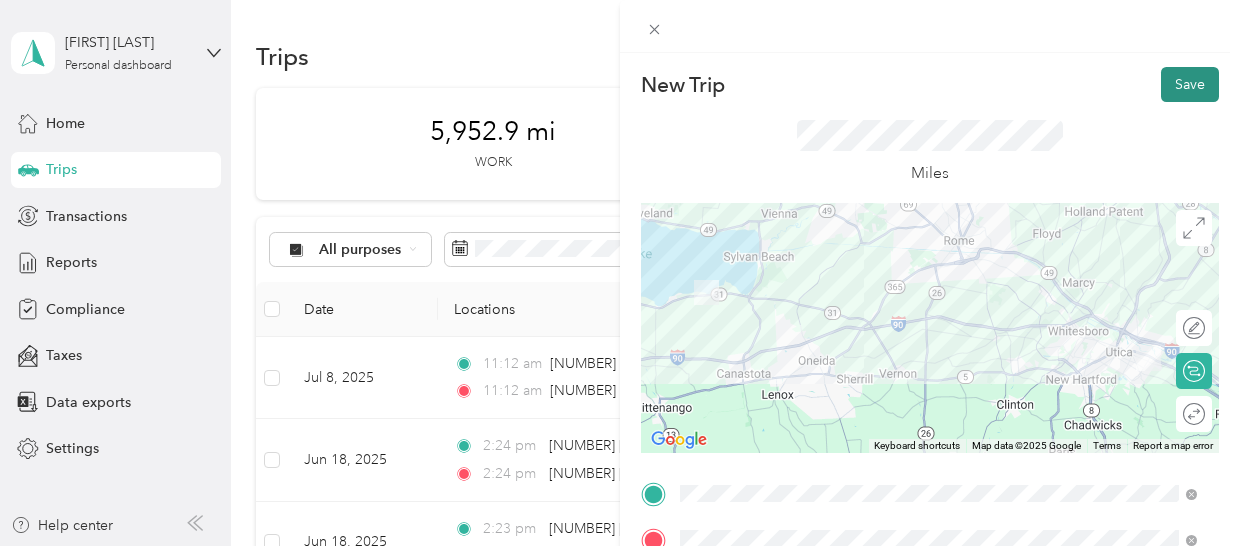 click on "Save" at bounding box center (1190, 84) 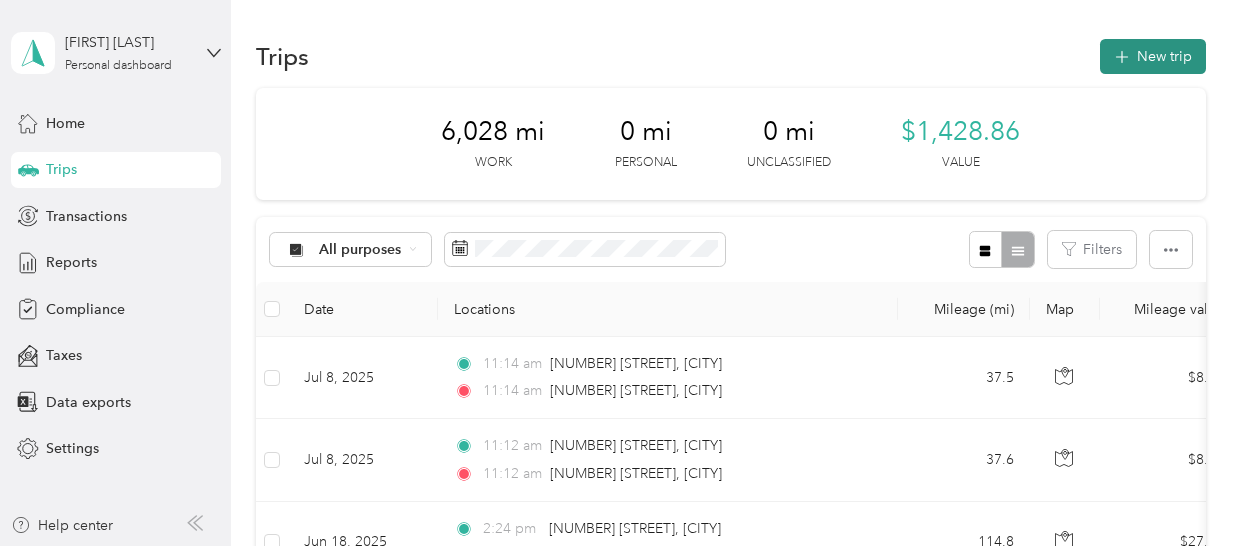 click on "New trip" at bounding box center (1153, 56) 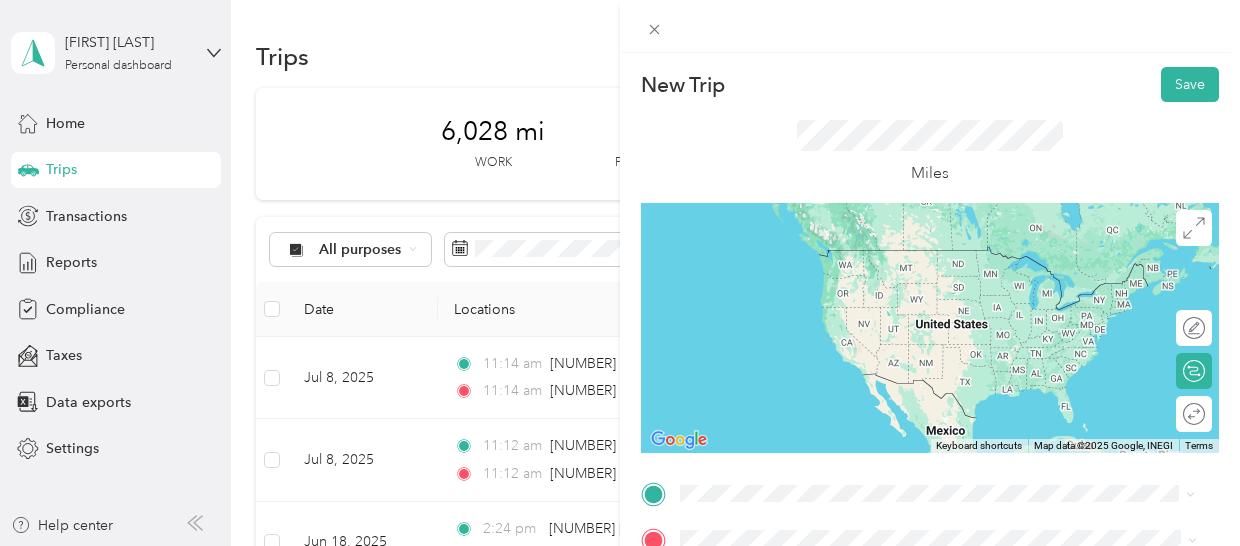 click on "[NUMBER] [STREET]
[CITY], [STATE] [POSTAL_CODE], [COUNTRY]" at bounding box center (938, 336) 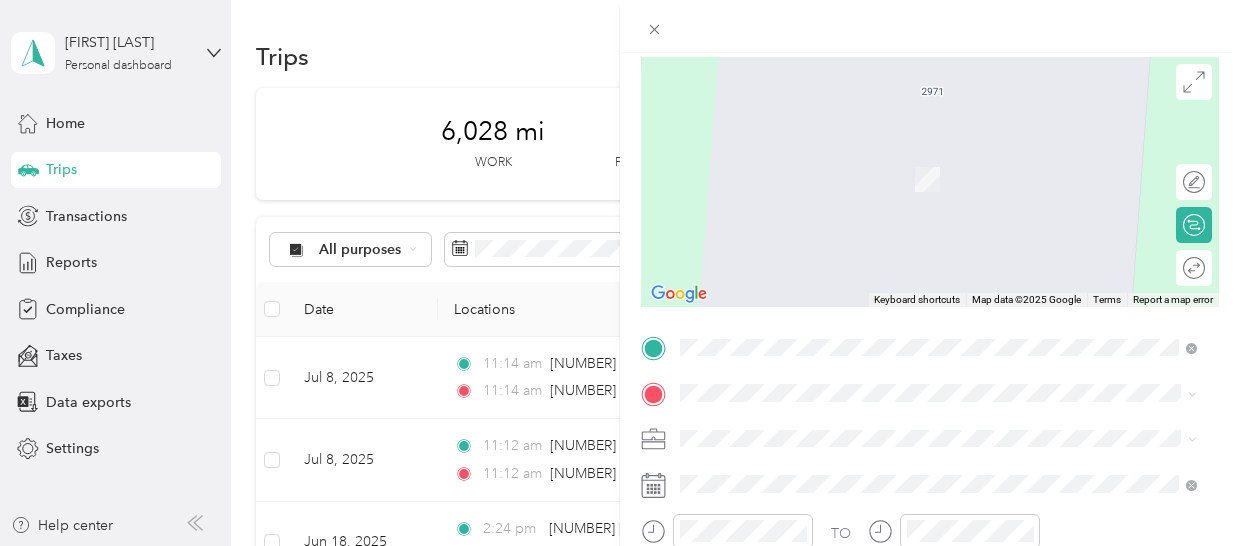 scroll, scrollTop: 149, scrollLeft: 0, axis: vertical 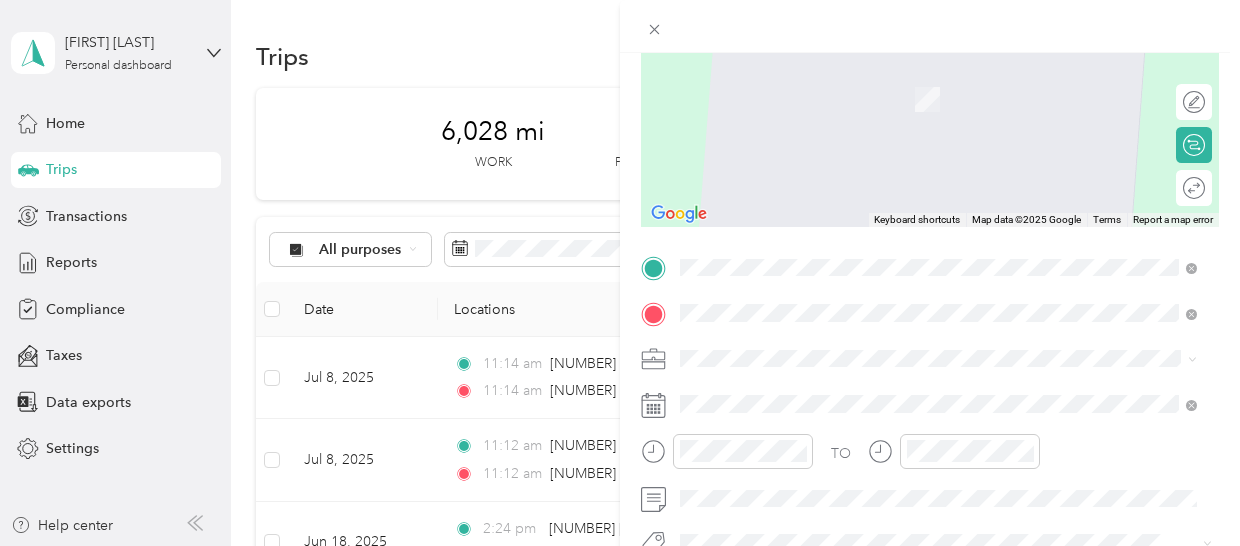 click on "[STREET]
[CITY], [STATE] [POSTAL_CODE], [COUNTRY]" at bounding box center (862, 393) 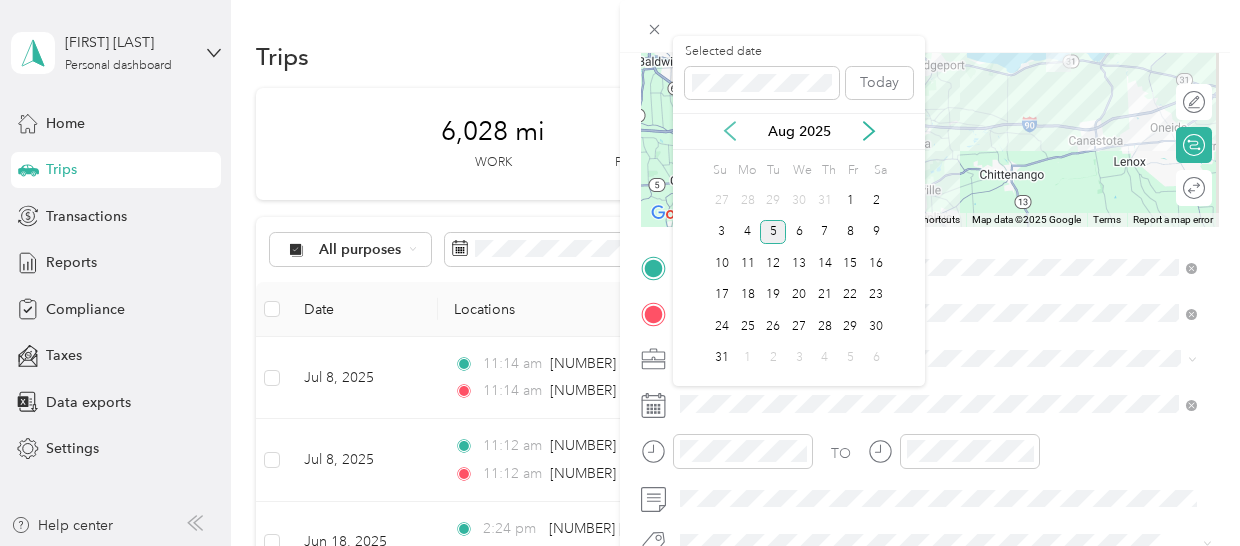 click 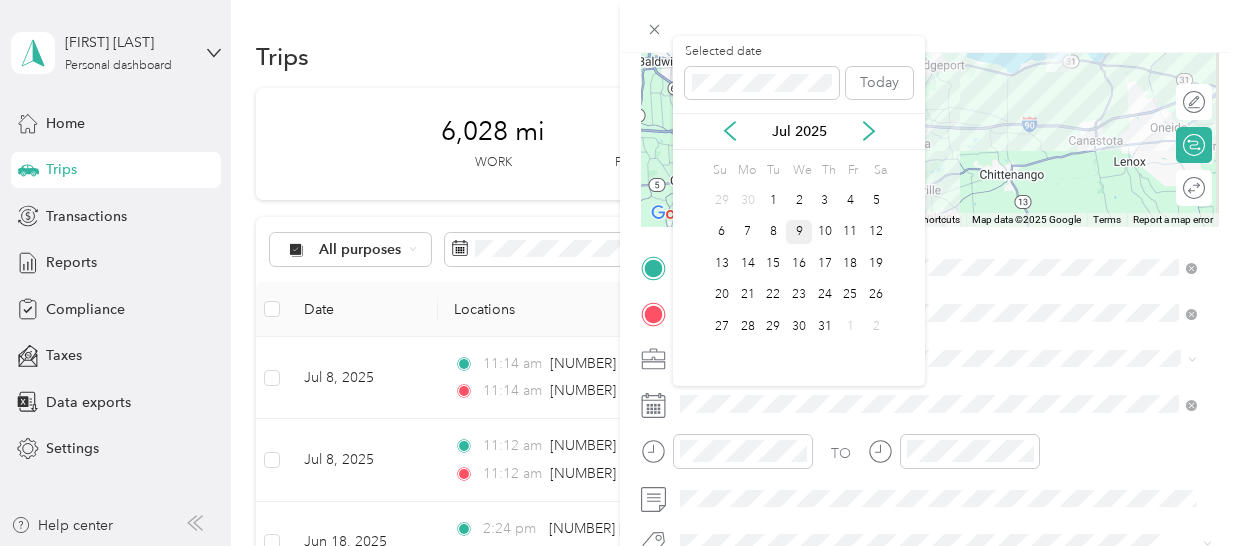 click on "9" at bounding box center [799, 232] 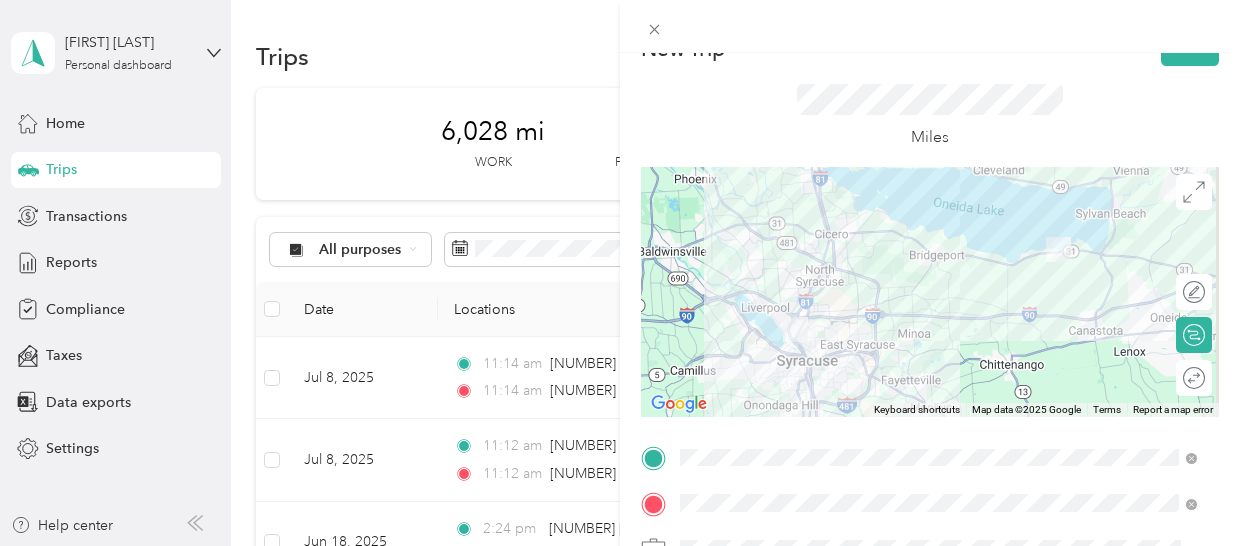 scroll, scrollTop: 0, scrollLeft: 0, axis: both 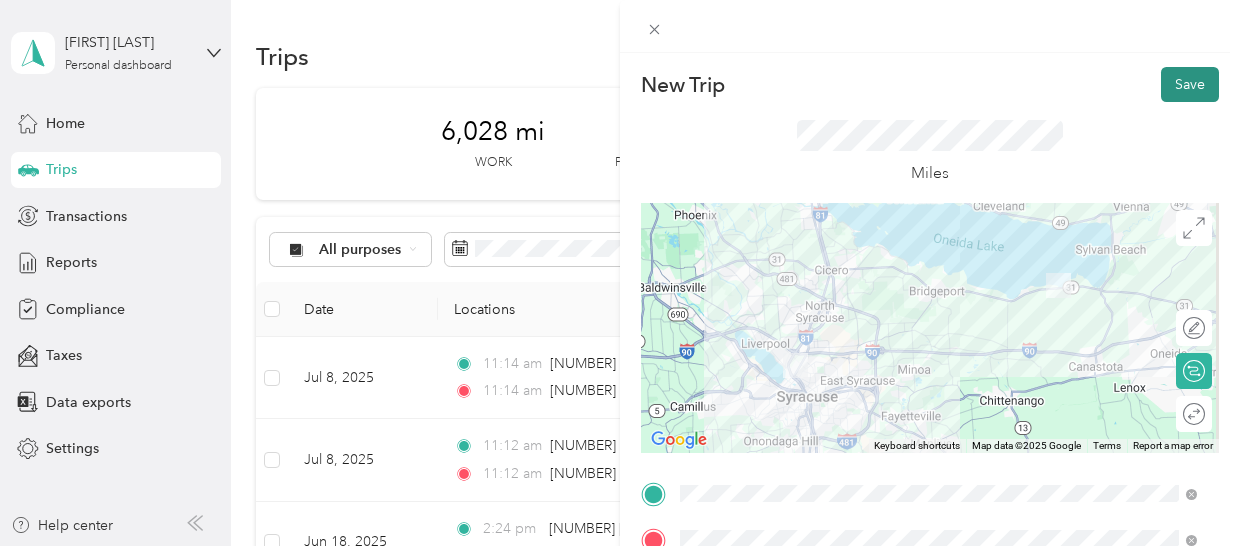 click on "Save" at bounding box center [1190, 84] 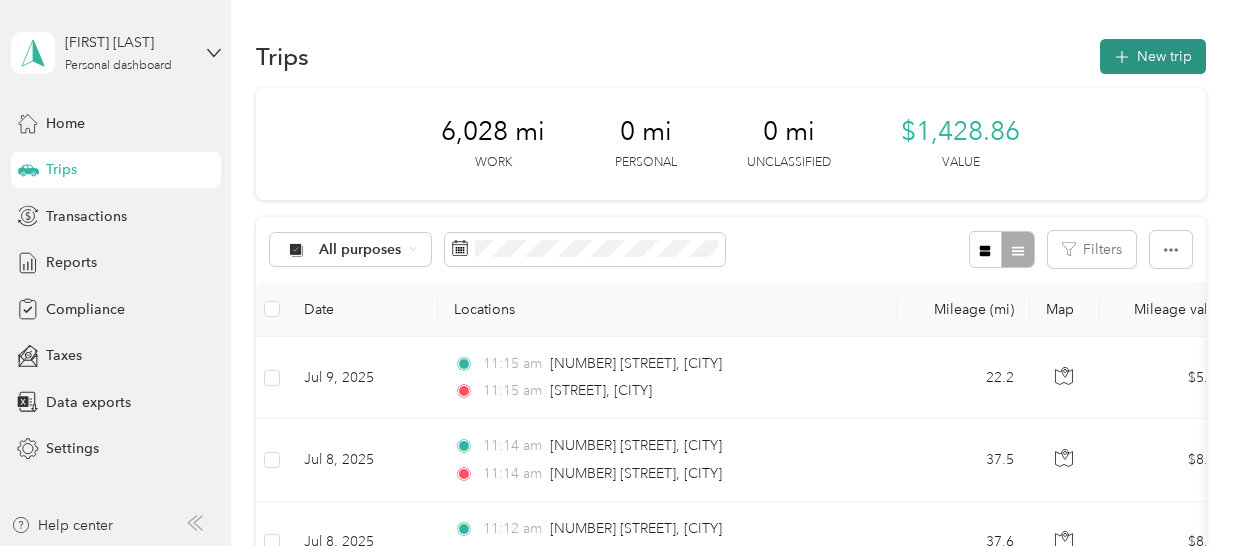 click on "New trip" at bounding box center [1153, 56] 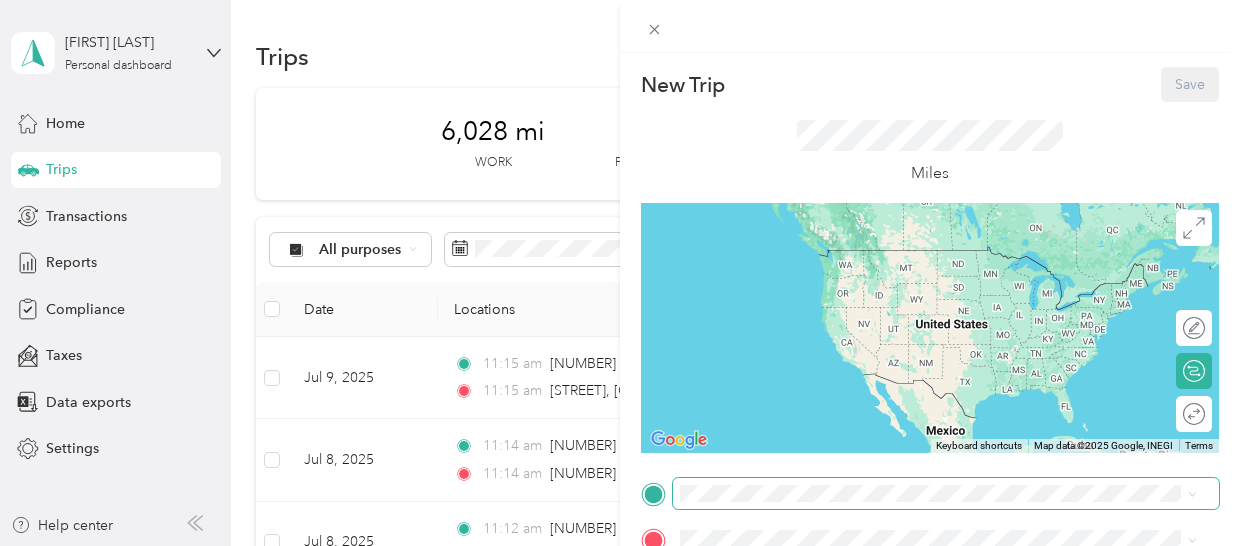 click at bounding box center [946, 494] 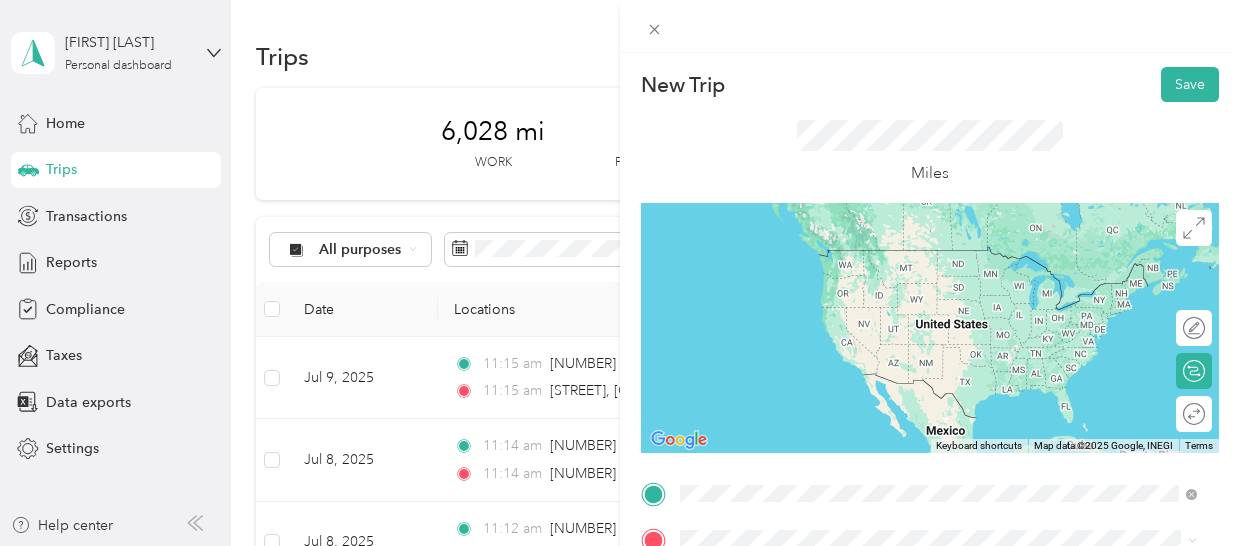 click on "[STREET]
[CITY], [STATE] [POSTAL_CODE], [COUNTRY]" at bounding box center [862, 258] 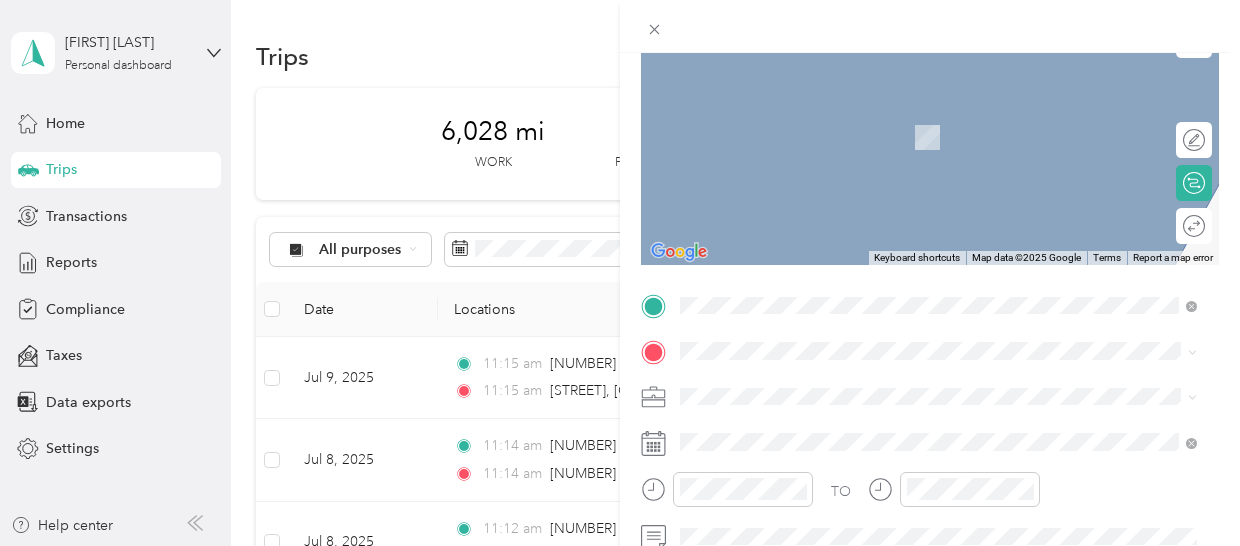 scroll, scrollTop: 190, scrollLeft: 0, axis: vertical 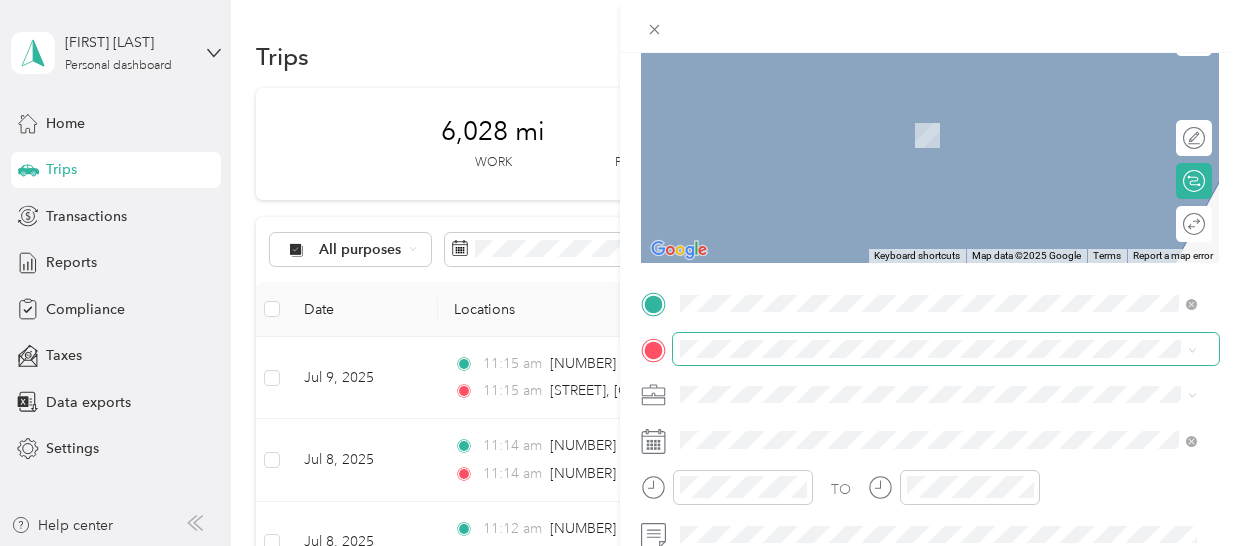 click at bounding box center (946, 349) 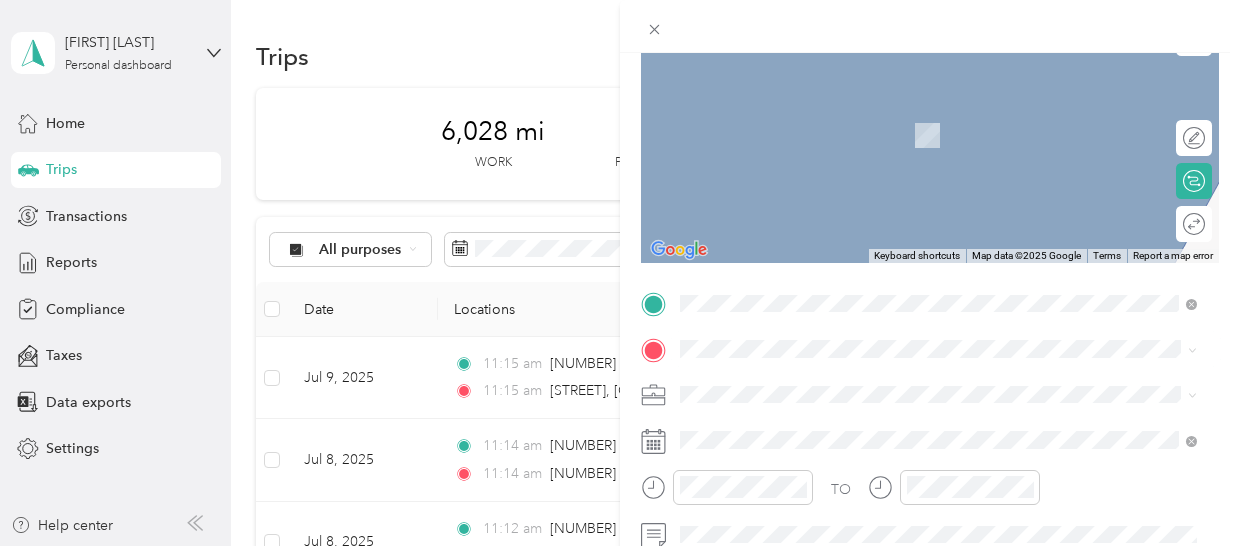 click on "[NUMBER] [STREET]
[CITY], [STATE] [POSTAL_CODE], [COUNTRY]" at bounding box center (862, 184) 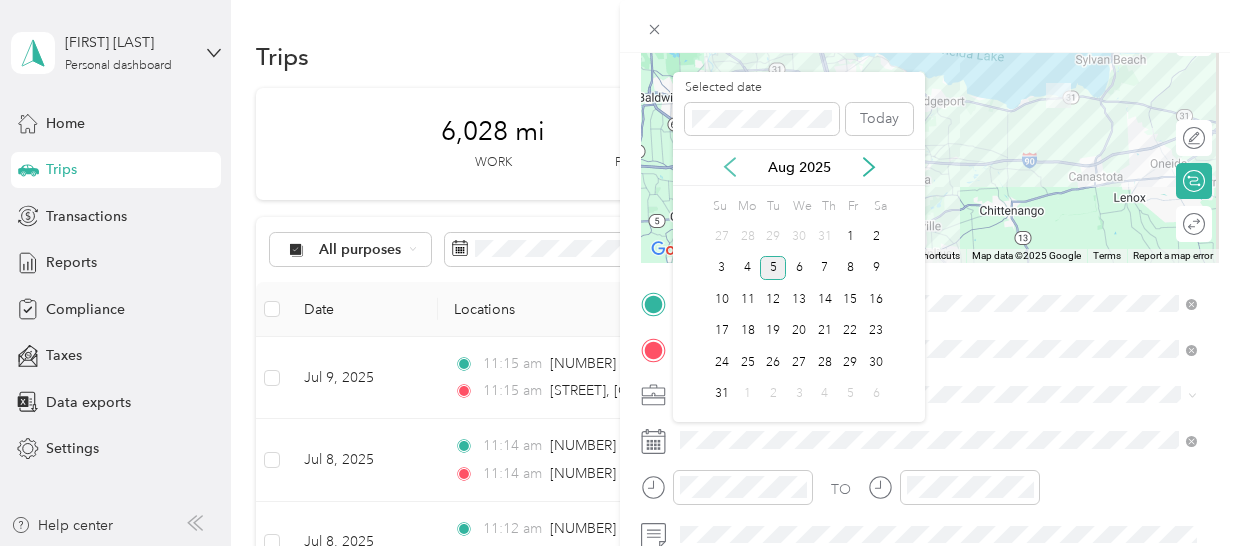 click 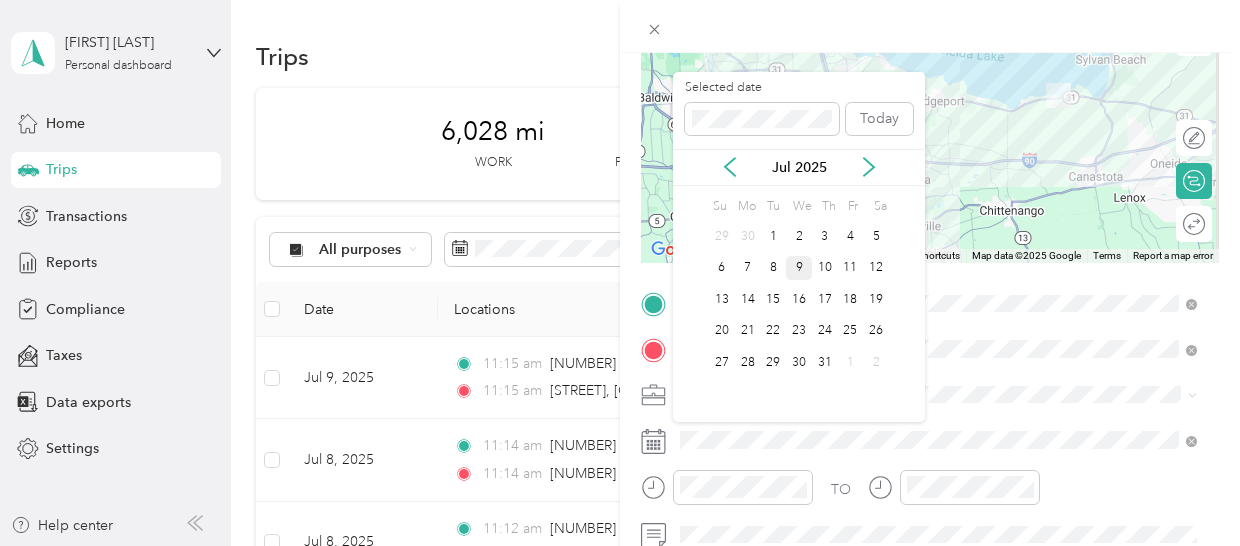 click on "9" at bounding box center [799, 268] 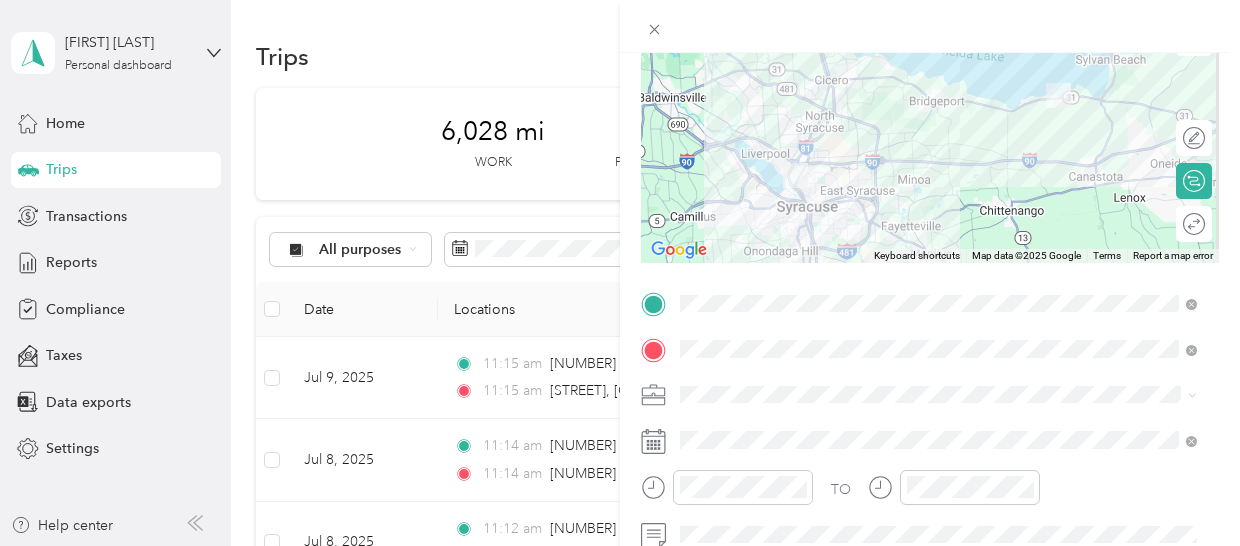 scroll, scrollTop: 0, scrollLeft: 0, axis: both 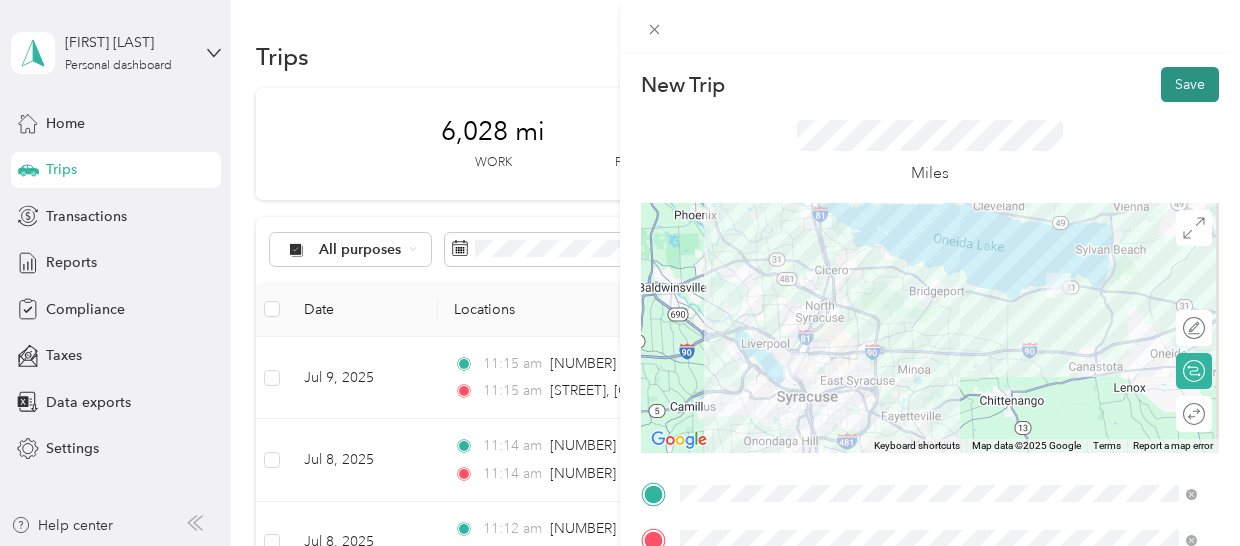 click on "Save" at bounding box center (1190, 84) 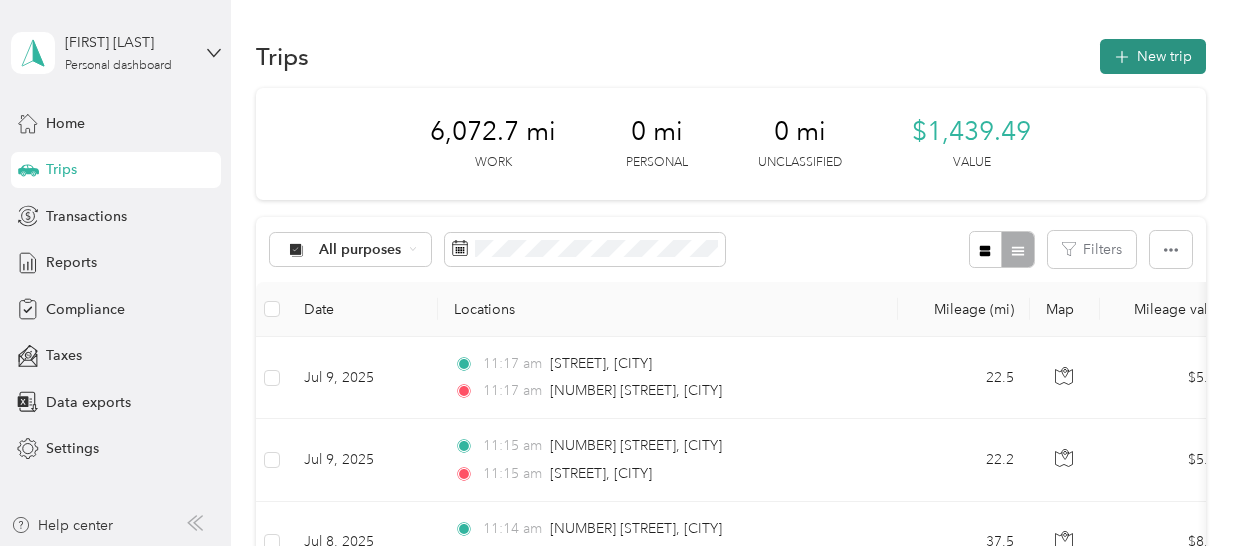 click on "New trip" at bounding box center (1153, 56) 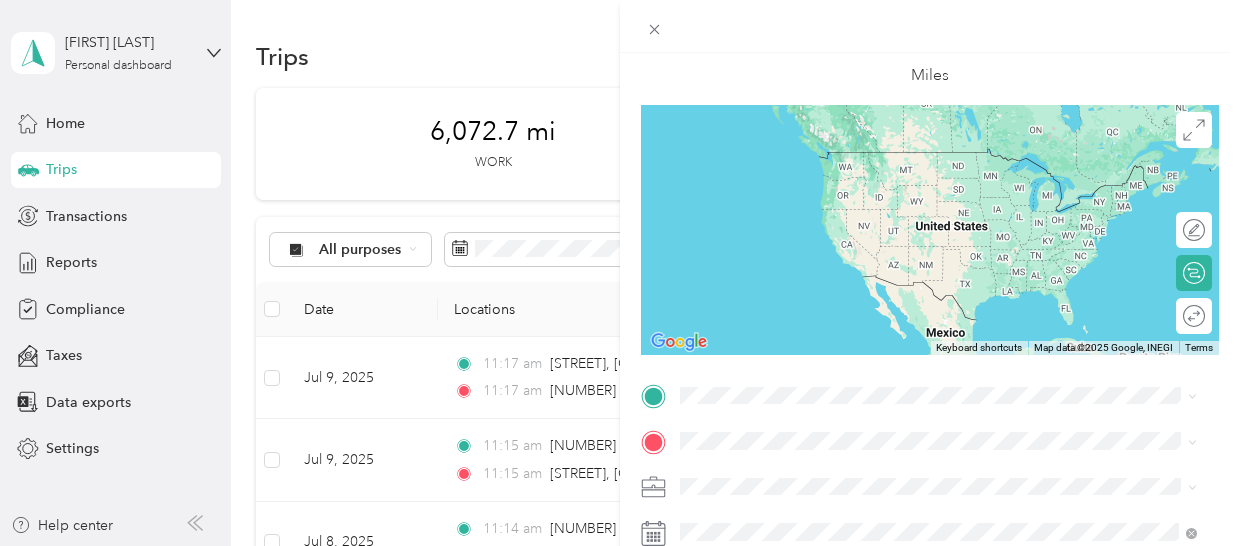 scroll, scrollTop: 102, scrollLeft: 0, axis: vertical 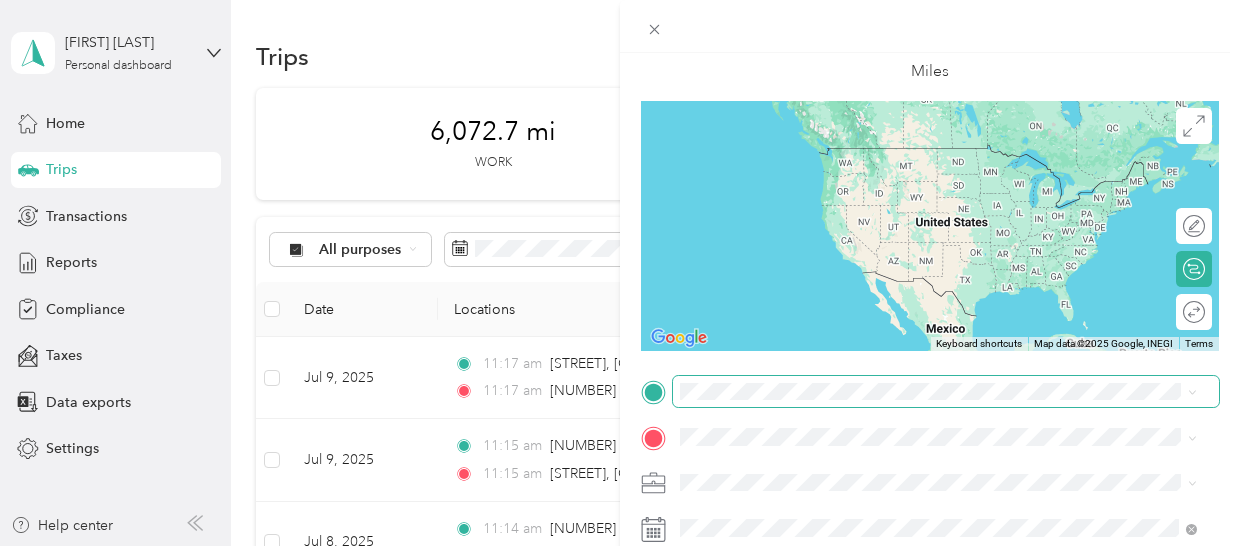 click at bounding box center (946, 392) 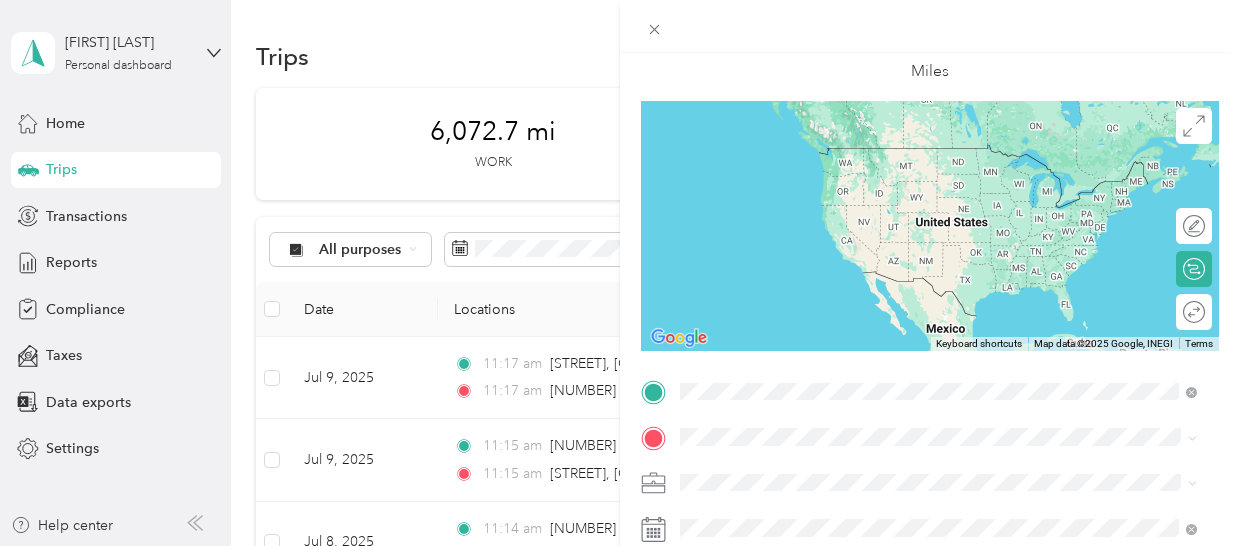 click on "[NUMBER] [STREET]
[CITY], [STATE] [POSTAL_CODE], [COUNTRY]" at bounding box center (862, 289) 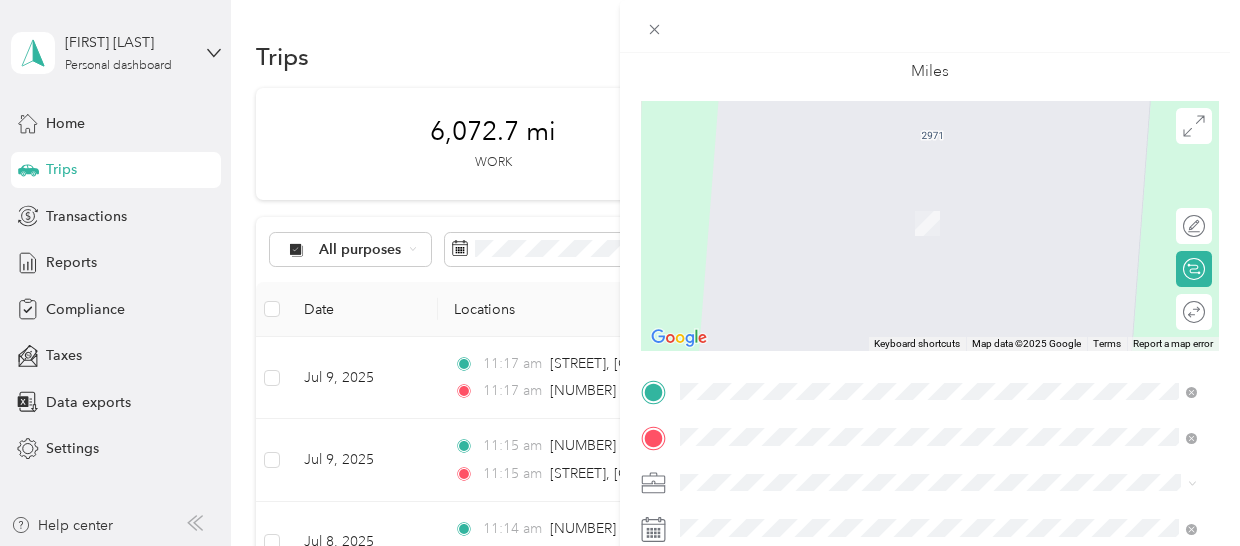 click on "[NUMBER] [STREET]
[CITY], [STATE] [POSTAL_CODE], [COUNTRY]" at bounding box center [862, 202] 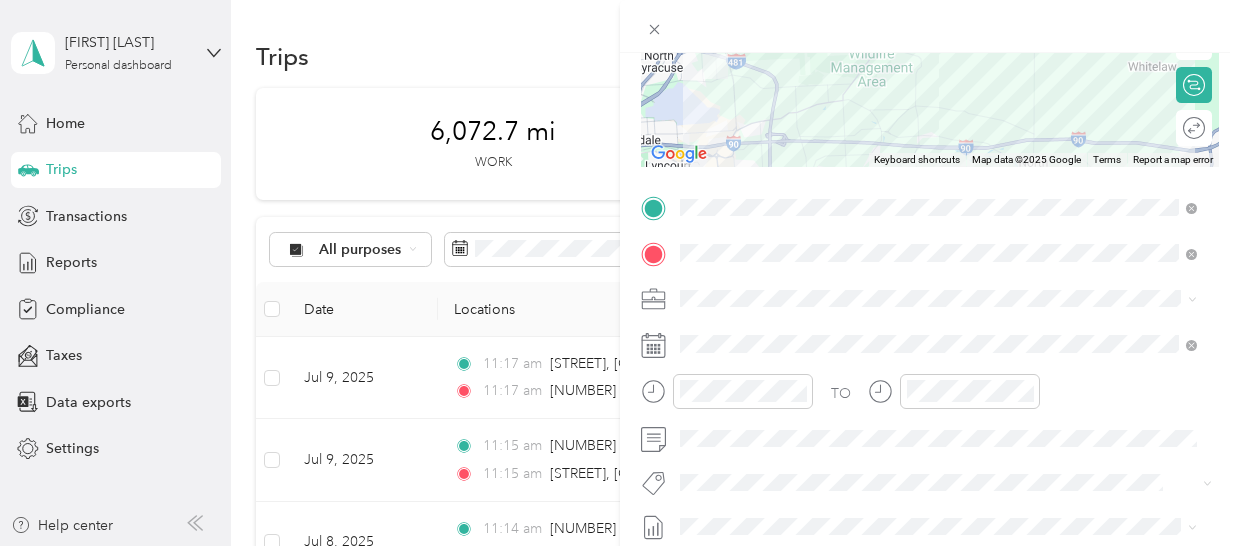 scroll, scrollTop: 292, scrollLeft: 0, axis: vertical 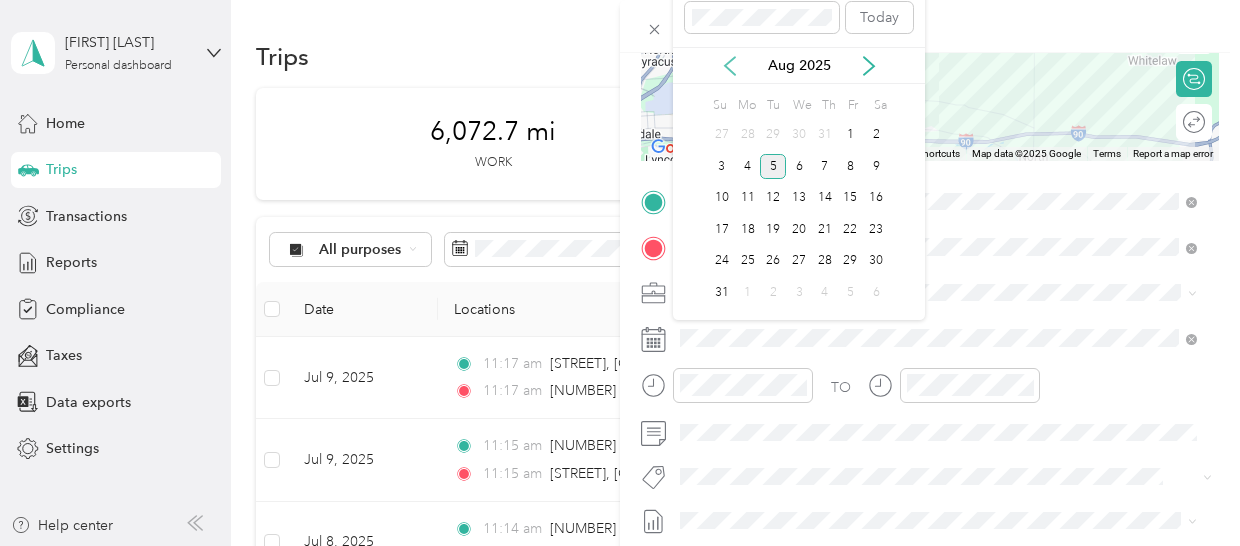 click 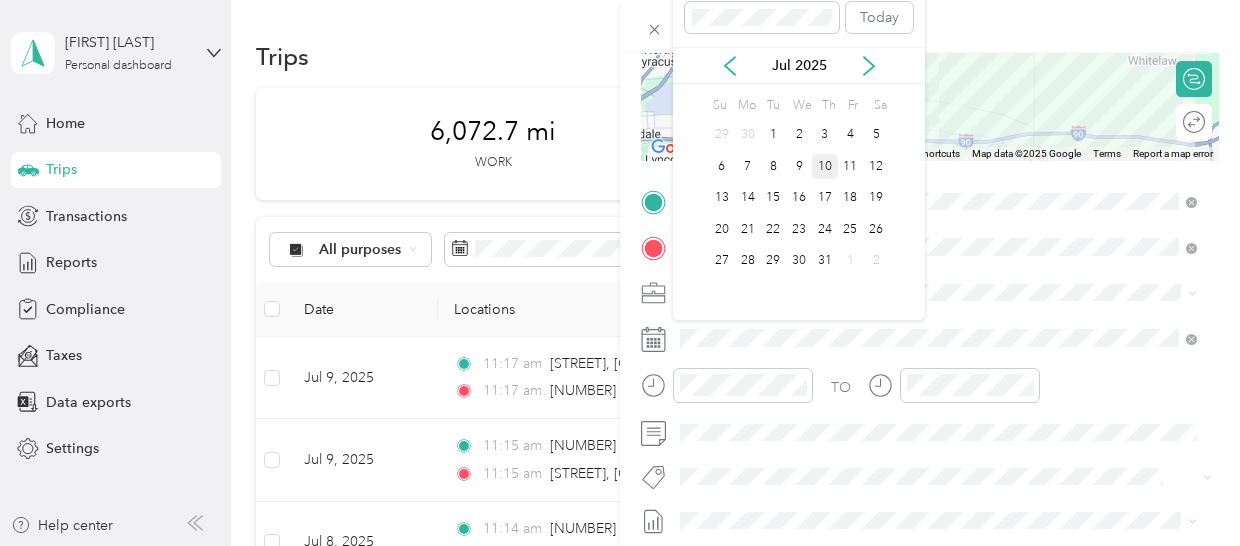 click on "10" at bounding box center (825, 166) 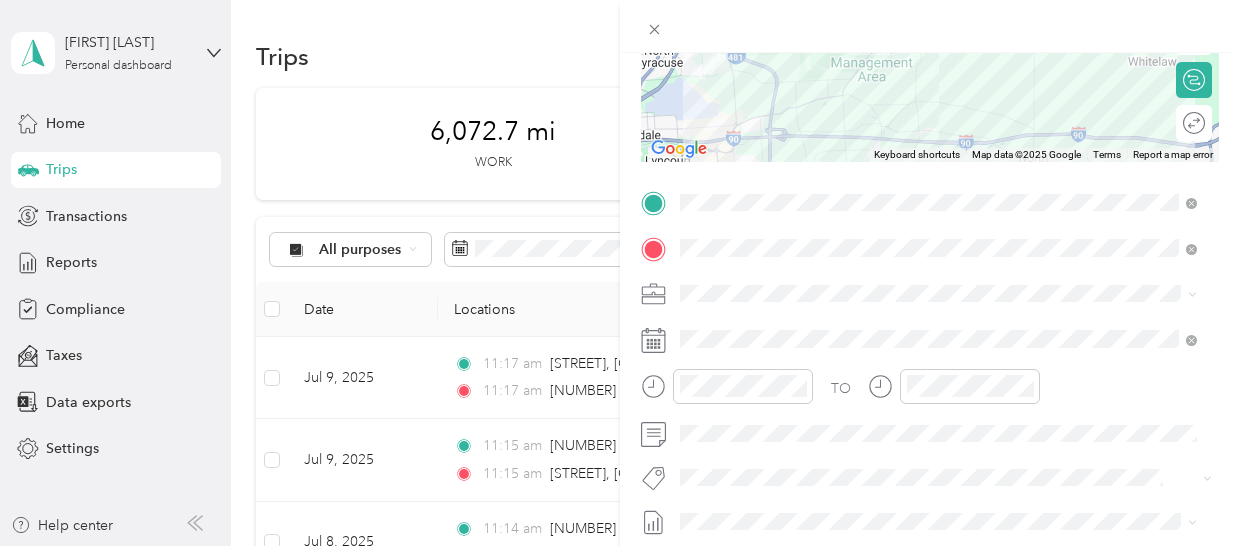 scroll, scrollTop: 0, scrollLeft: 0, axis: both 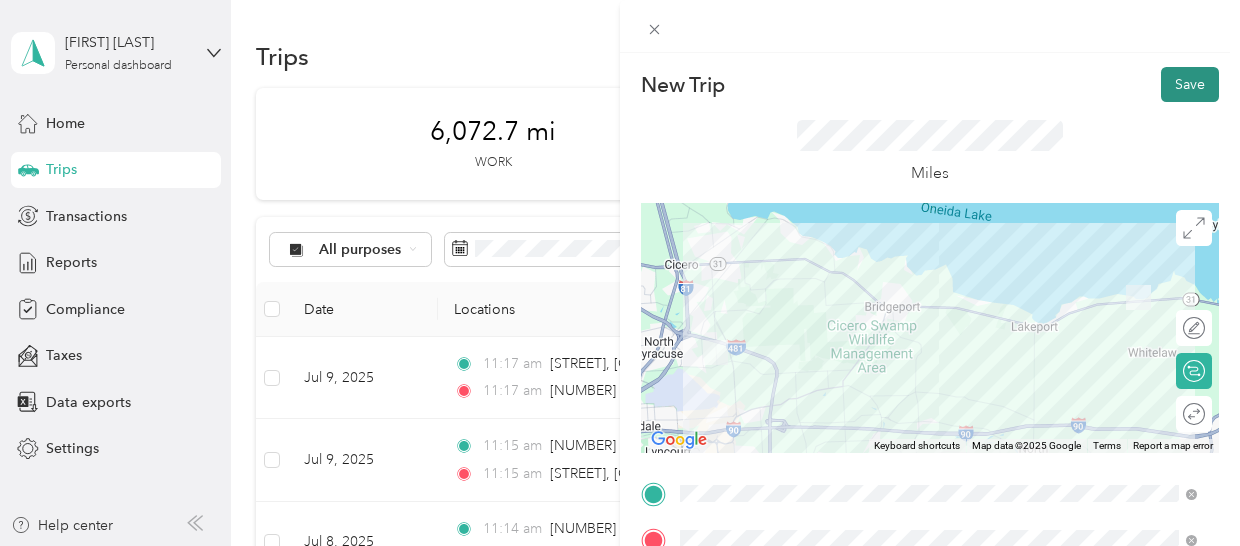 click on "Save" at bounding box center [1190, 84] 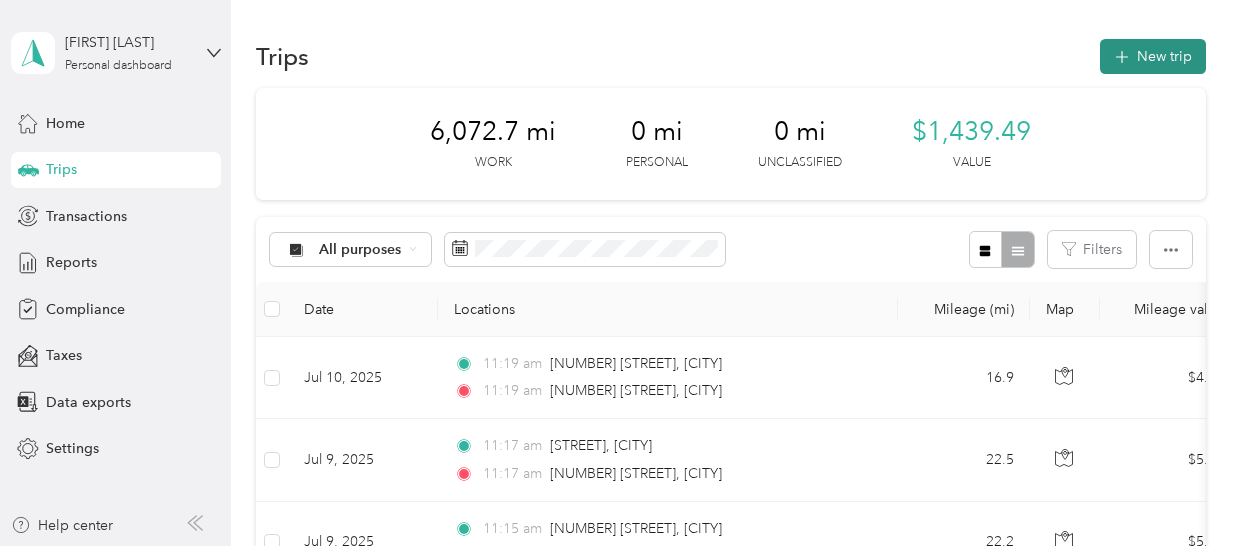 click on "New trip" at bounding box center (1153, 56) 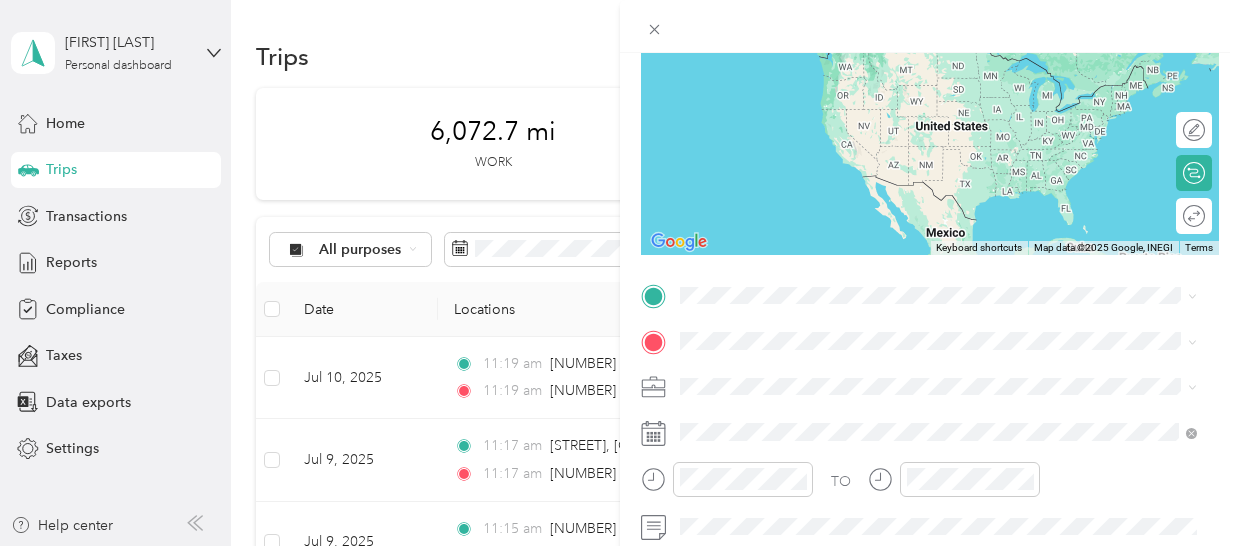 scroll, scrollTop: 217, scrollLeft: 0, axis: vertical 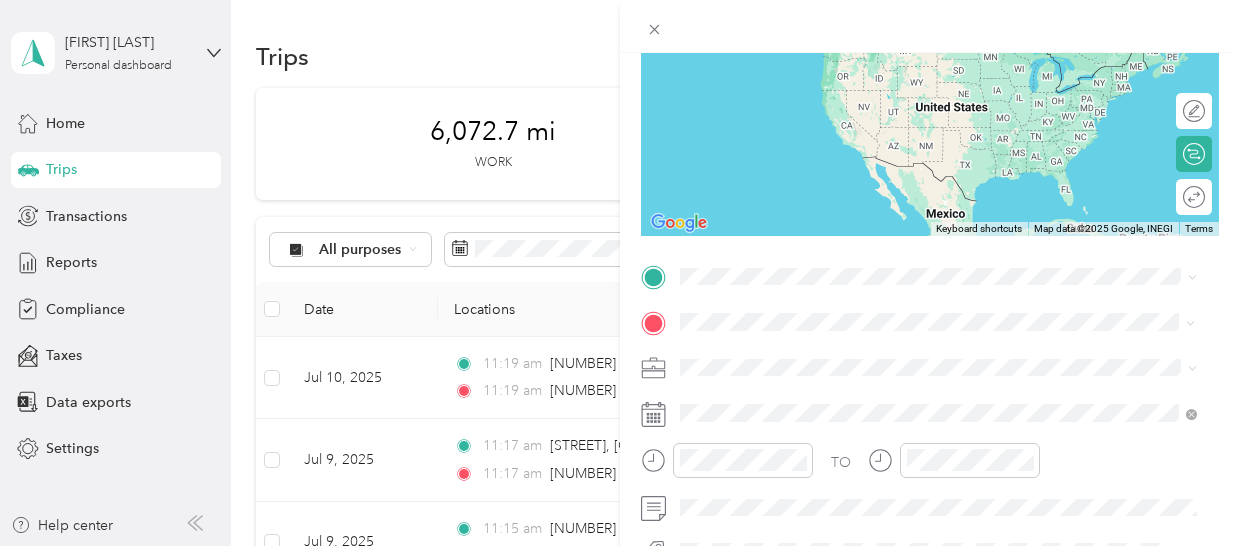 click on "[NUMBER] [STREET]
[CITY], [STATE] [POSTAL_CODE], [COUNTRY]" at bounding box center [862, 402] 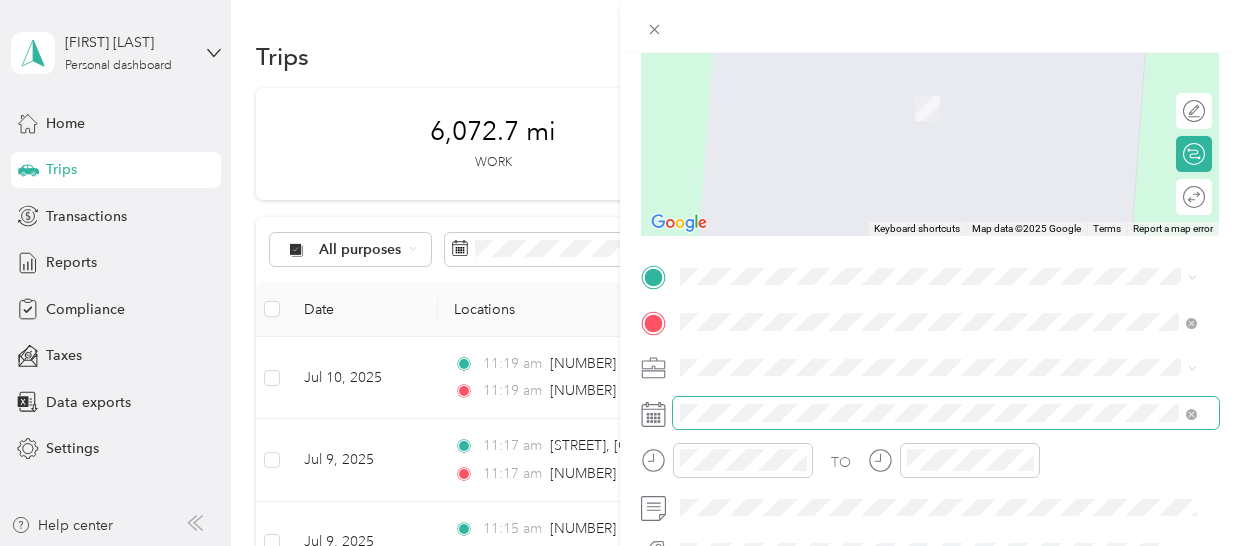 click at bounding box center [946, 413] 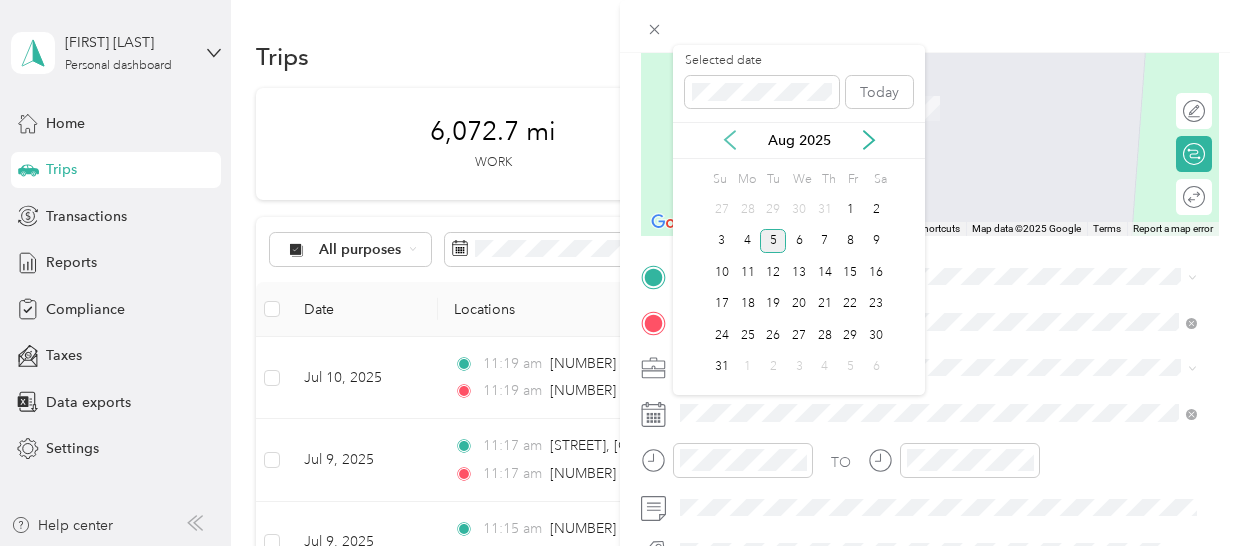 click 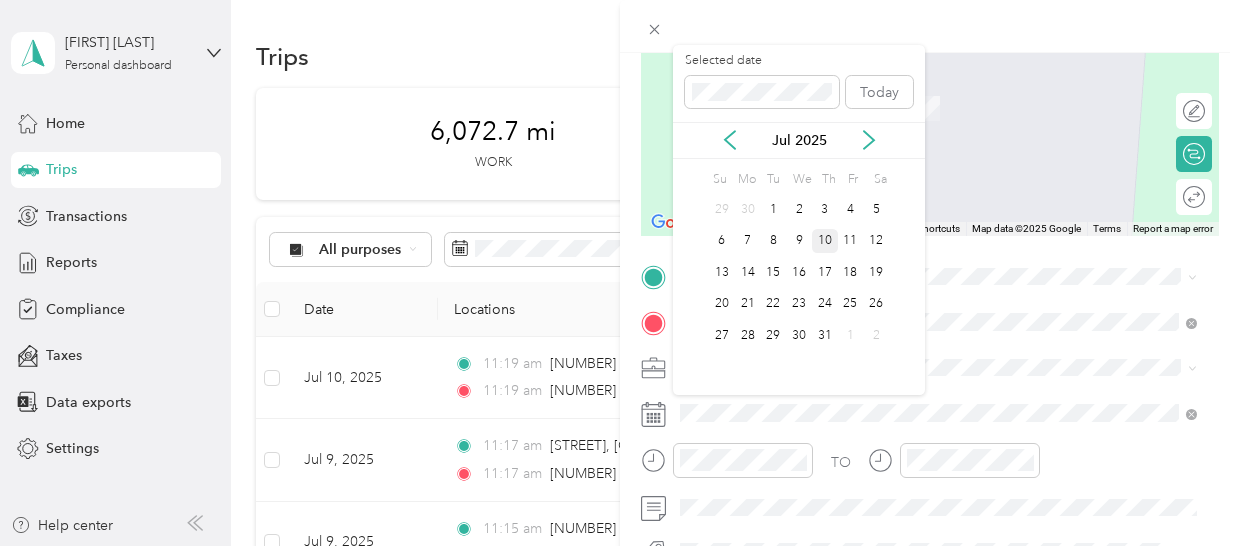 click on "10" at bounding box center (825, 241) 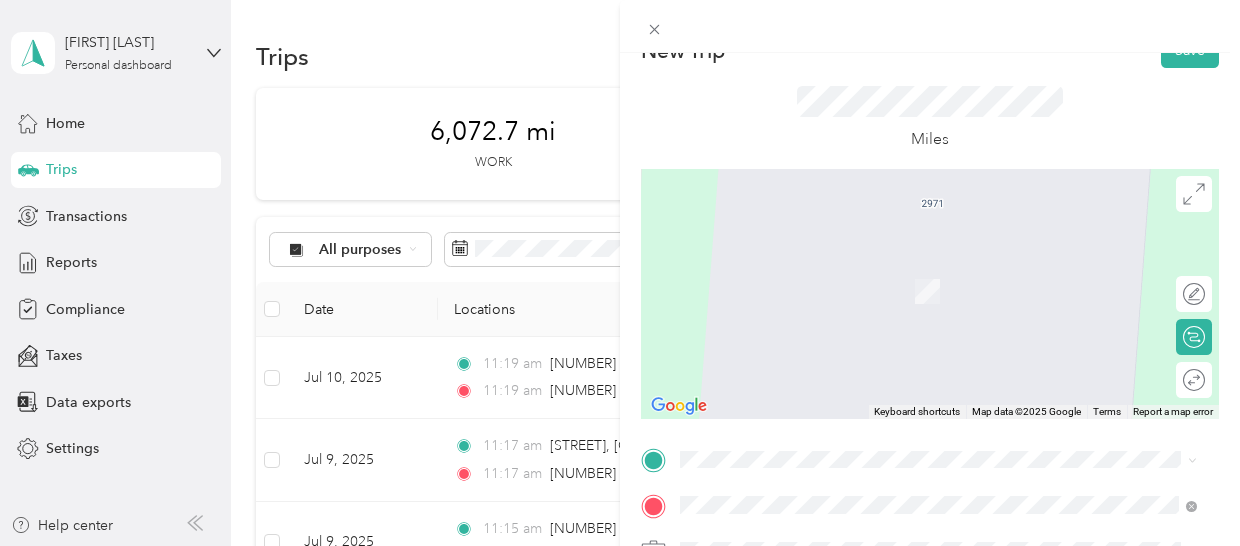 scroll, scrollTop: 0, scrollLeft: 0, axis: both 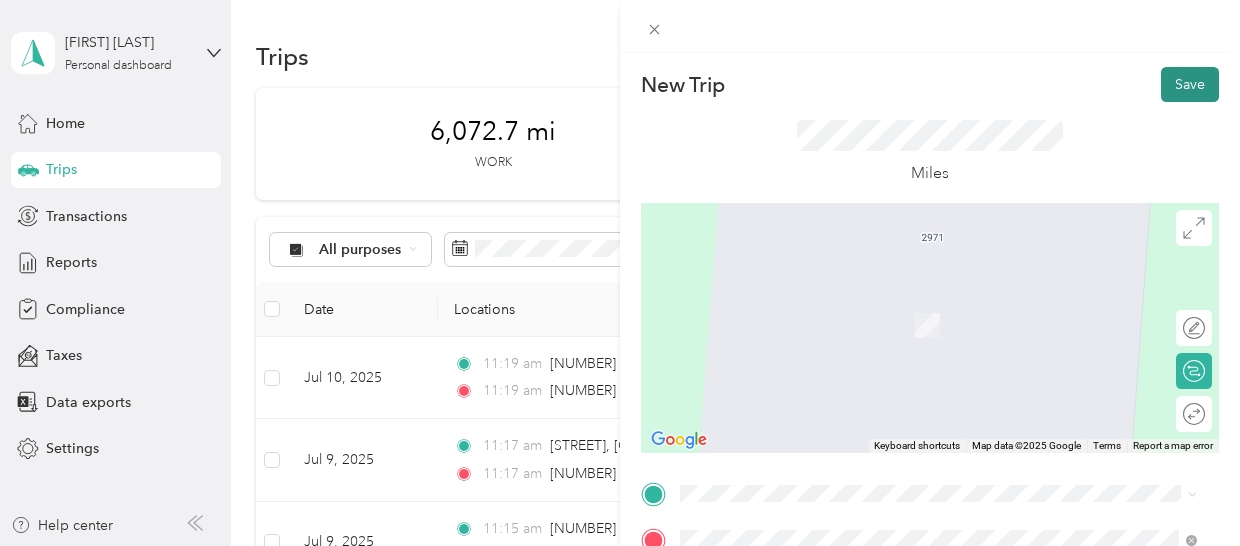 click on "Save" at bounding box center (1190, 84) 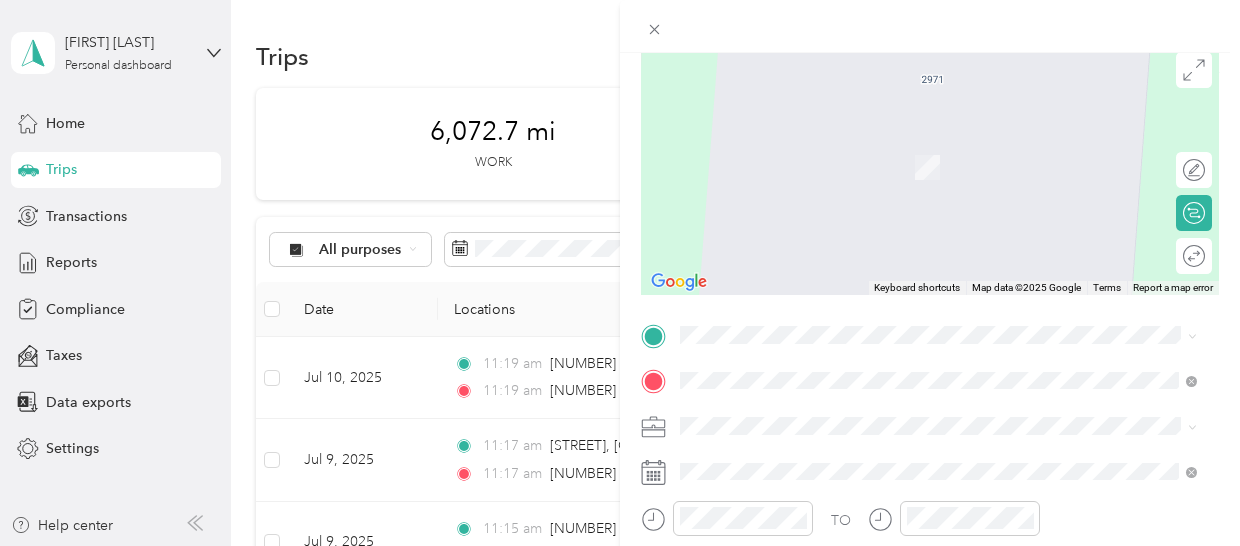 scroll, scrollTop: 187, scrollLeft: 0, axis: vertical 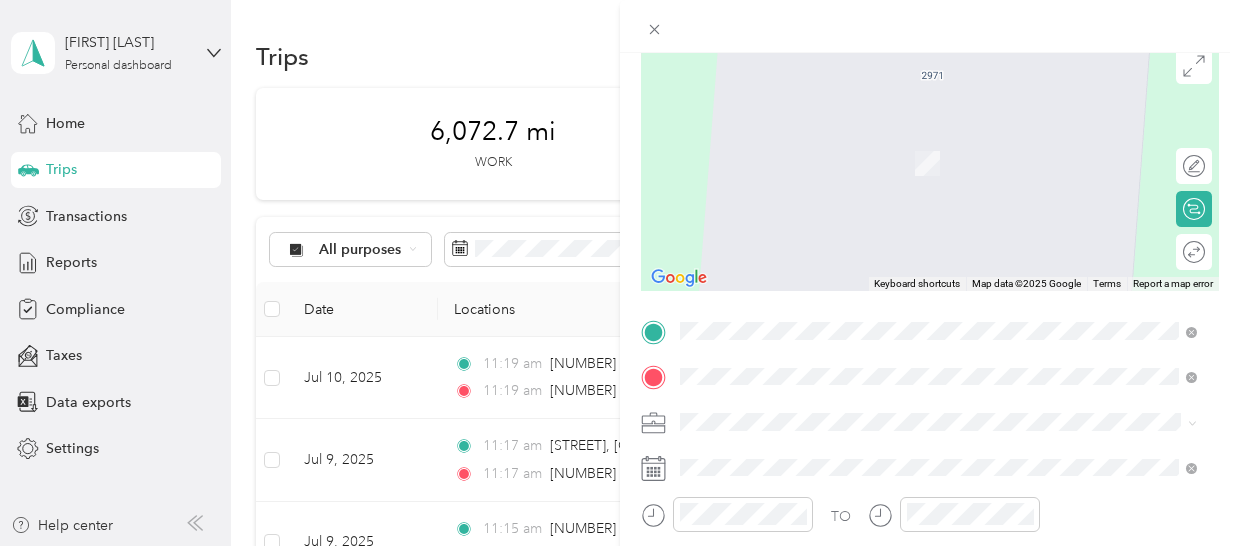 click on "[NUMBER] [STREET]
[CITY], [STATE] [POSTAL_CODE], [COUNTRY]" at bounding box center (862, 95) 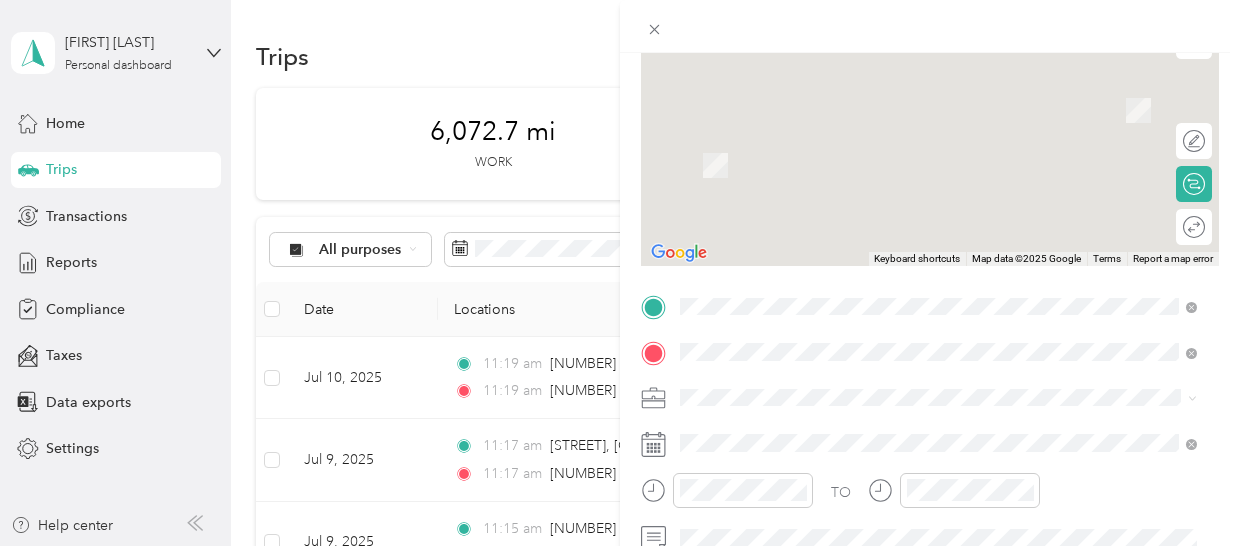scroll, scrollTop: 163, scrollLeft: 0, axis: vertical 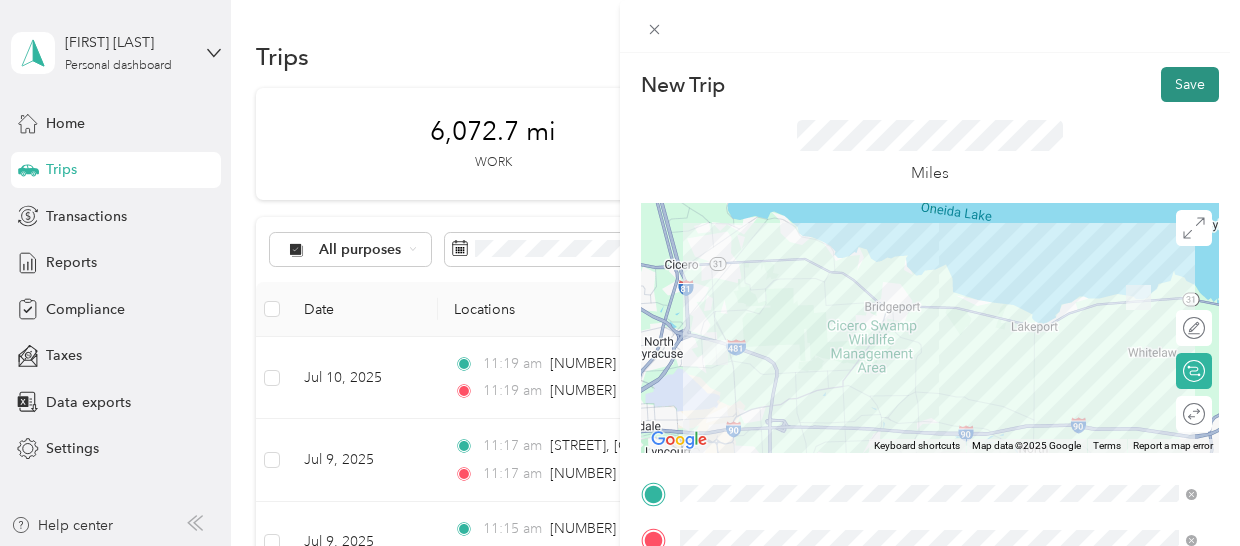 click on "Save" at bounding box center [1190, 84] 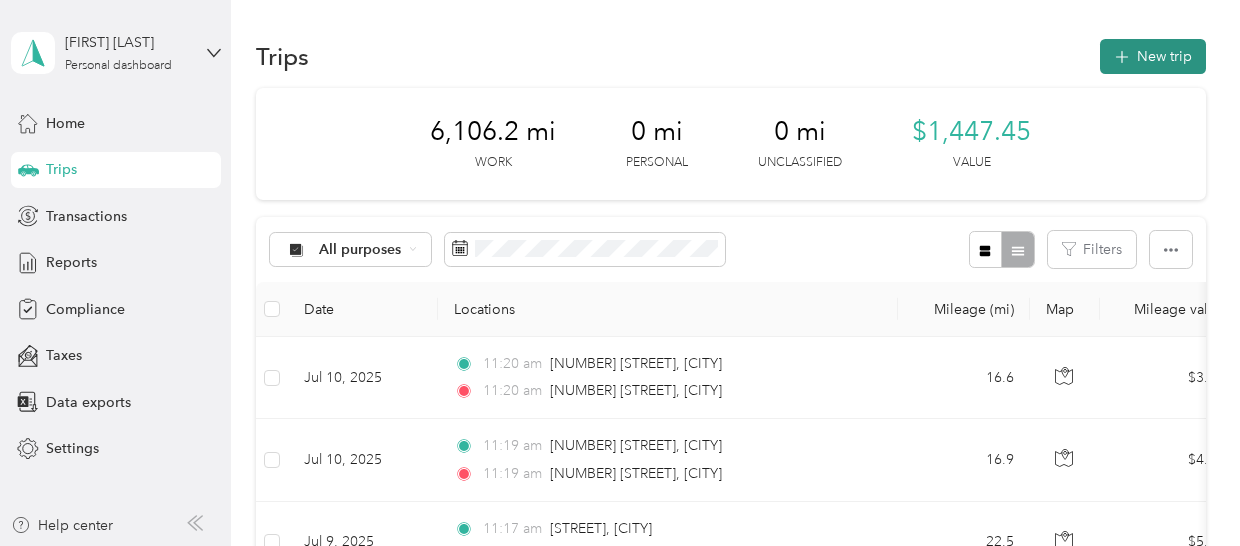 click on "New trip" at bounding box center [1153, 56] 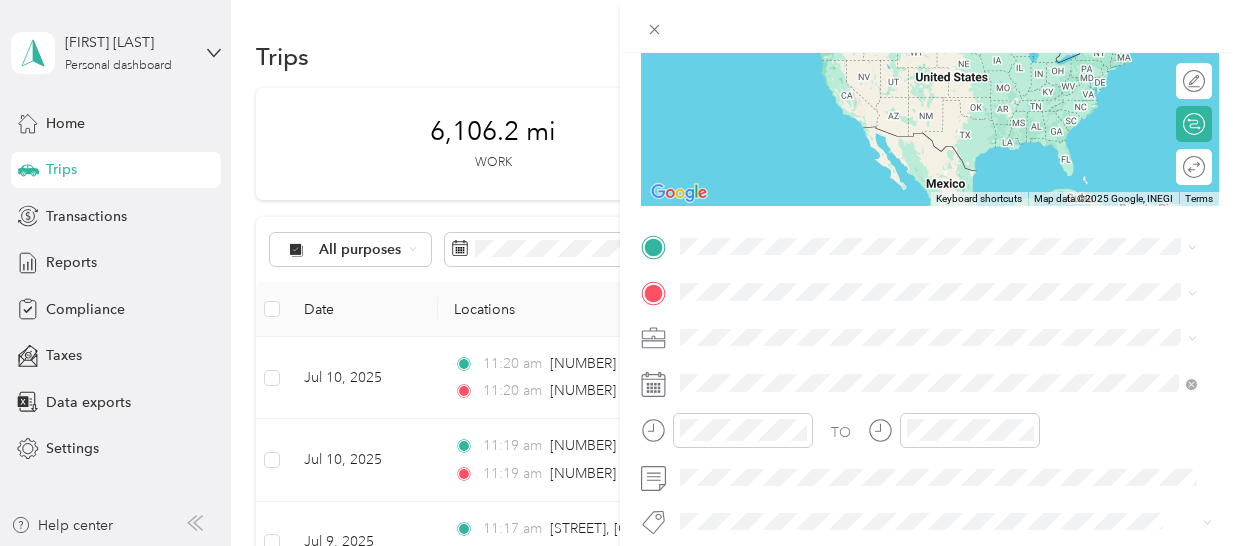 scroll, scrollTop: 281, scrollLeft: 0, axis: vertical 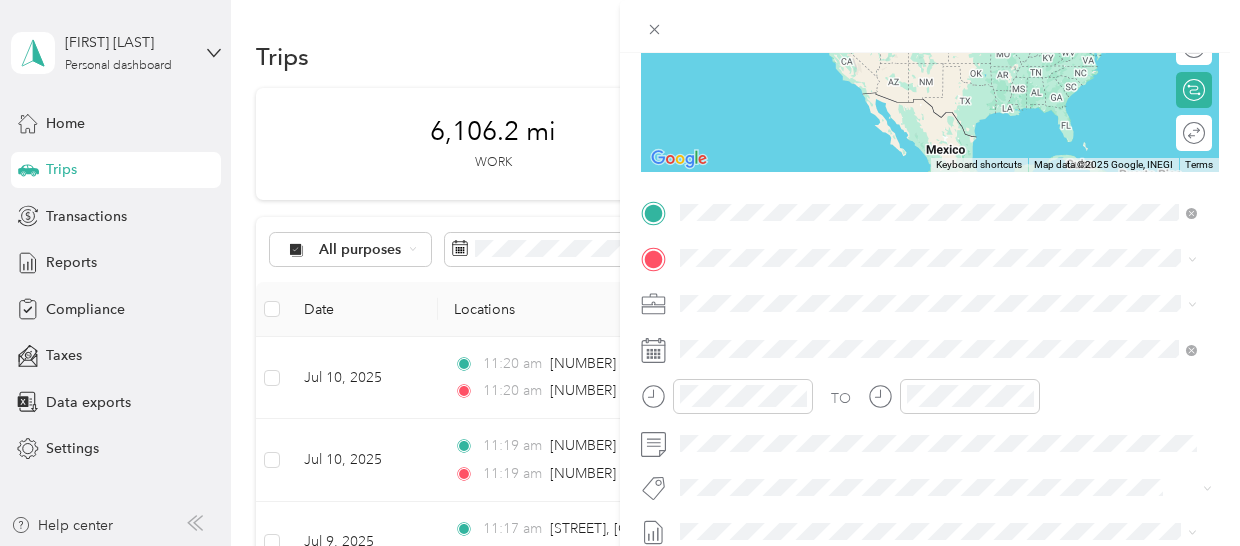 click on "[NUMBER] [STREET]
[CITY], [STATE] [POSTAL_CODE], [COUNTRY]" at bounding box center (938, 293) 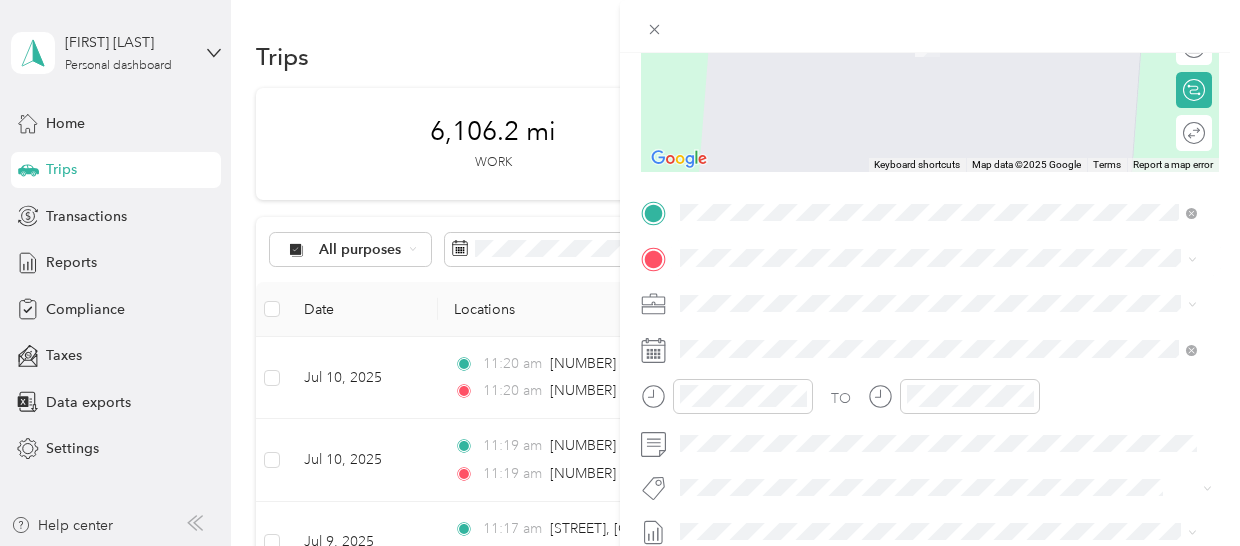 click on "[NUMBER] [STREET]
[CITY], [STATE] [POSTAL_CODE], [COUNTRY]" at bounding box center [862, 333] 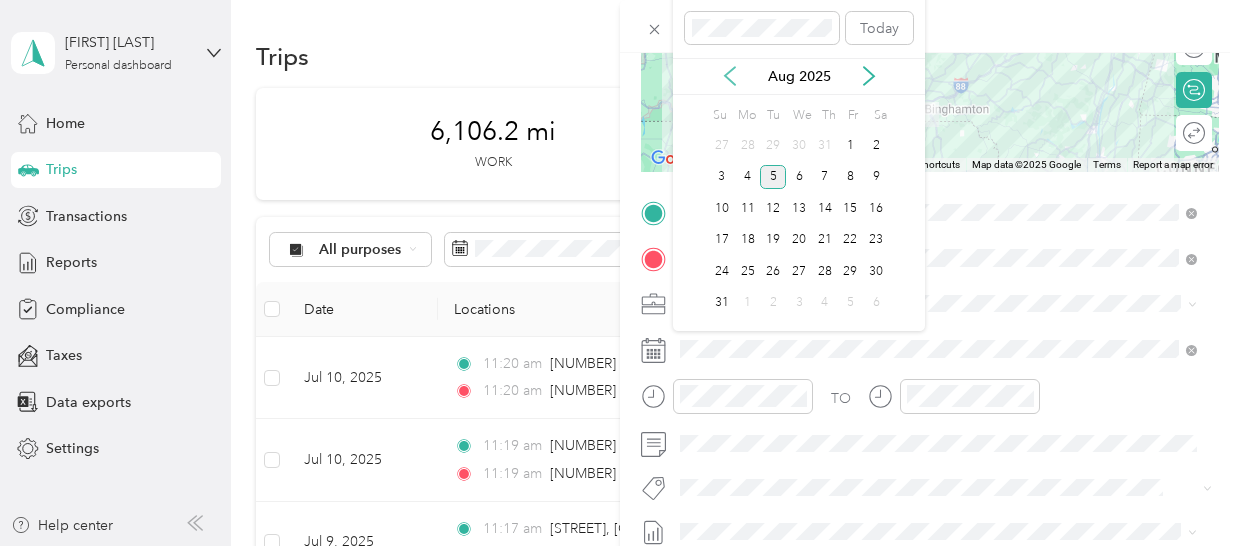 click 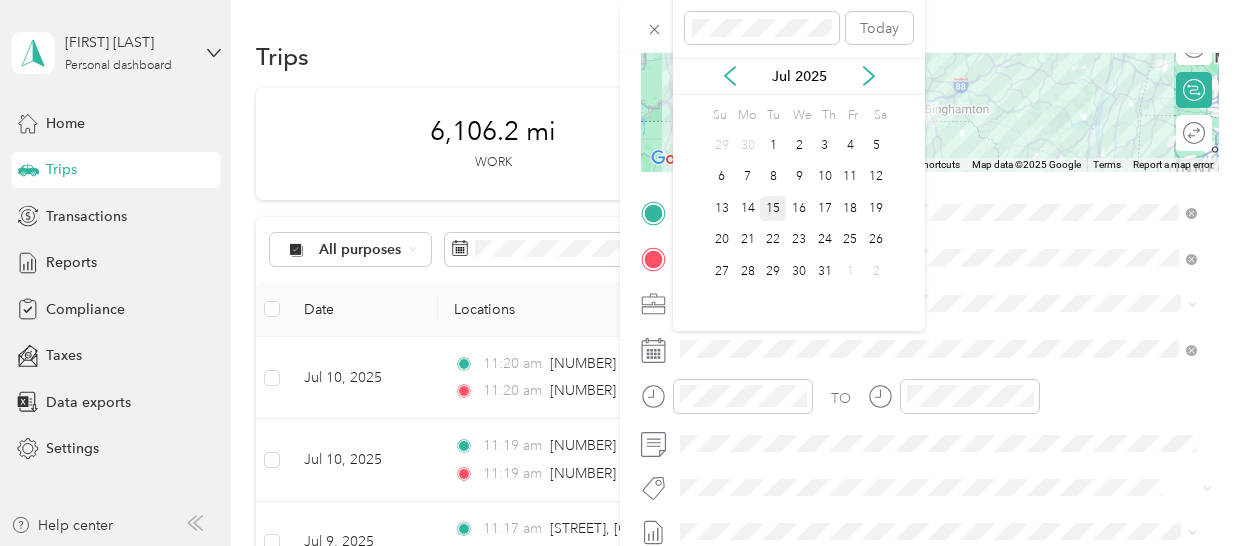 click on "15" at bounding box center [773, 208] 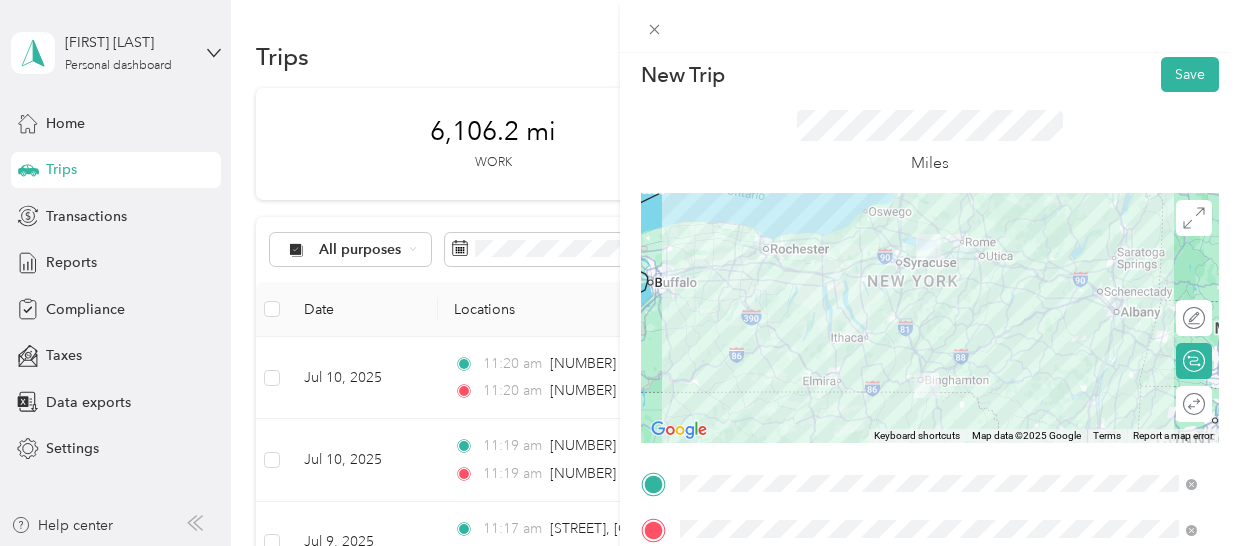 scroll, scrollTop: 0, scrollLeft: 0, axis: both 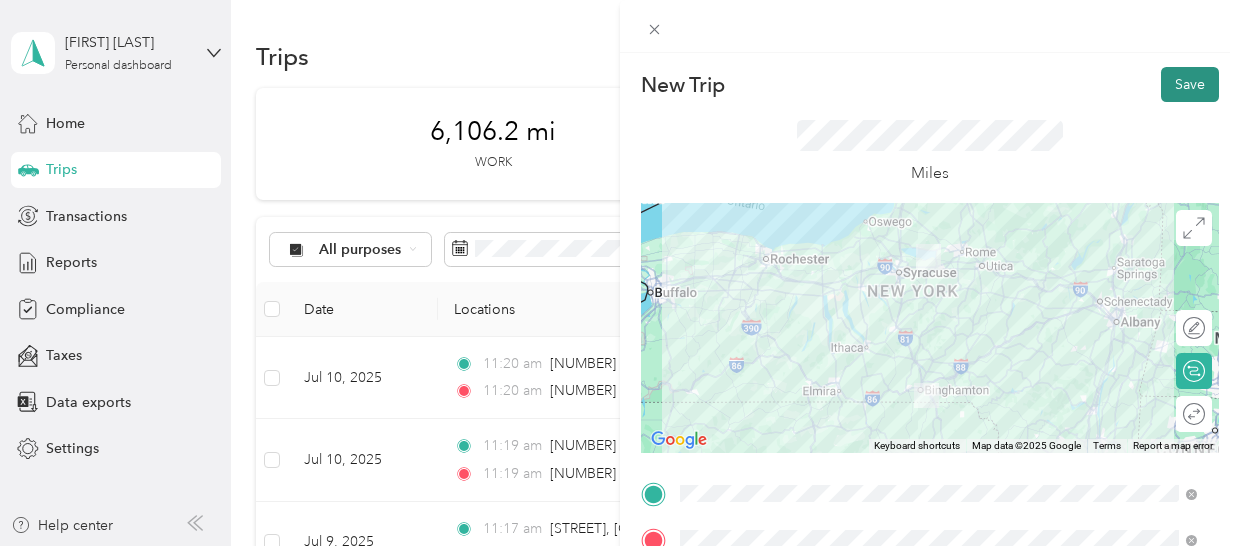 click on "Save" at bounding box center (1190, 84) 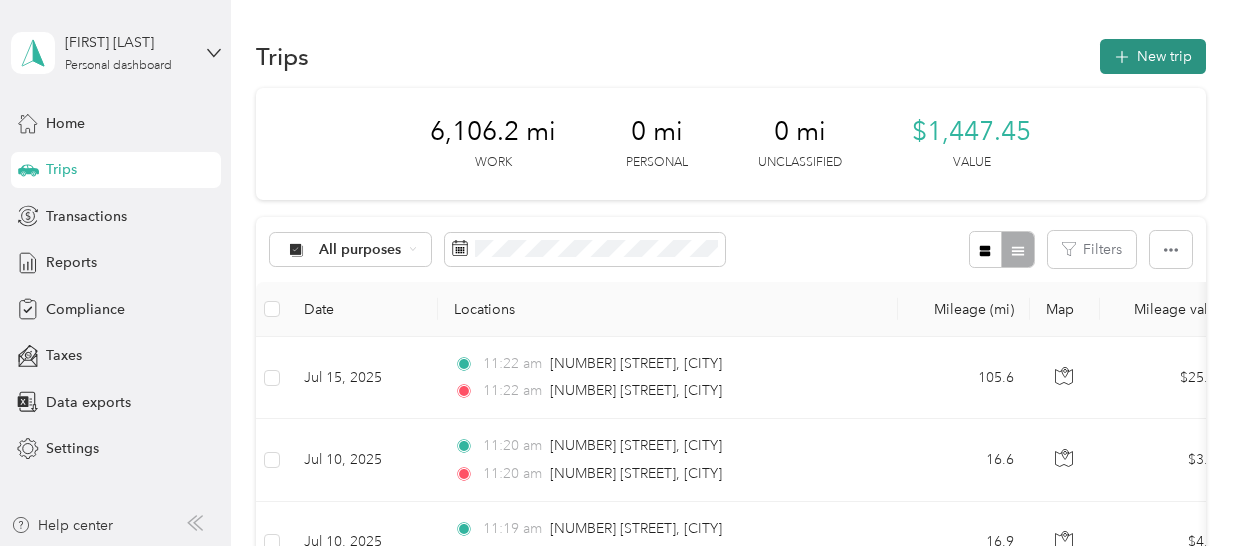 click on "New trip" at bounding box center [1153, 56] 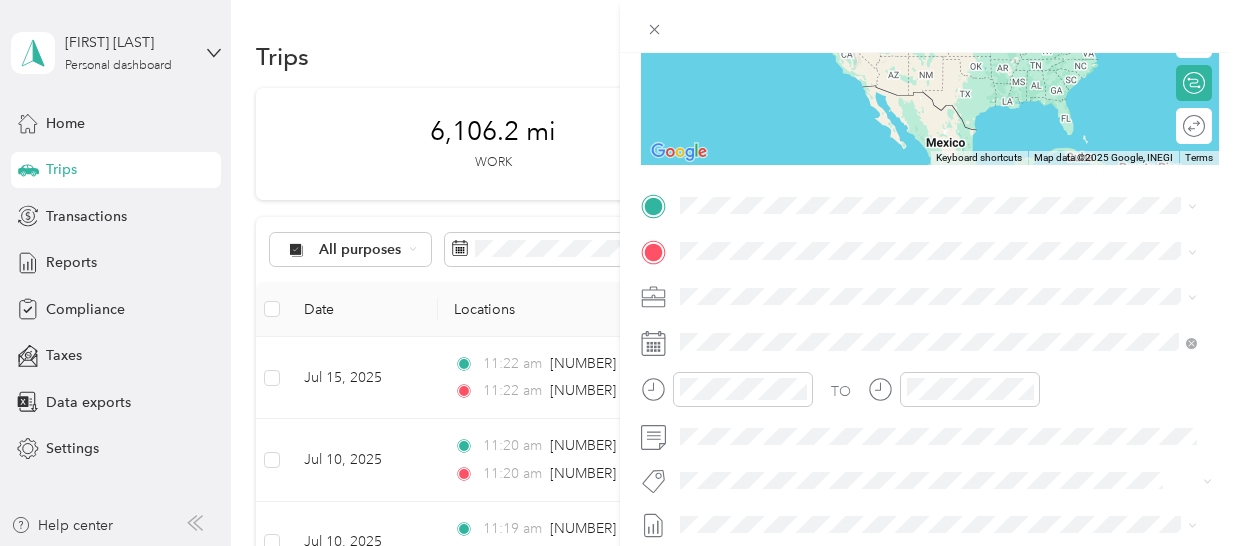 scroll, scrollTop: 290, scrollLeft: 0, axis: vertical 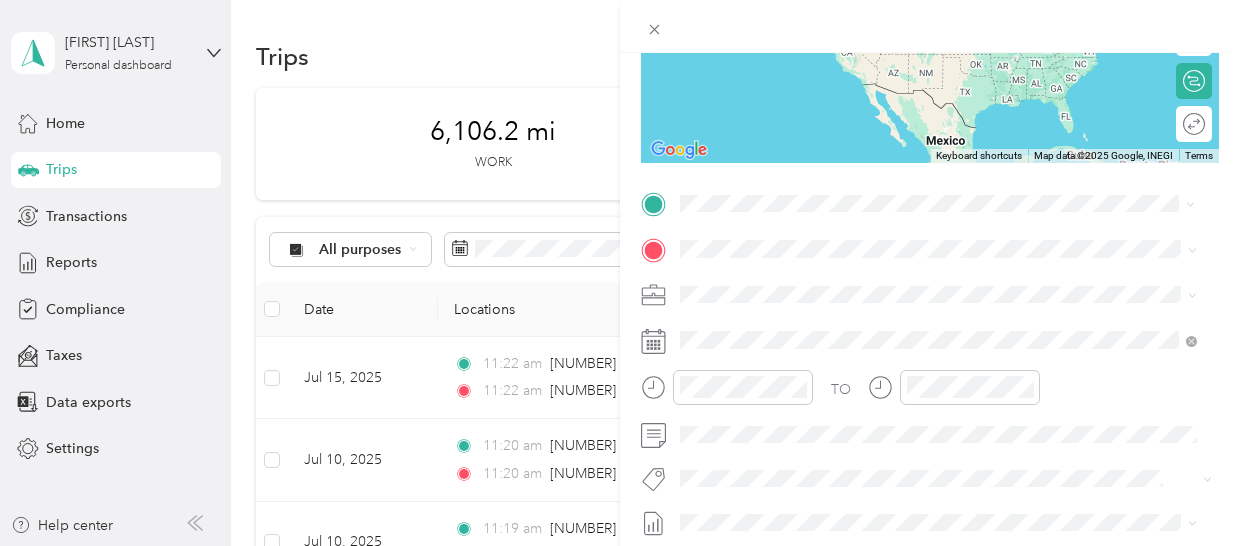 click on "[NUMBER] [STREET]
[CITY], [STATE] [POSTAL_CODE], [COUNTRY]" at bounding box center [862, 282] 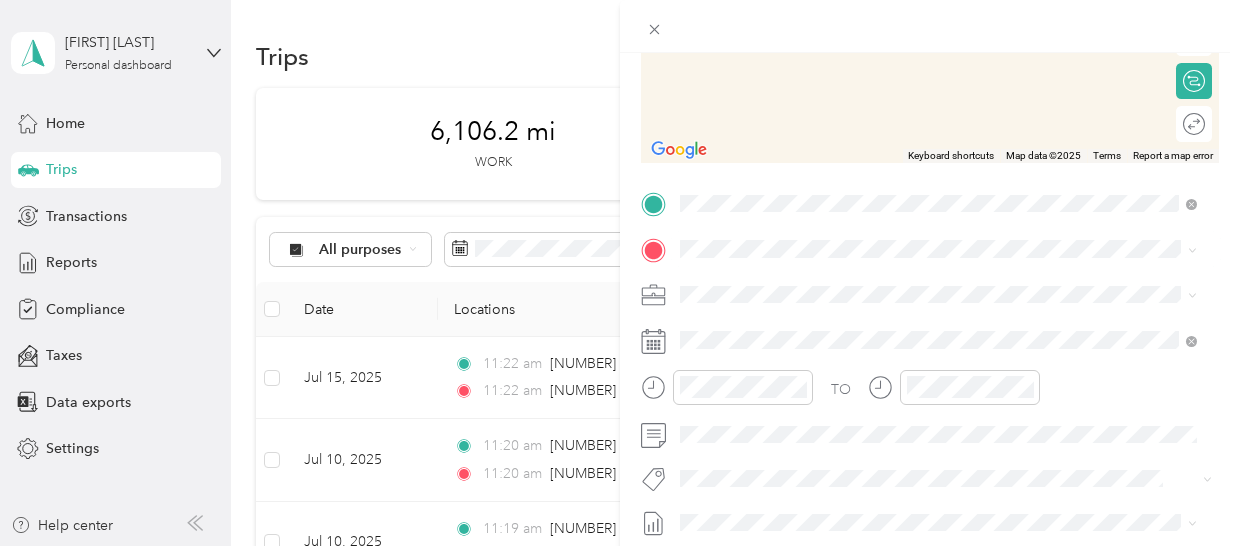 click on "[NUMBER] [STREET]
[CITY], [STATE] [POSTAL_CODE], [COUNTRY]" at bounding box center (862, 325) 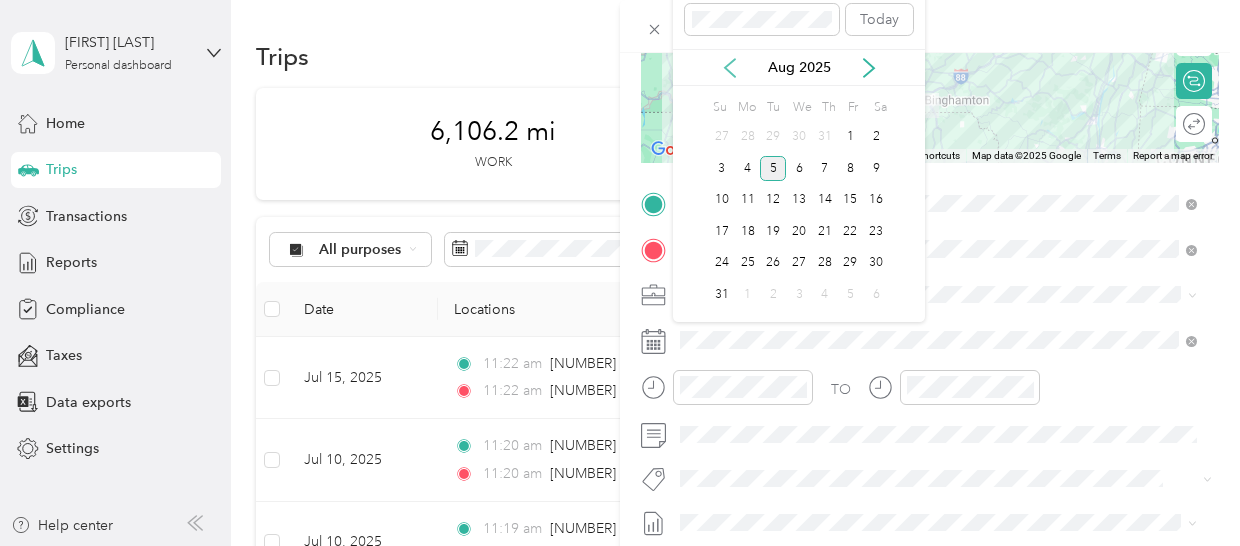 click 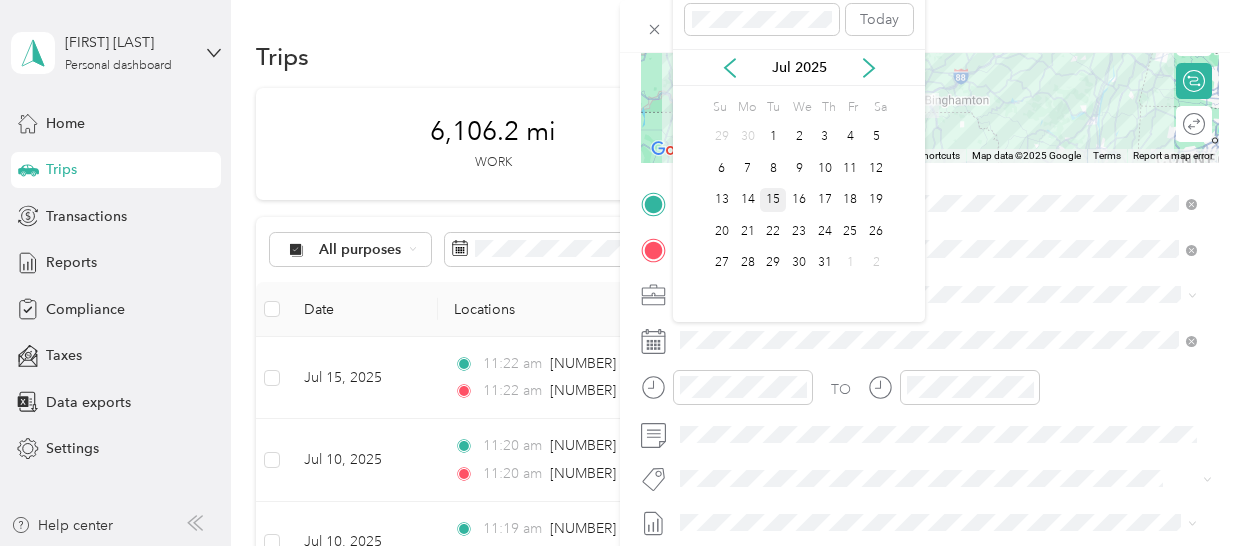 click on "15" at bounding box center (773, 200) 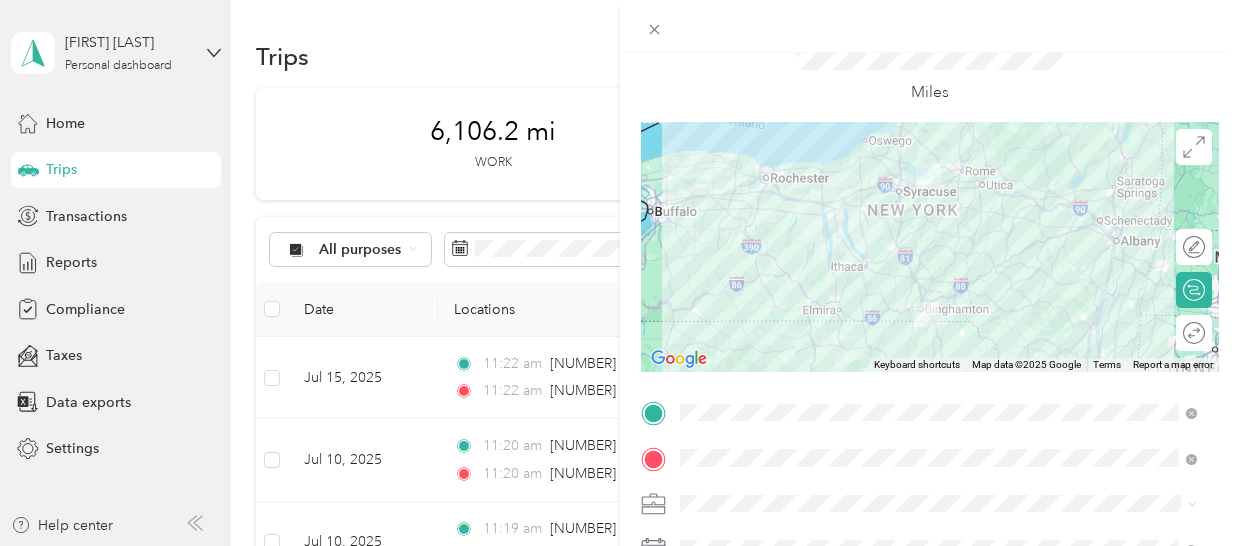 scroll, scrollTop: 0, scrollLeft: 0, axis: both 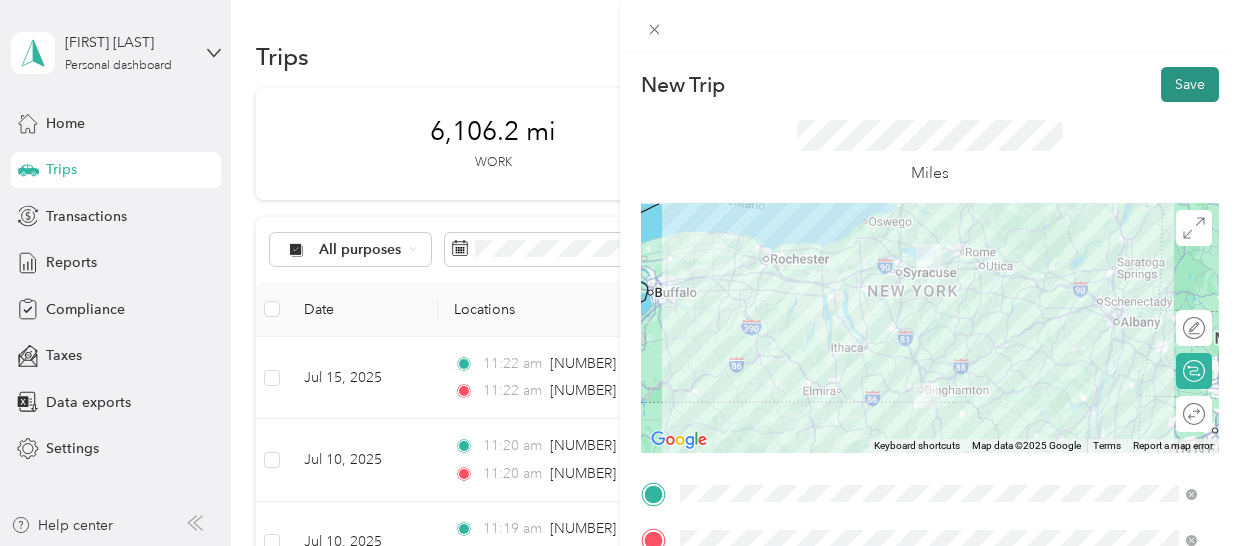 click on "Save" at bounding box center [1190, 84] 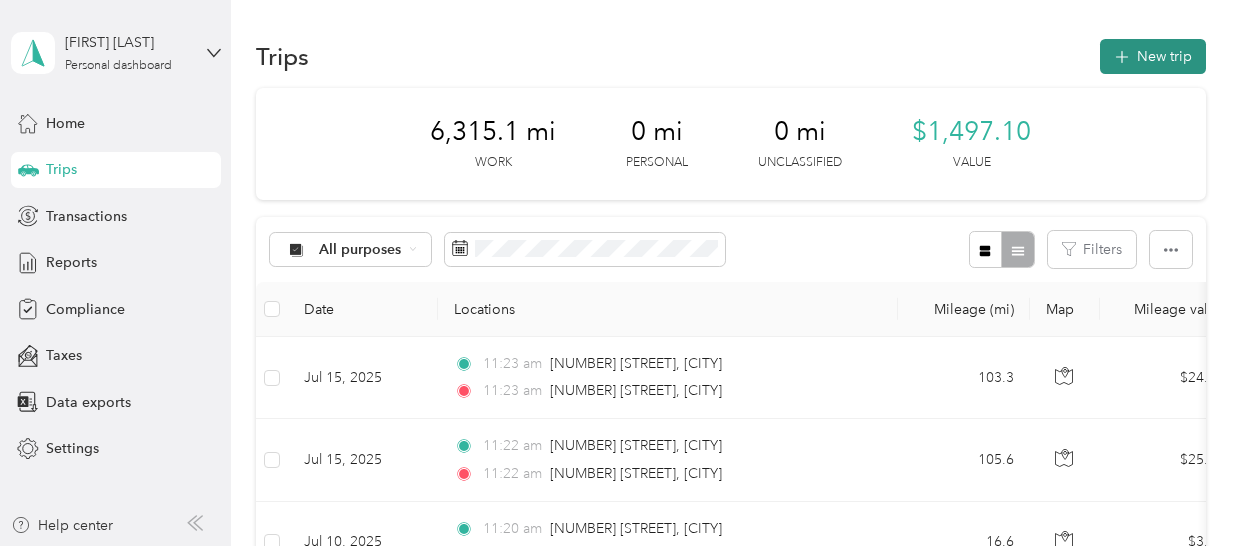 click on "New trip" at bounding box center [1153, 56] 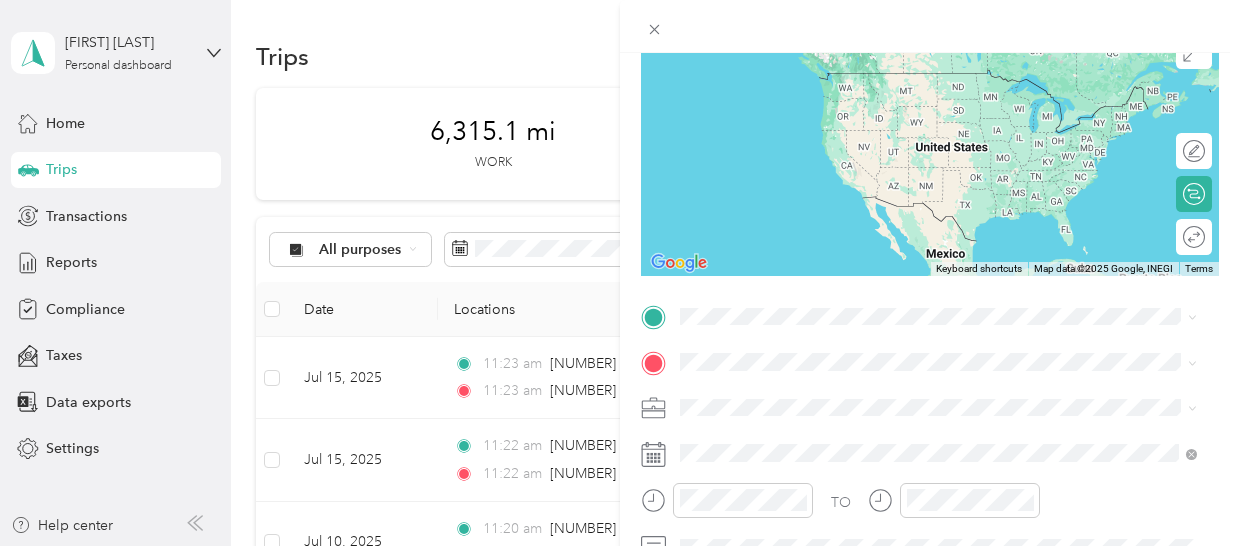 scroll, scrollTop: 193, scrollLeft: 0, axis: vertical 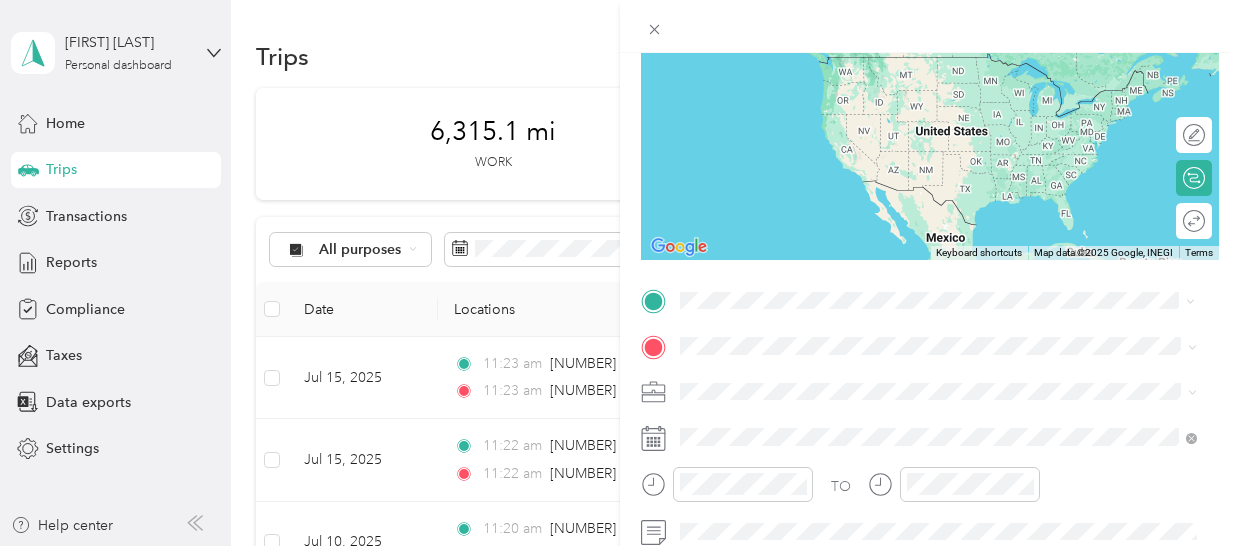 click on "[NUMBER] [STREET]
[CITY], [STATE] [POSTAL_CODE], [COUNTRY]" at bounding box center [862, 380] 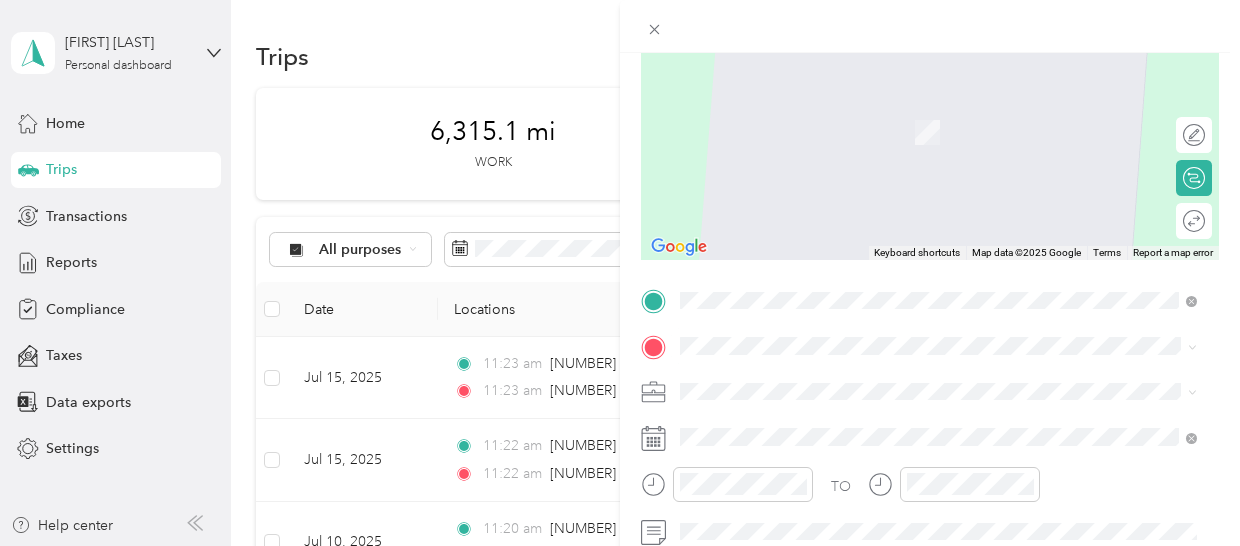 click on "[NUMBER] [STREET]
[CITY], [STATE] [POSTAL_CODE], [COUNTRY]" at bounding box center (862, 109) 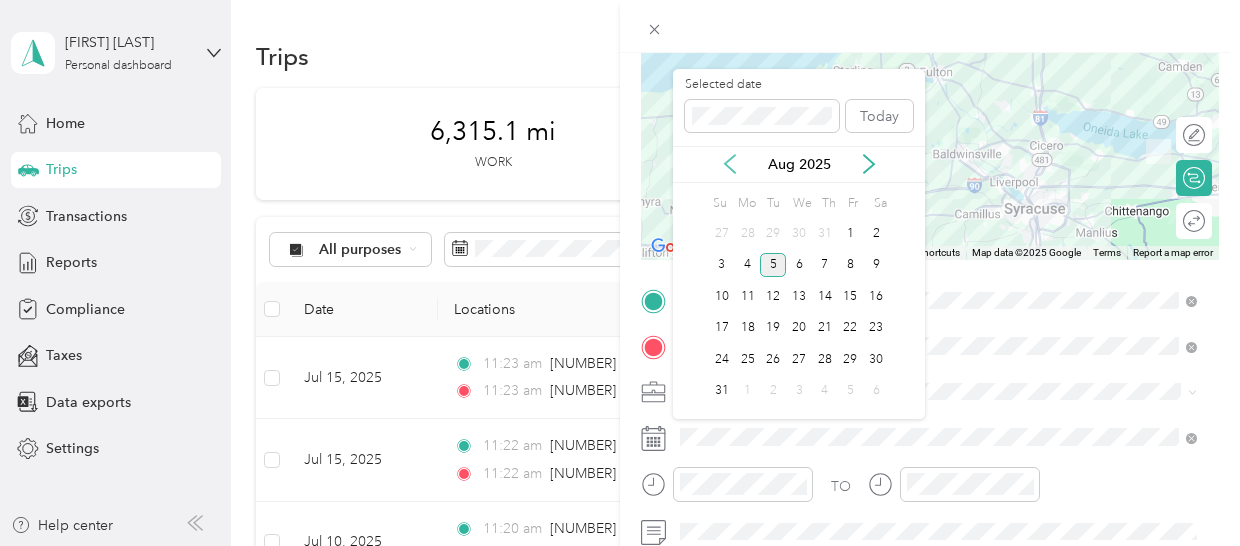 click 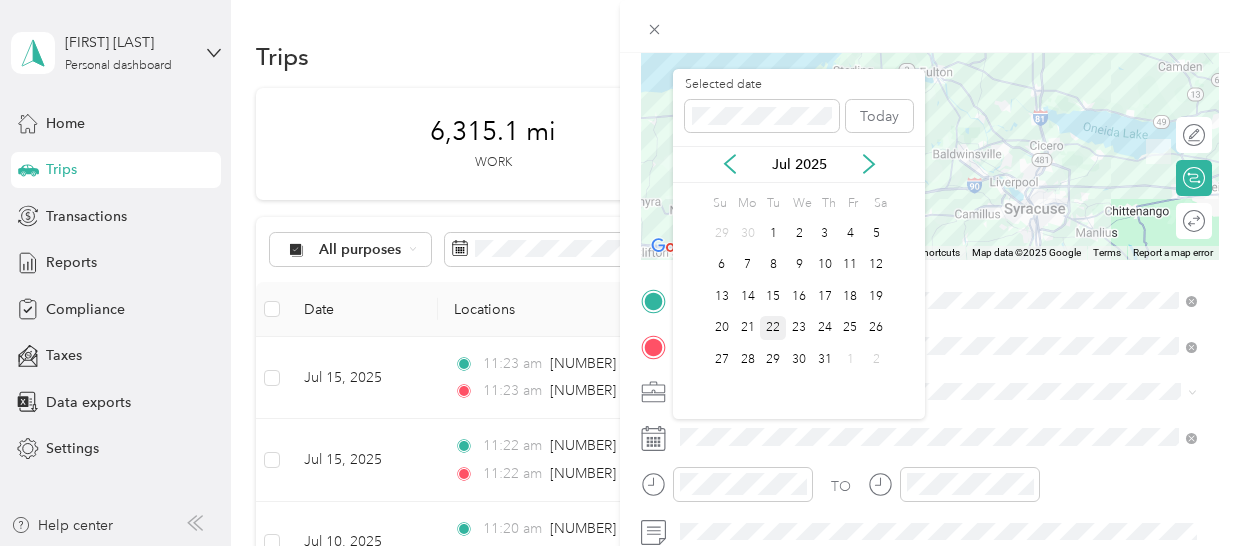 click on "22" at bounding box center (773, 328) 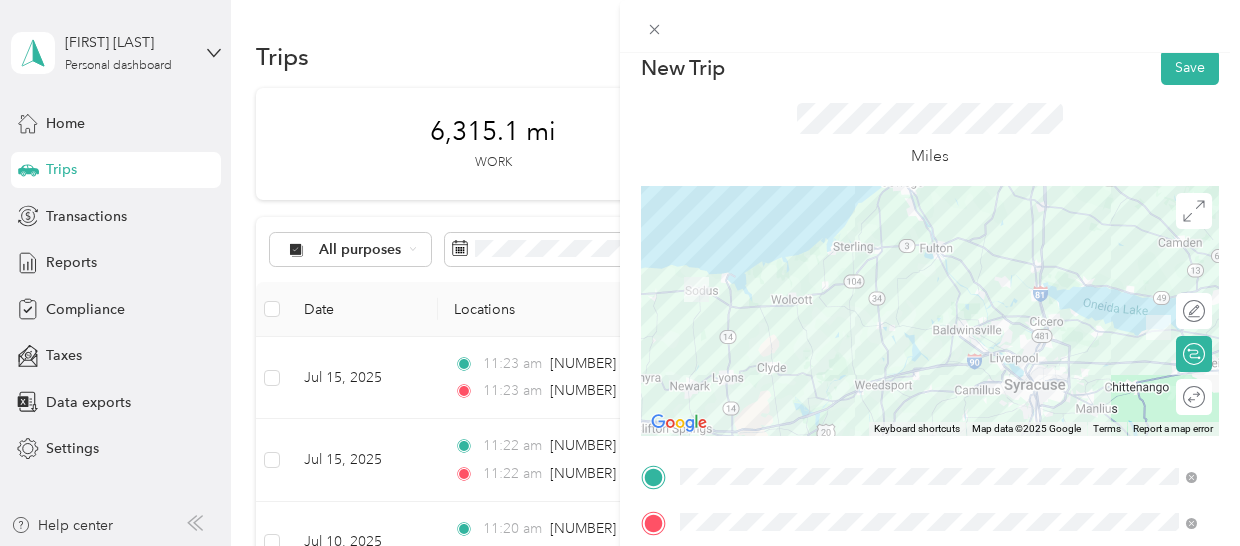 scroll, scrollTop: 0, scrollLeft: 0, axis: both 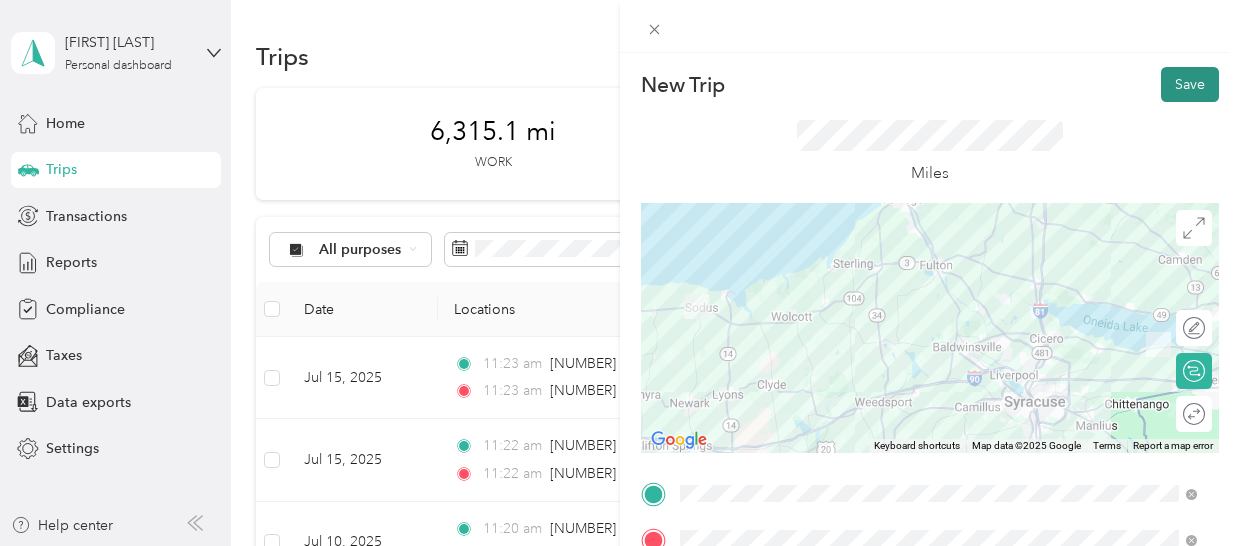 click on "Save" at bounding box center [1190, 84] 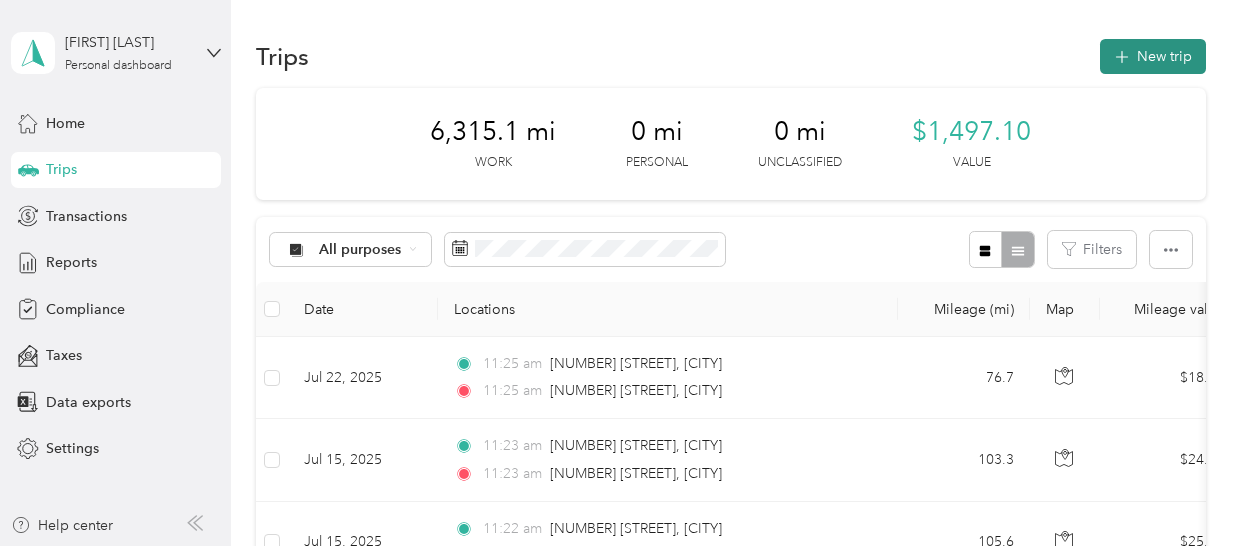 click on "New trip" at bounding box center [1153, 56] 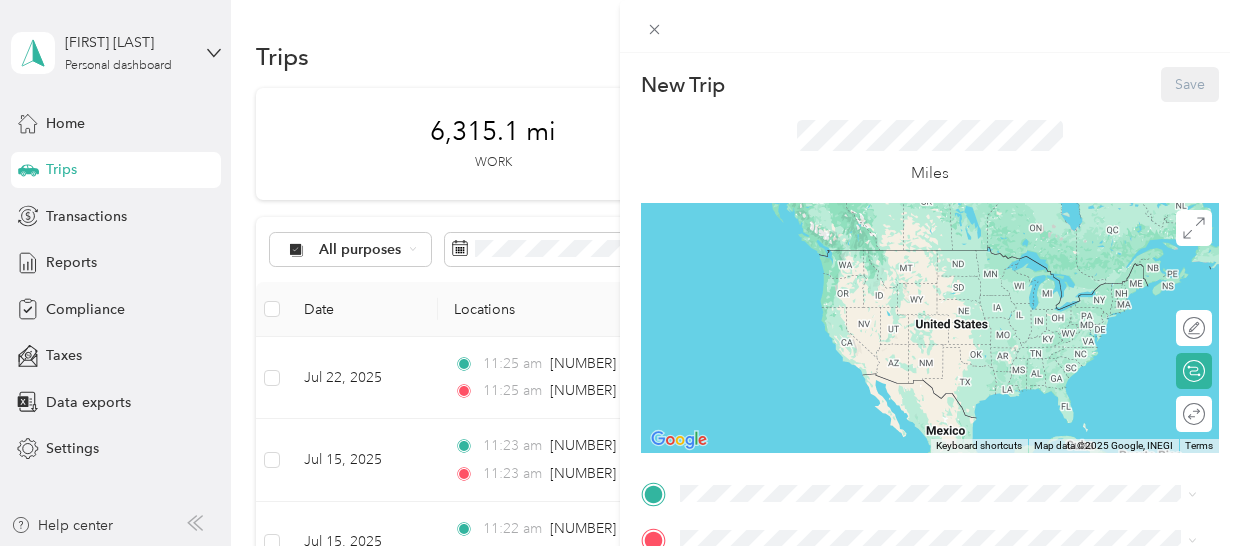 scroll, scrollTop: 217, scrollLeft: 0, axis: vertical 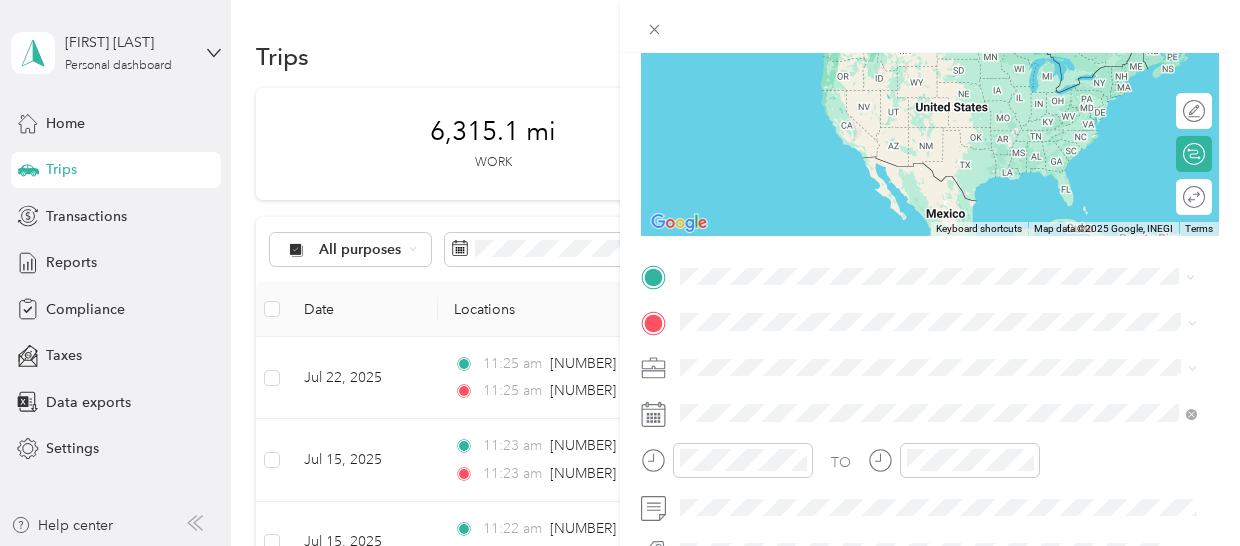 click on "[NUMBER] [STREET]
[CITY], [STATE] [POSTAL_CODE], [COUNTRY]" at bounding box center [862, 40] 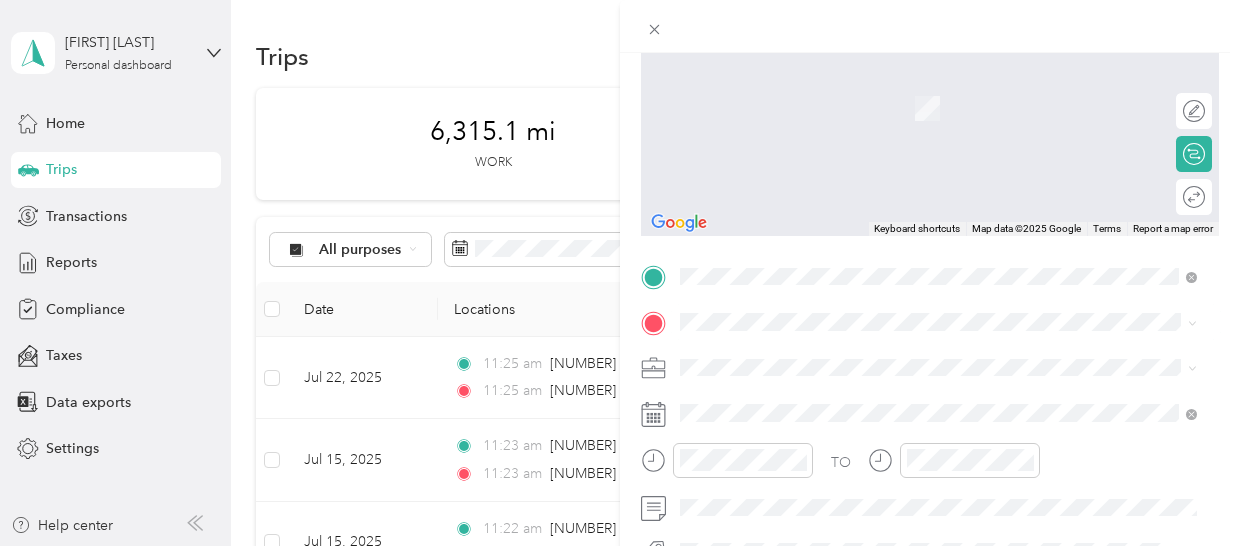 click on "[NUMBER] [STREET]
[CITY], [STATE] [POSTAL_CODE], [COUNTRY]" at bounding box center (862, 401) 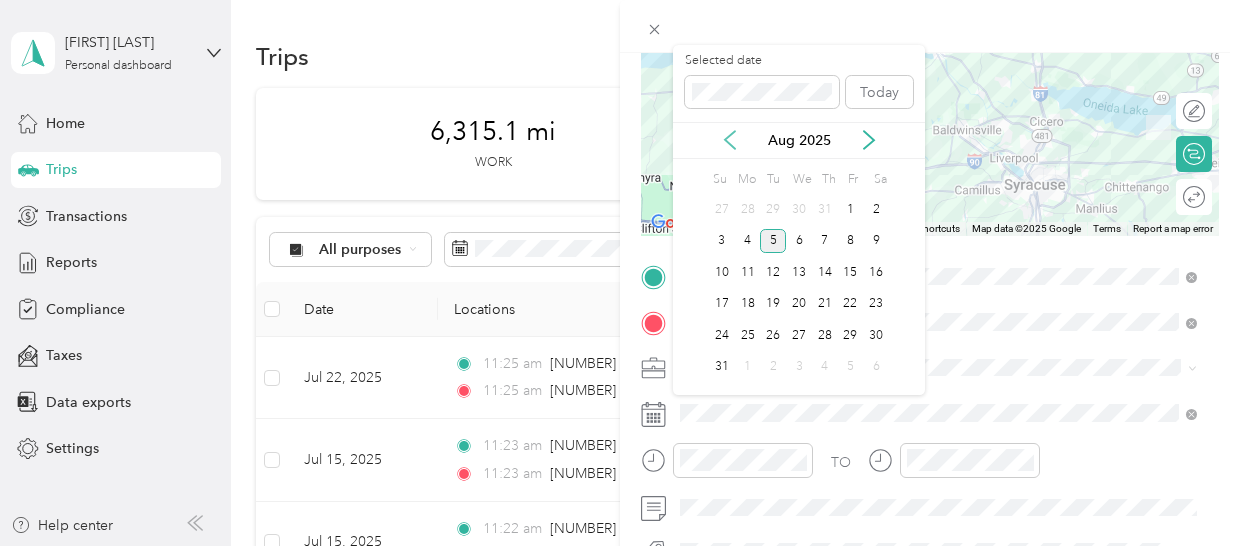 click 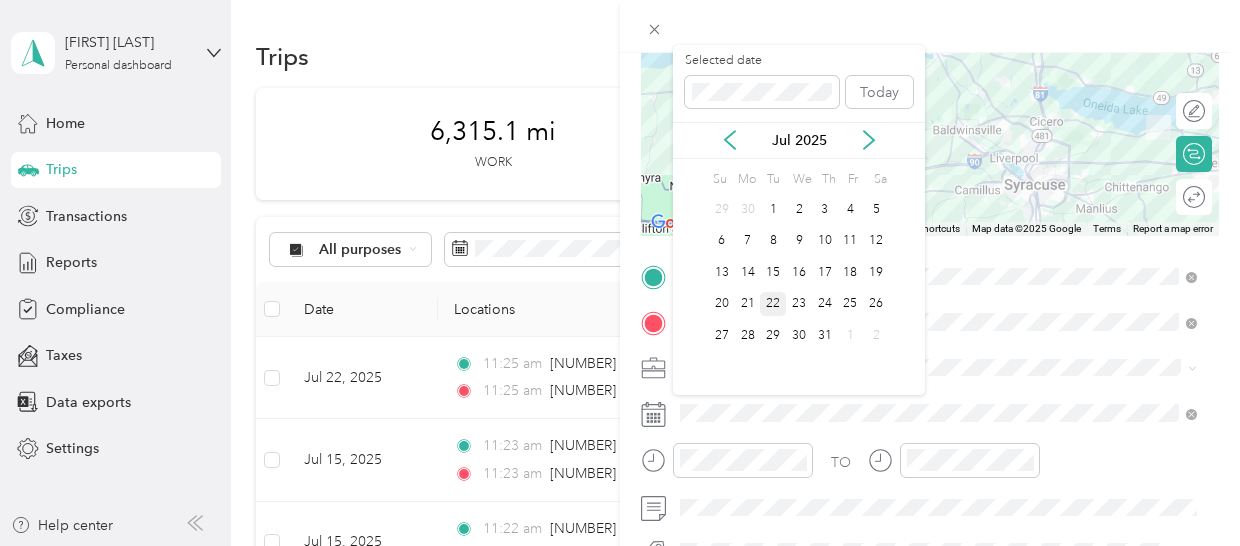 click on "22" at bounding box center (773, 304) 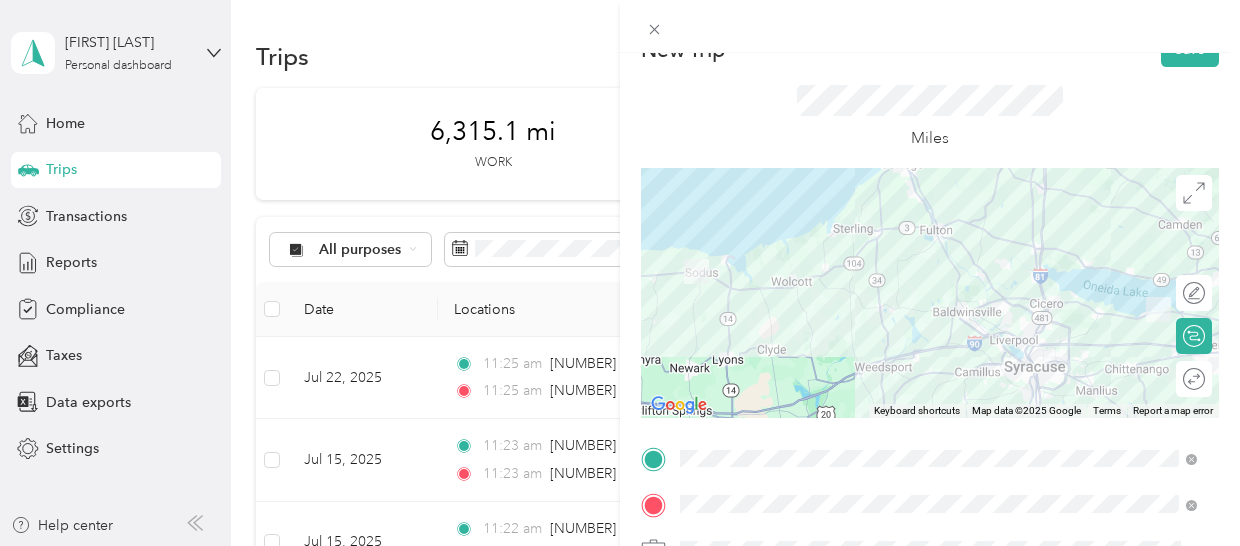 scroll, scrollTop: 0, scrollLeft: 0, axis: both 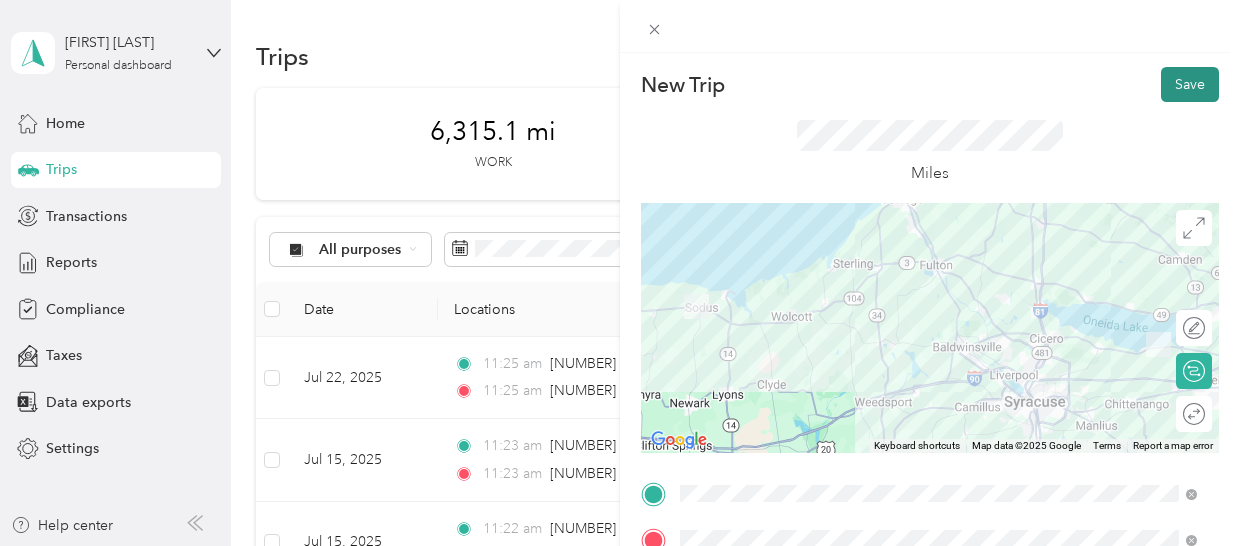 click on "Save" at bounding box center [1190, 84] 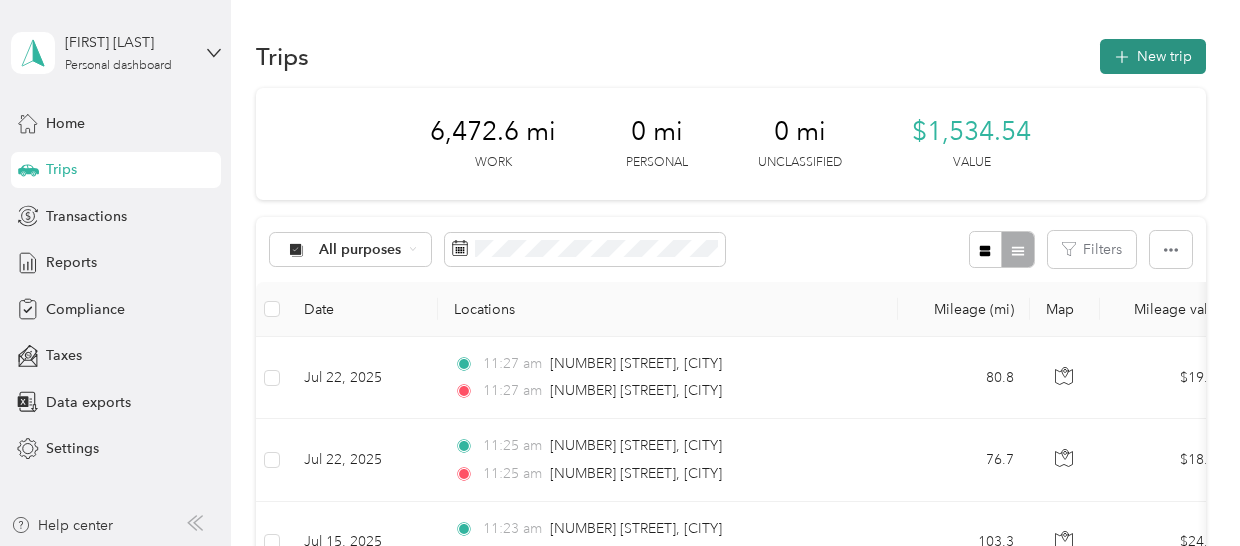 click on "New trip" at bounding box center [1153, 56] 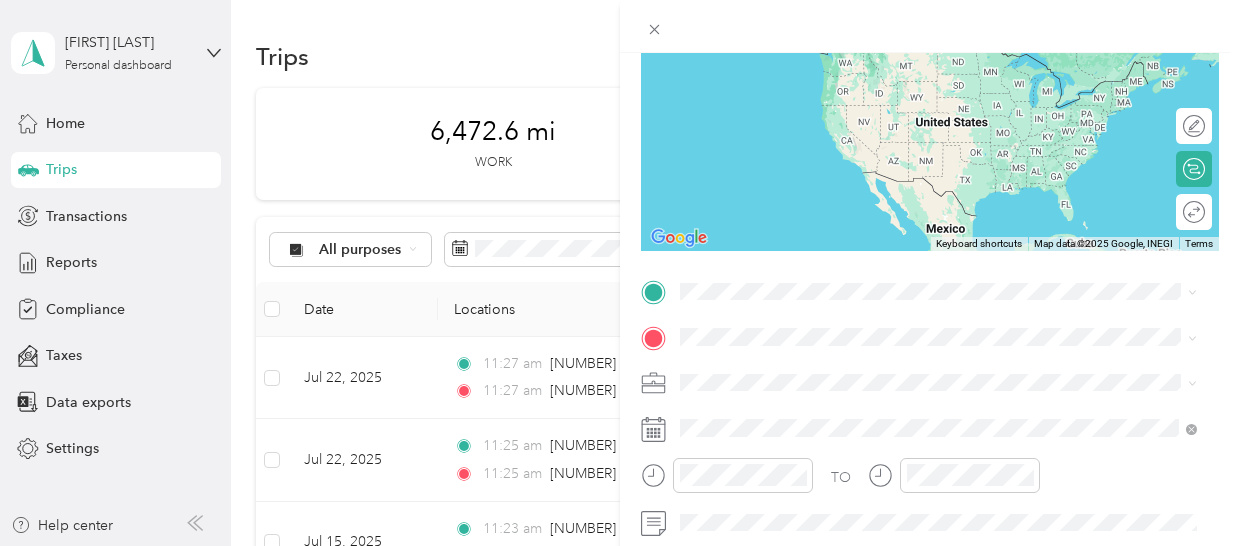 scroll, scrollTop: 227, scrollLeft: 0, axis: vertical 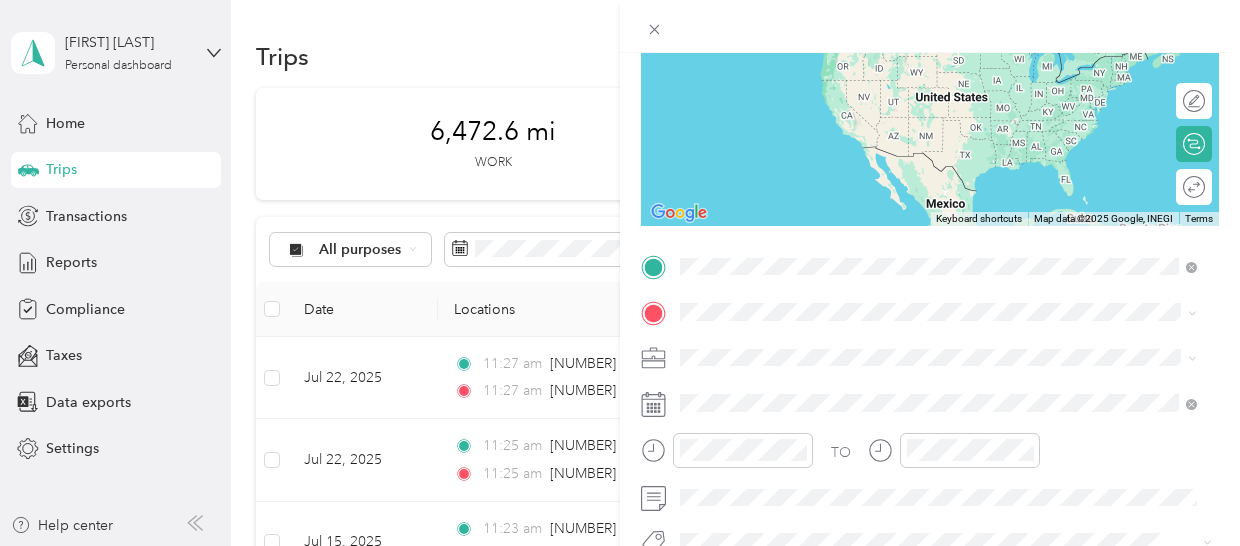 click on "[NUMBER] [STREET]
[CITY], [STATE] [POSTAL_CODE], [COUNTRY]" at bounding box center (862, 346) 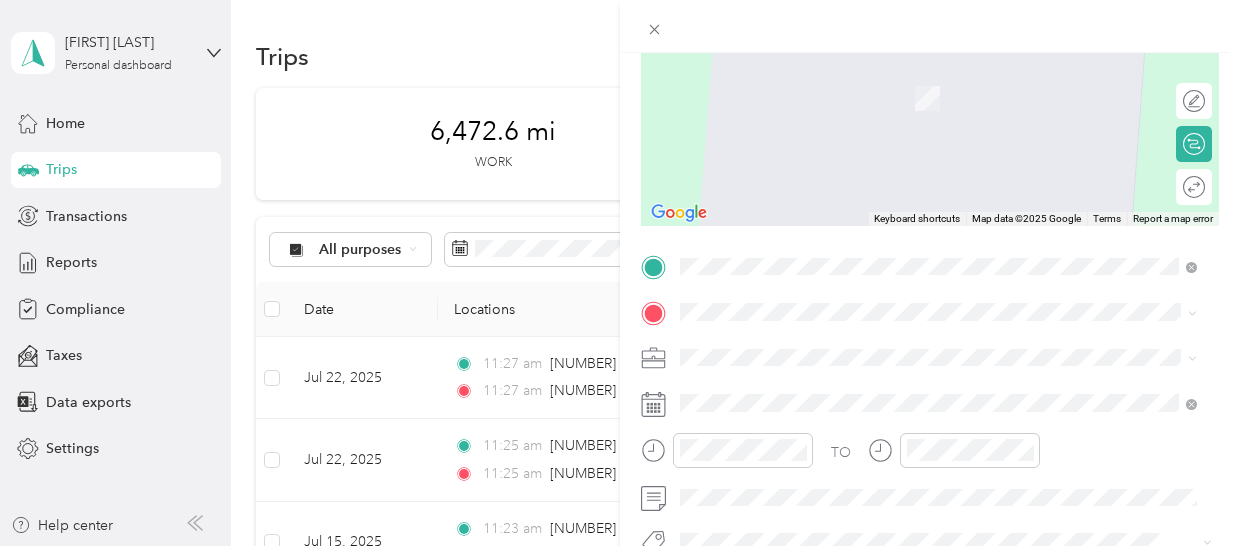click on "[NUMBER] [STREET]
[CITY], [STATE] [POSTAL_CODE], [COUNTRY]" at bounding box center [938, 391] 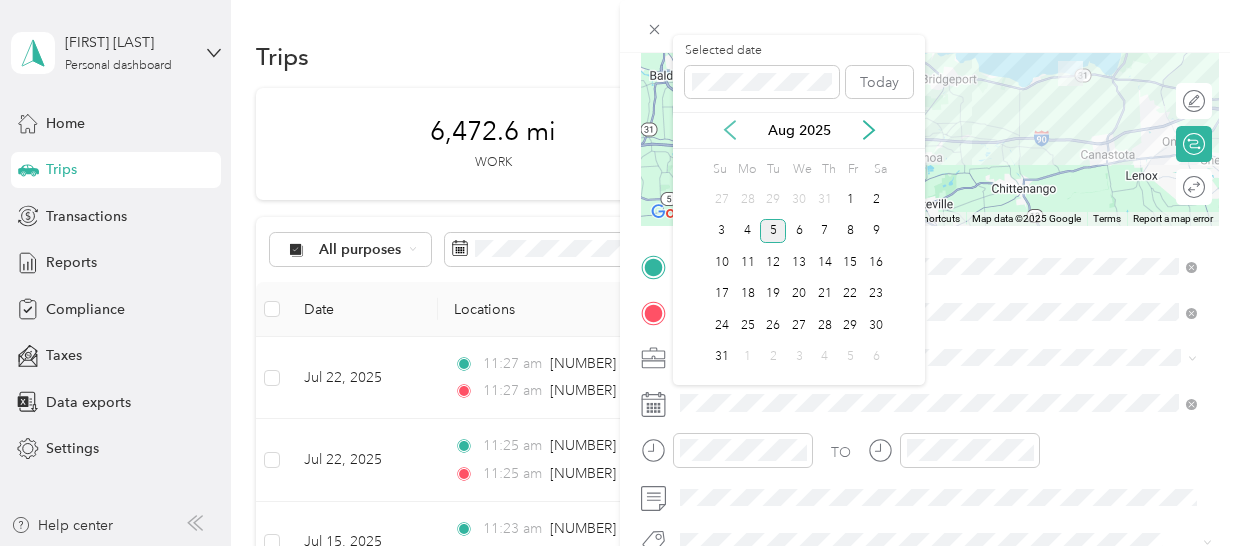 click 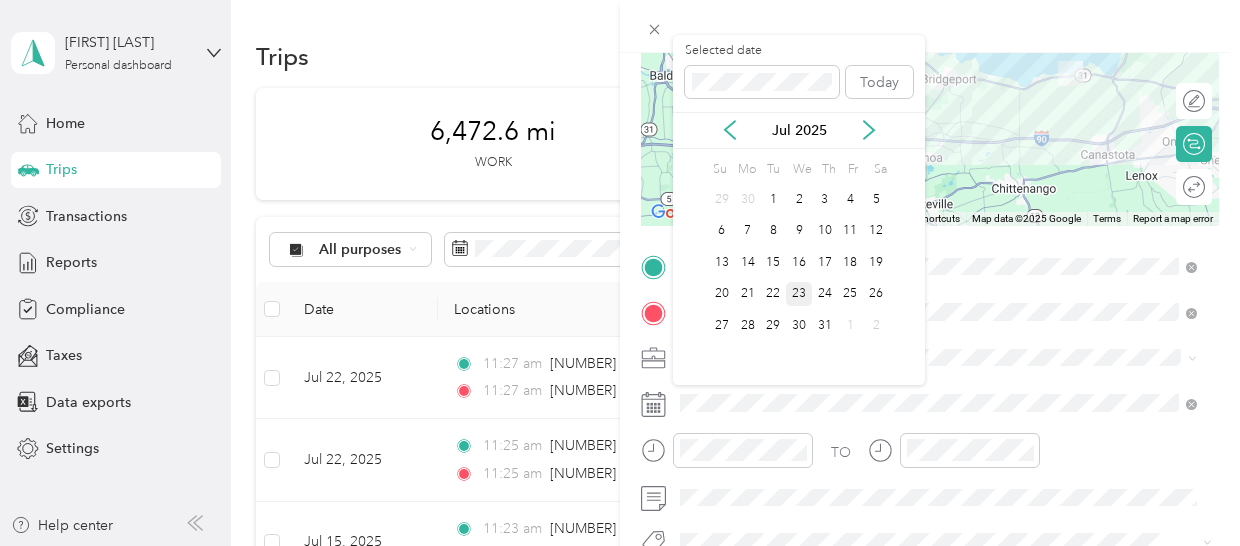 click on "23" at bounding box center [799, 294] 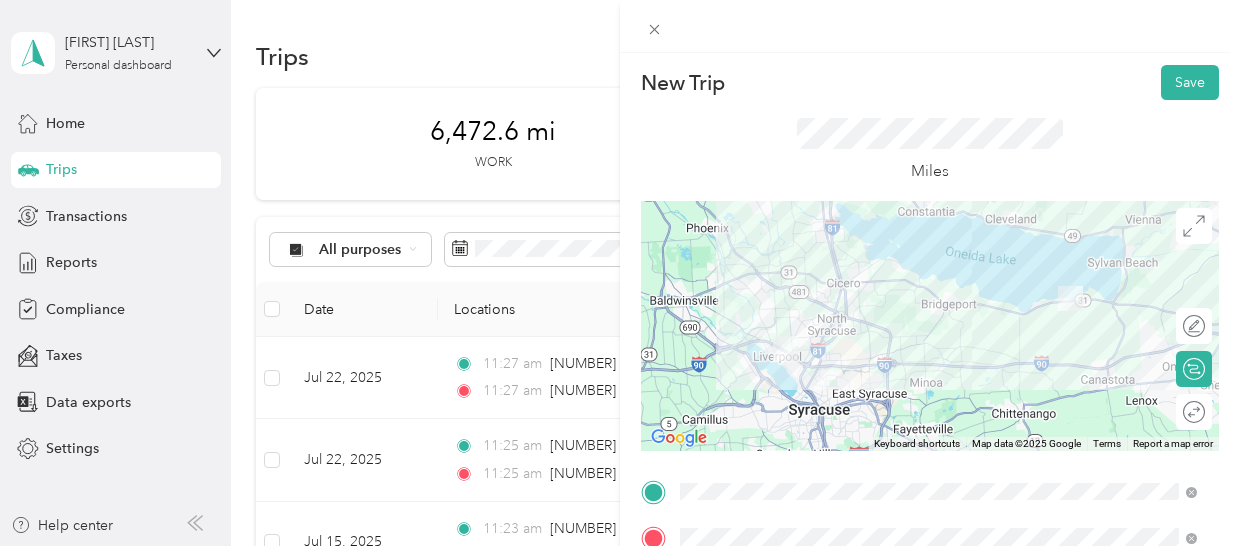 scroll, scrollTop: 0, scrollLeft: 0, axis: both 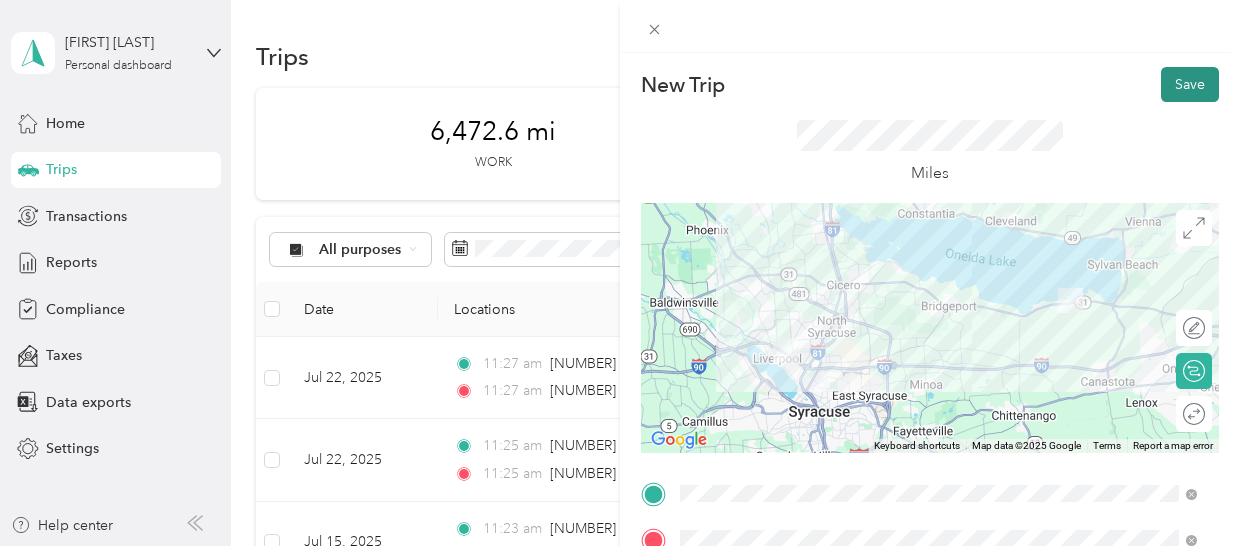 click on "Save" at bounding box center [1190, 84] 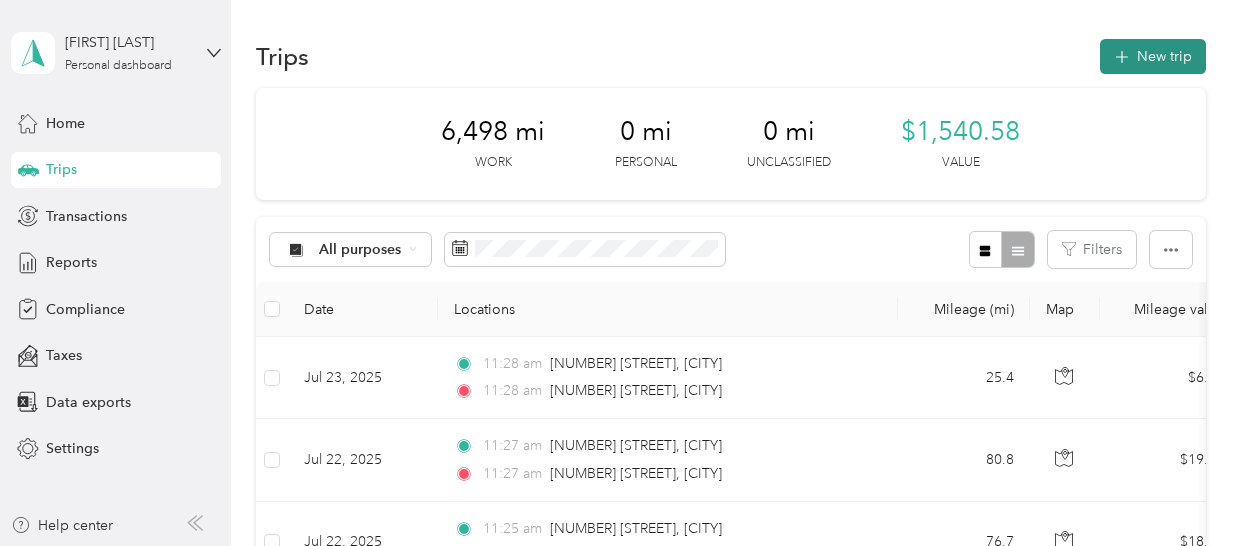 click on "New trip" at bounding box center [1153, 56] 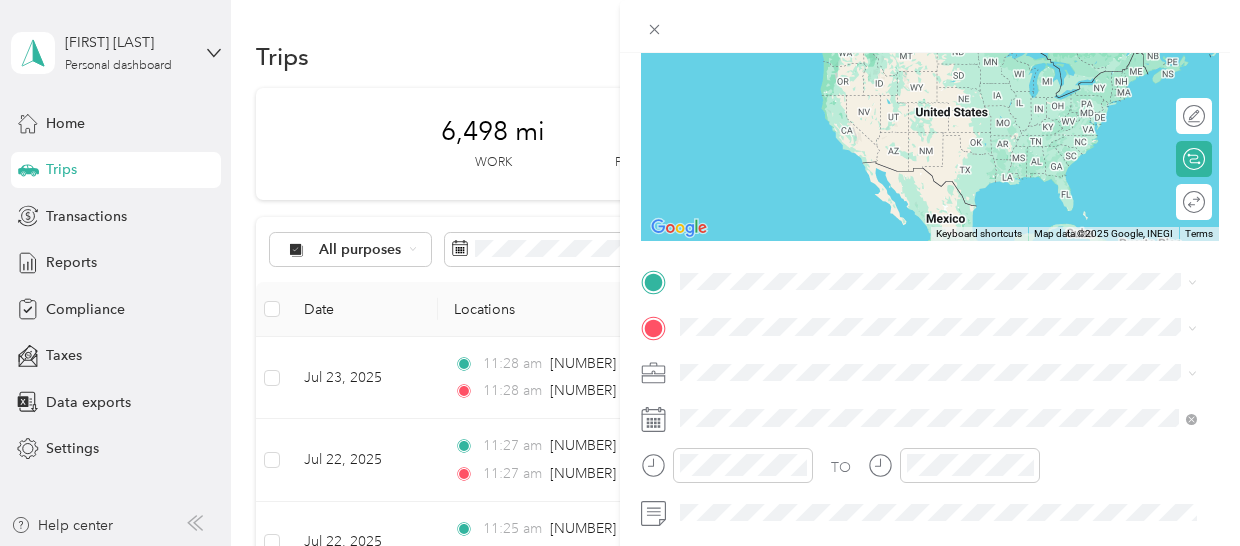 scroll, scrollTop: 243, scrollLeft: 0, axis: vertical 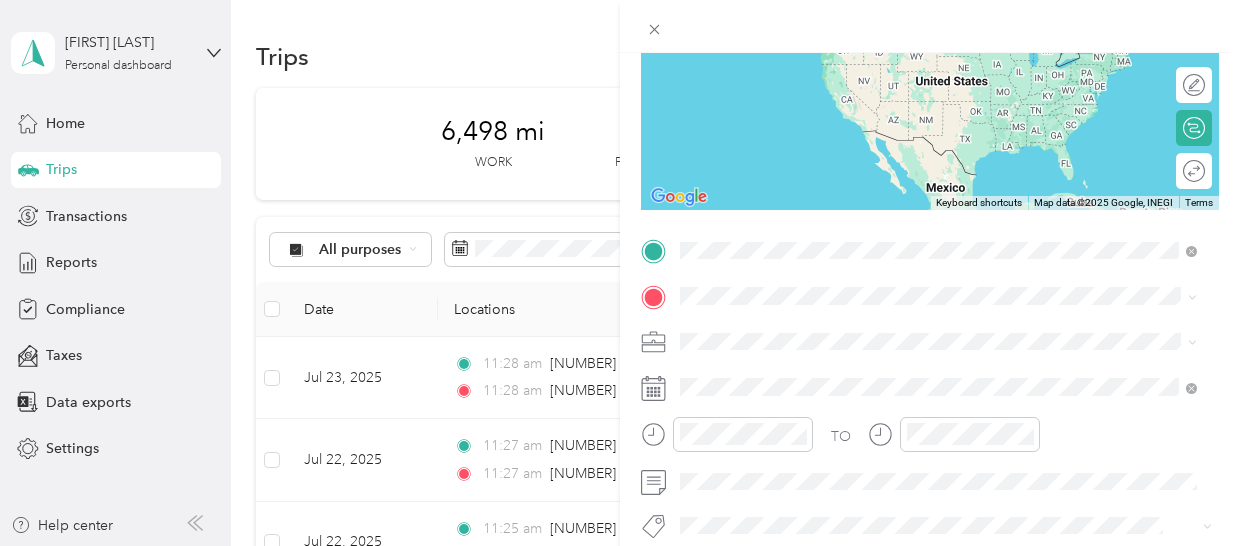 click on "[NUMBER] [STREET]
[CITY], [STATE] [POSTAL_CODE], [COUNTRY]" at bounding box center [862, 330] 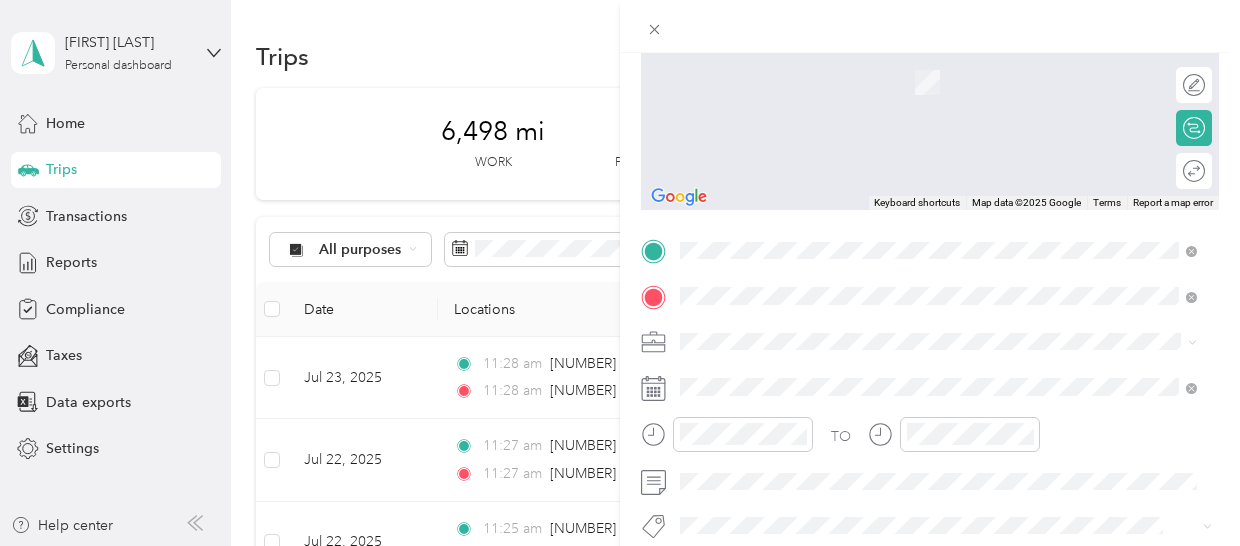 click on "[NUMBER] [STREET]
[CITY], [STATE] [POSTAL_CODE], [COUNTRY]" at bounding box center [862, 376] 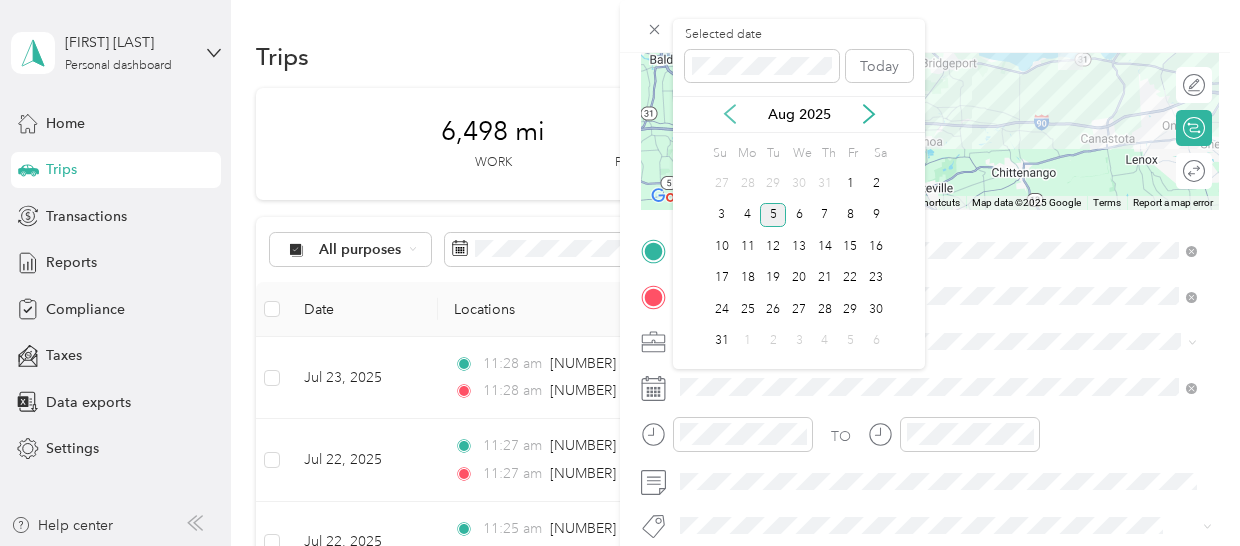 click 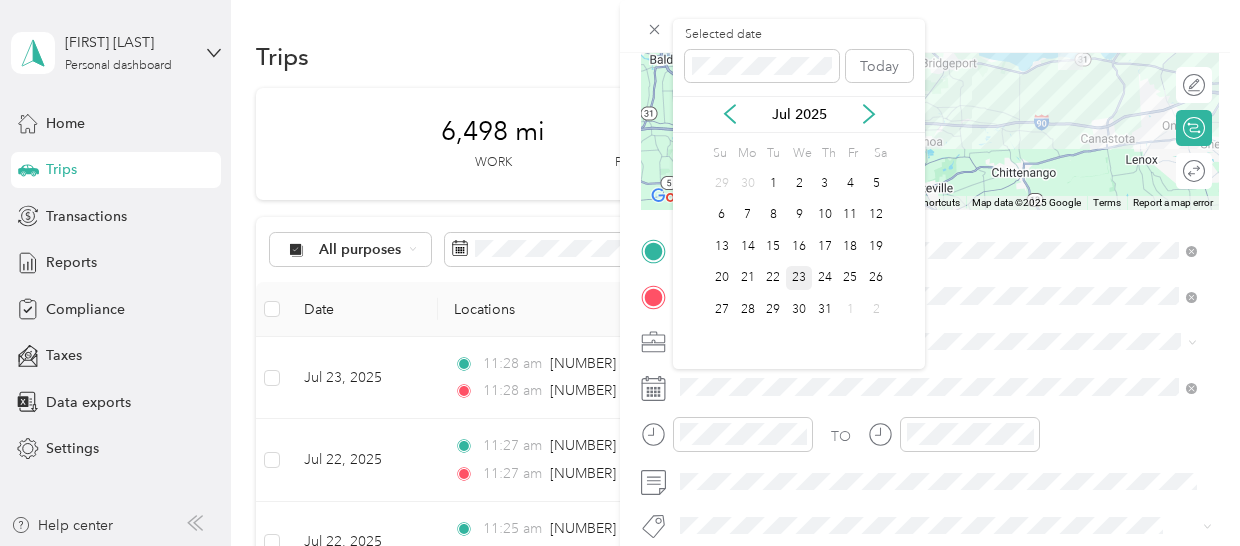 click on "23" at bounding box center (799, 278) 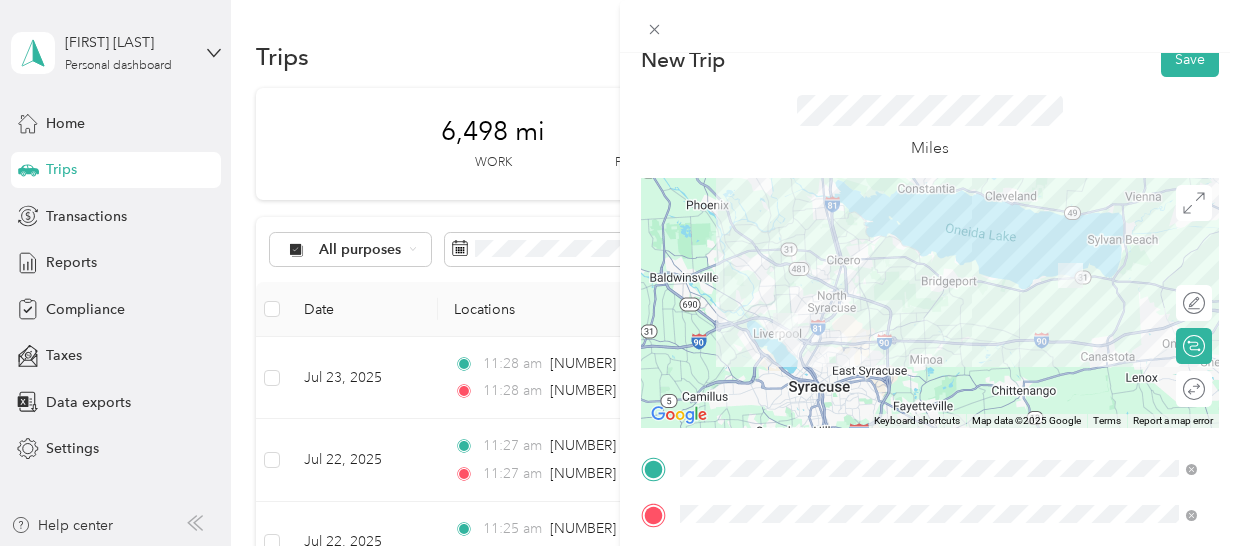 scroll, scrollTop: 0, scrollLeft: 0, axis: both 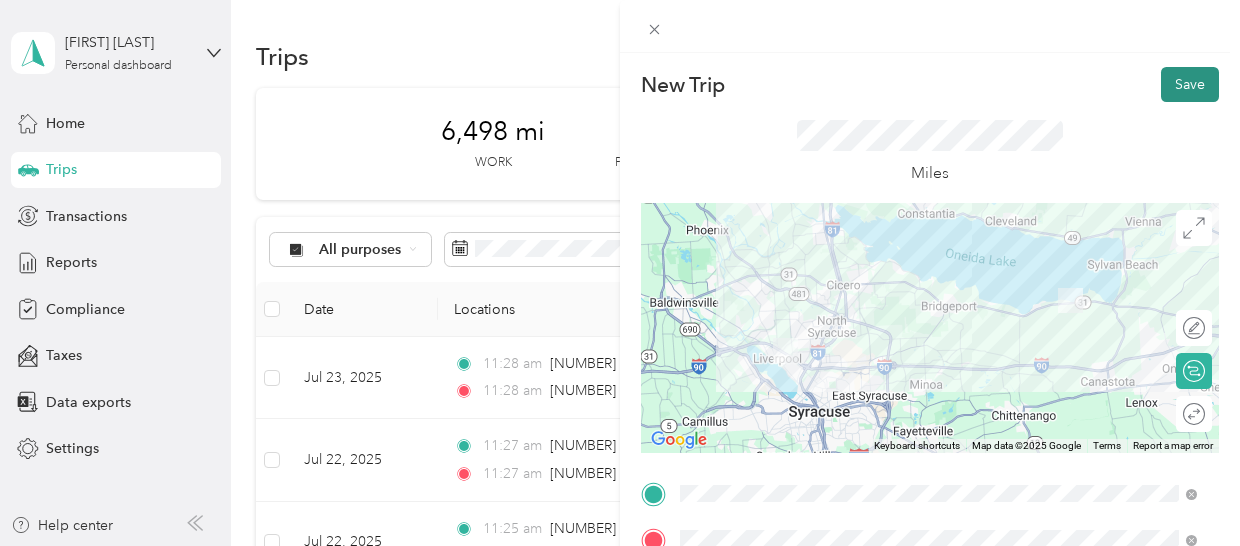 click on "Save" at bounding box center [1190, 84] 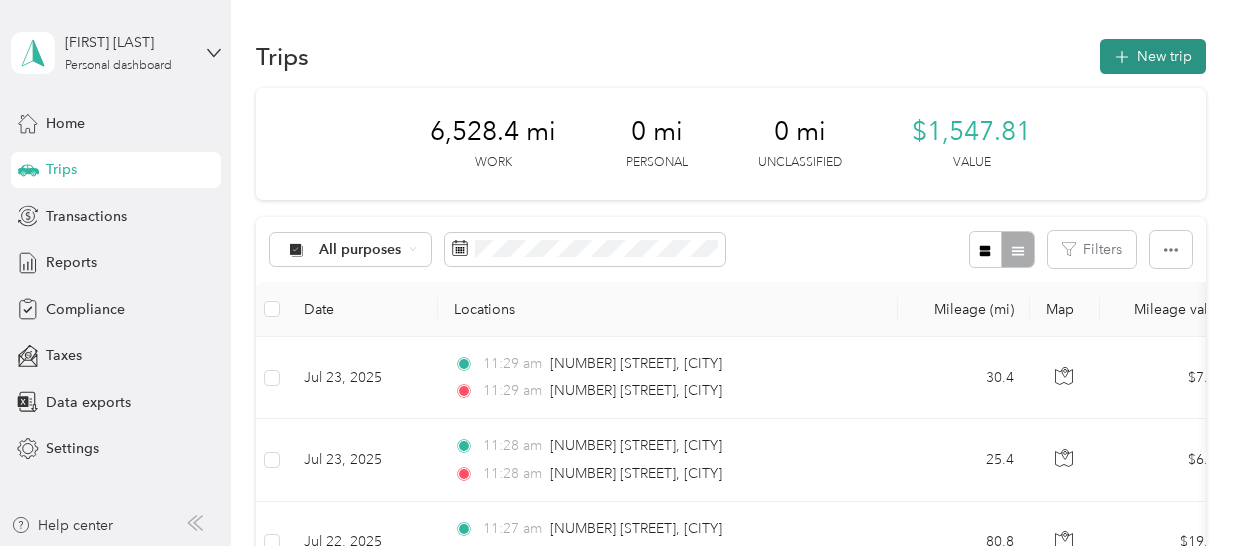 click on "New trip" at bounding box center [1153, 56] 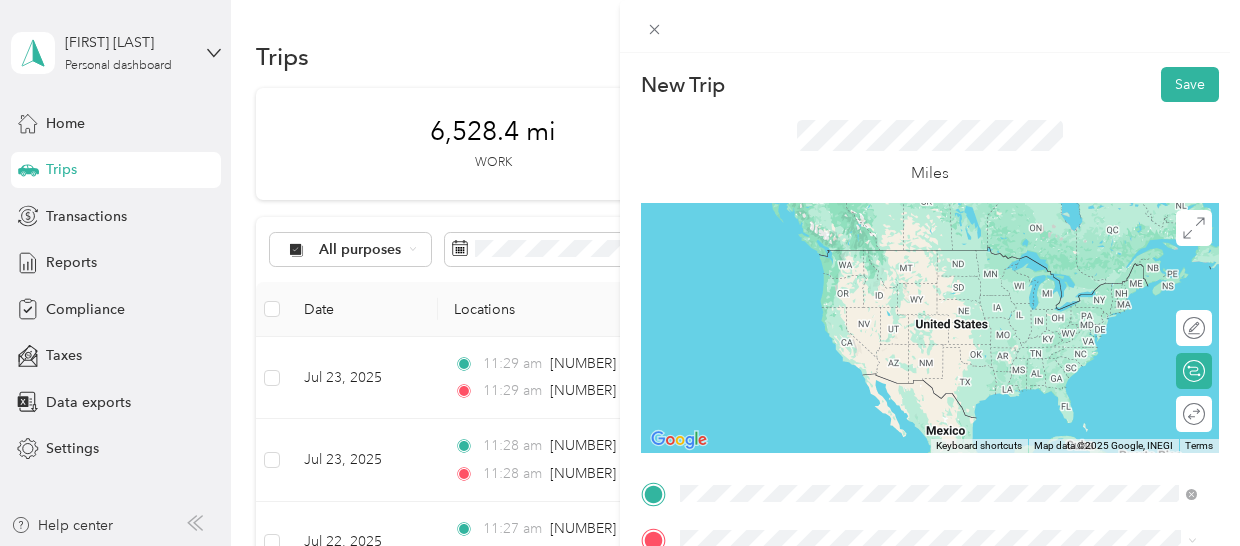 click on "[NUMBER] [STREET]
[CITY], [STATE] [POSTAL_CODE], [COUNTRY]" at bounding box center (862, 335) 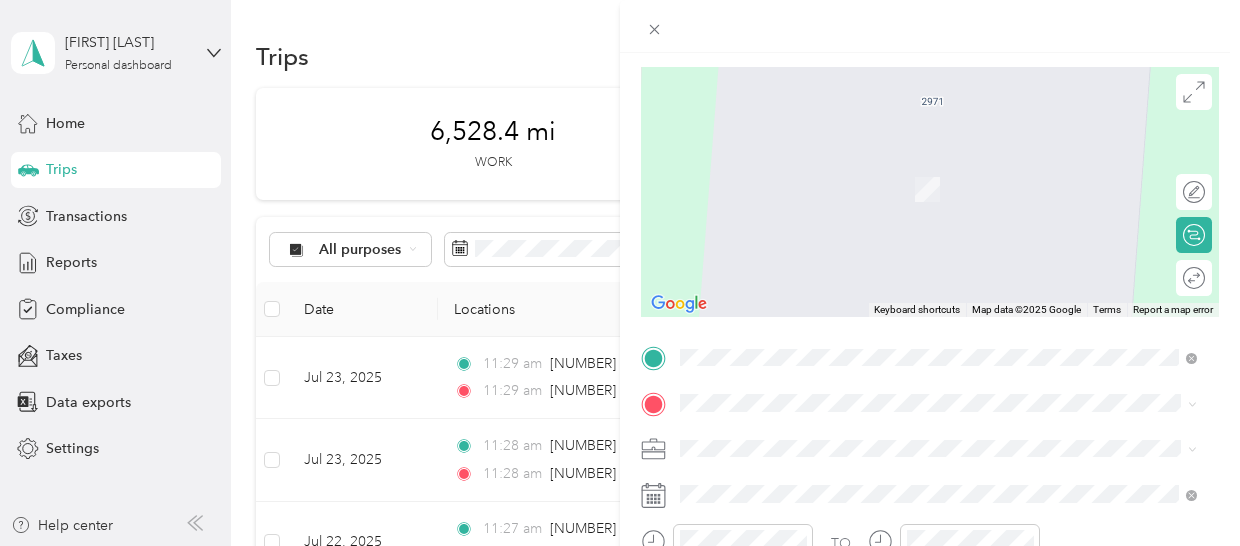 scroll, scrollTop: 178, scrollLeft: 0, axis: vertical 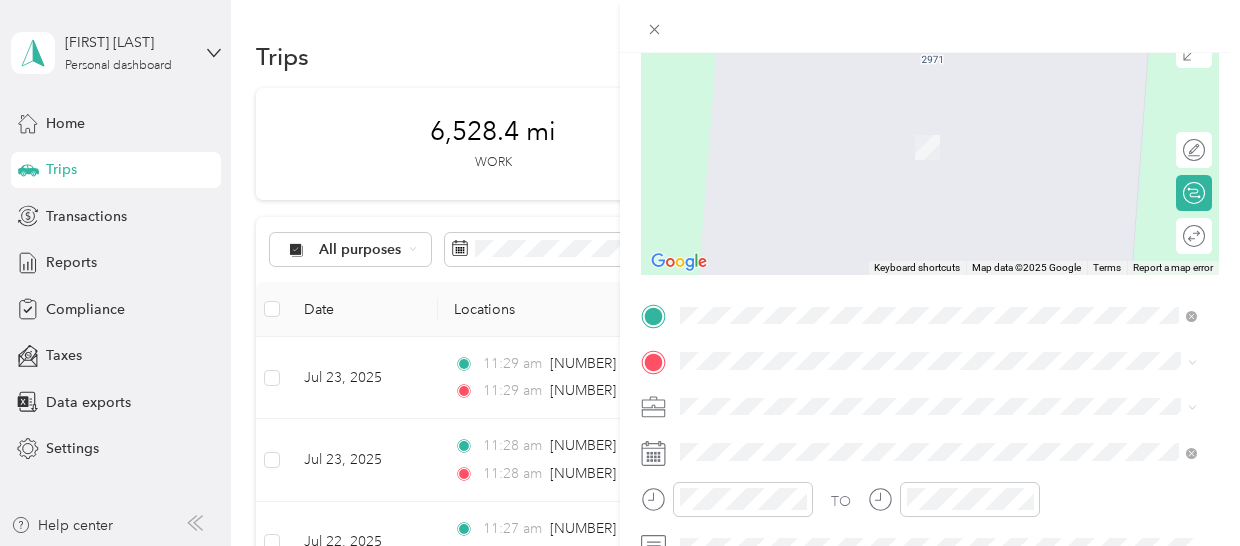 click on "[NUMBER] [STREET]
[CITY], [STATE] [POSTAL_CODE], [COUNTRY]" at bounding box center (862, 439) 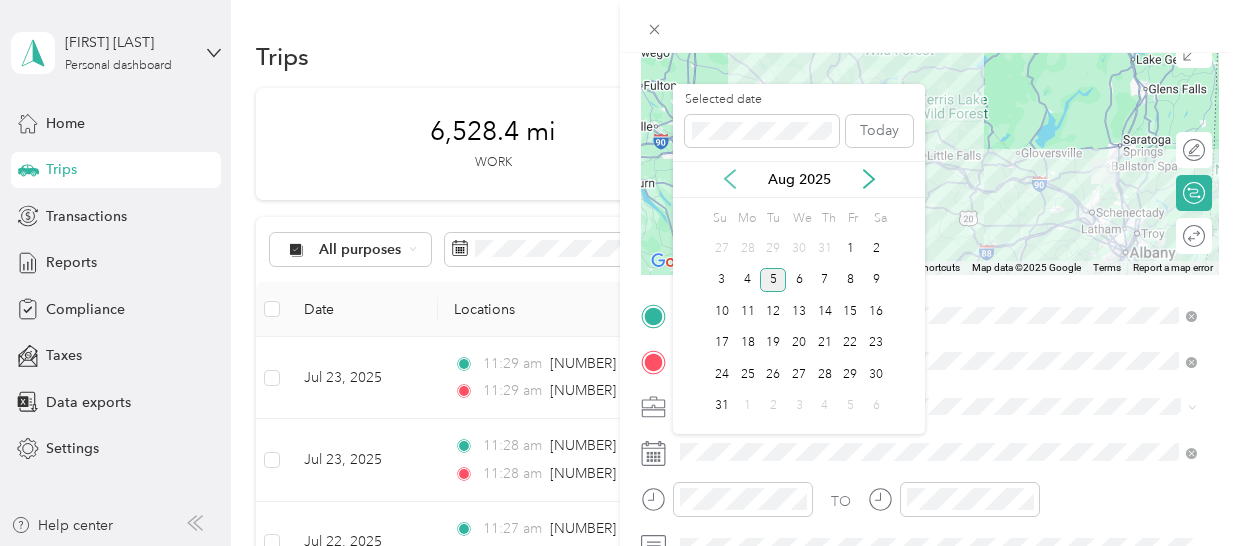 click 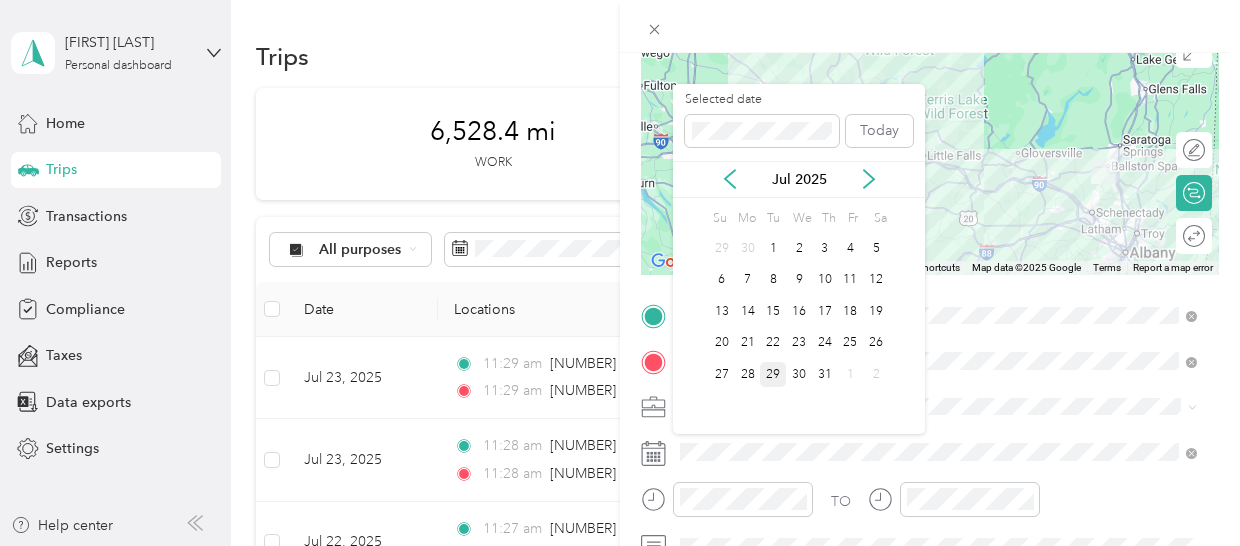click on "29" at bounding box center (773, 374) 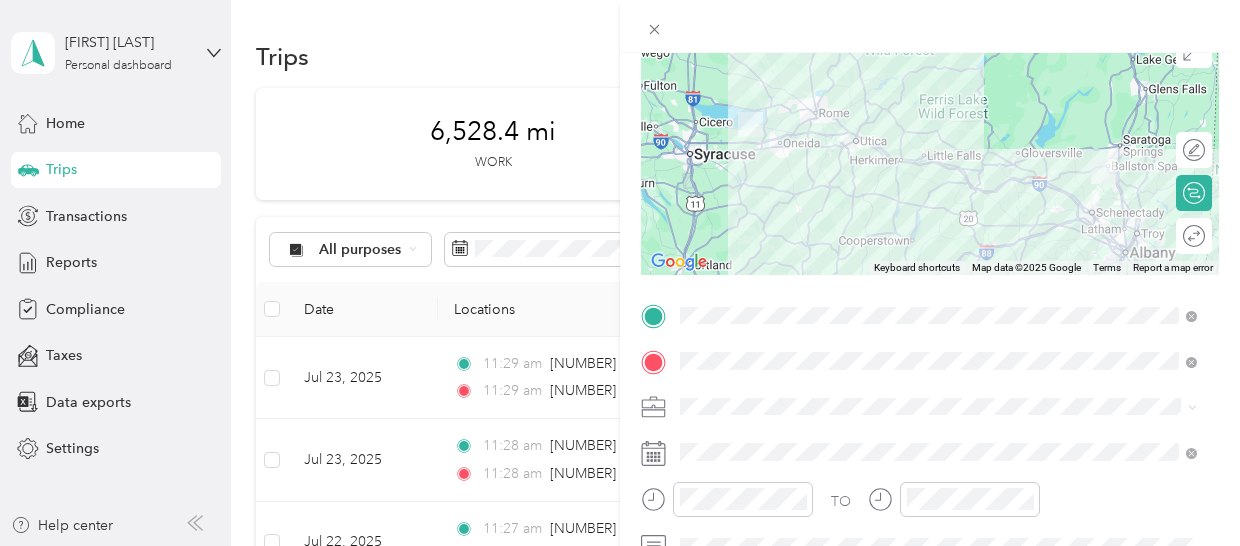 scroll, scrollTop: 0, scrollLeft: 0, axis: both 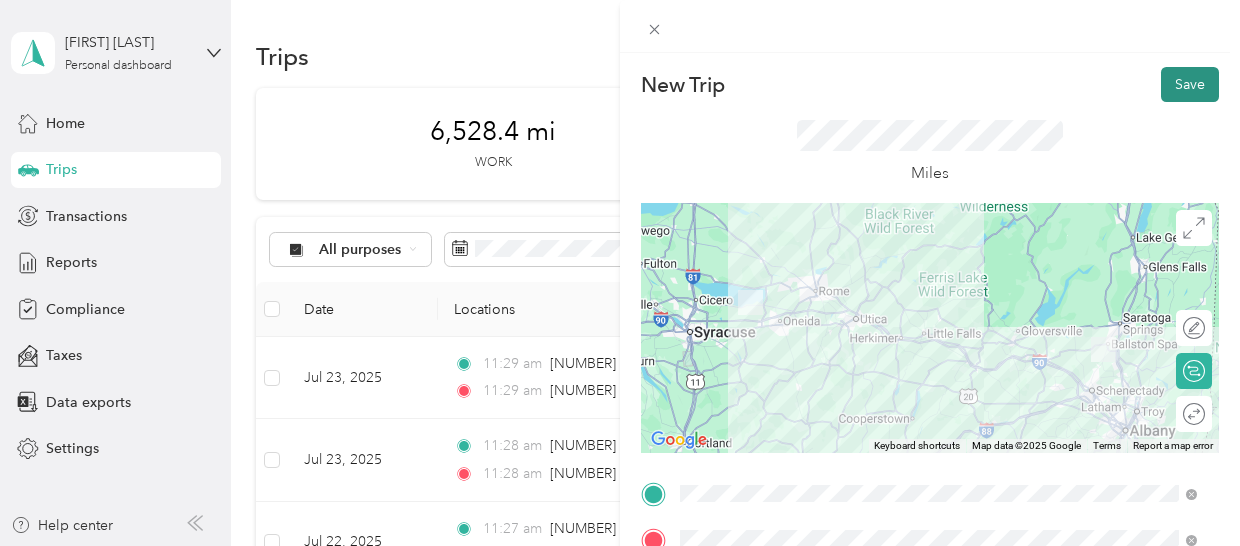 click on "Save" at bounding box center (1190, 84) 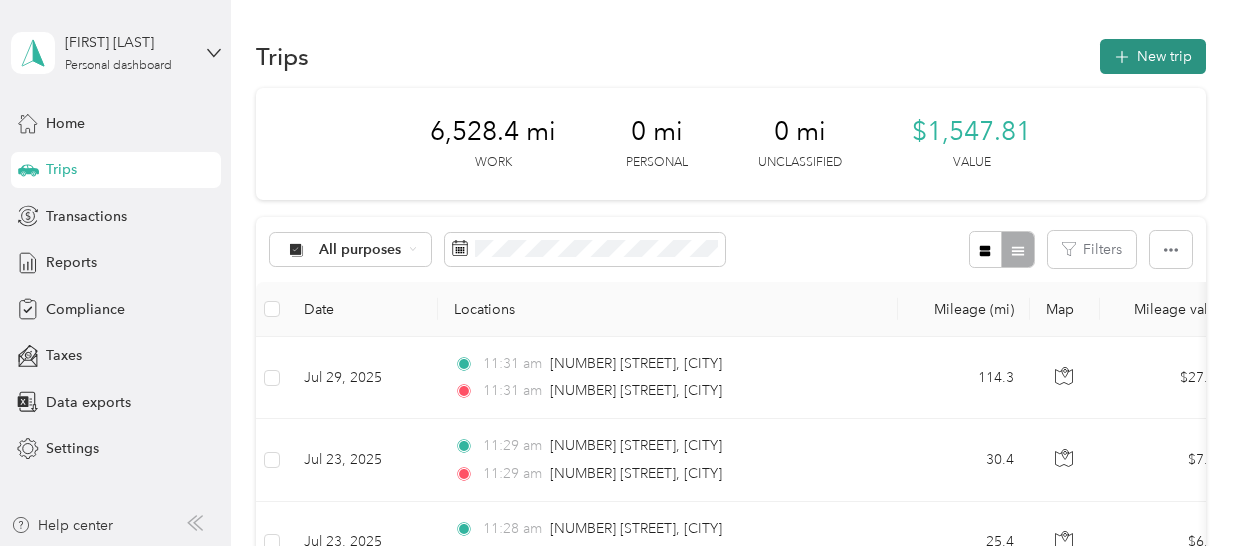 click on "New trip" at bounding box center [1153, 56] 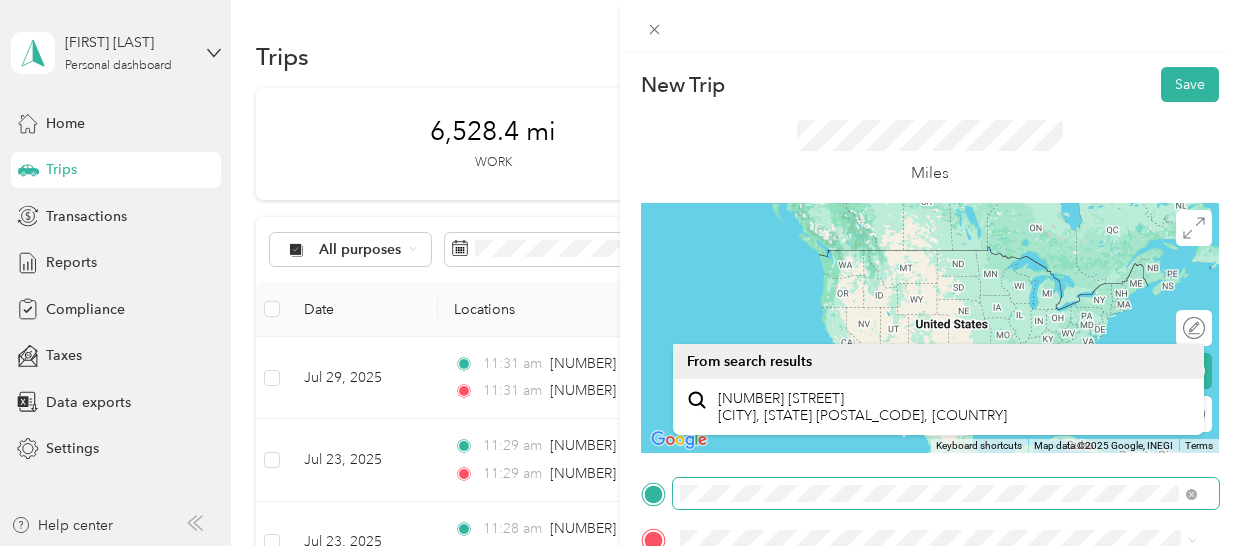 scroll, scrollTop: 66, scrollLeft: 0, axis: vertical 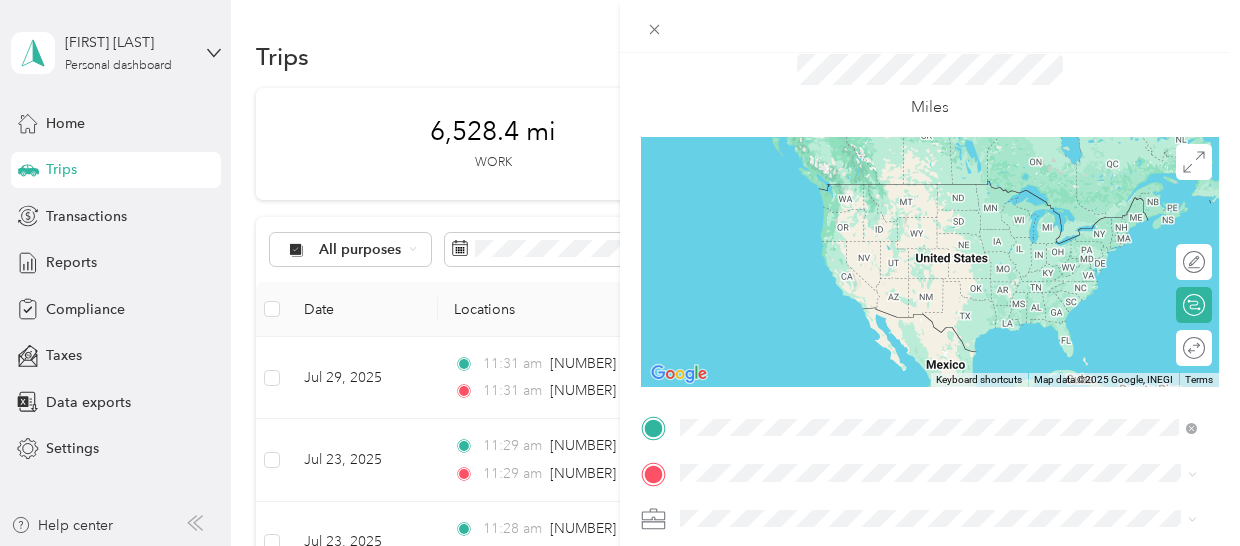 click on "[NUMBER] [STREET]
[CITY], [STATE] [POSTAL_CODE], [COUNTRY]" at bounding box center [862, 508] 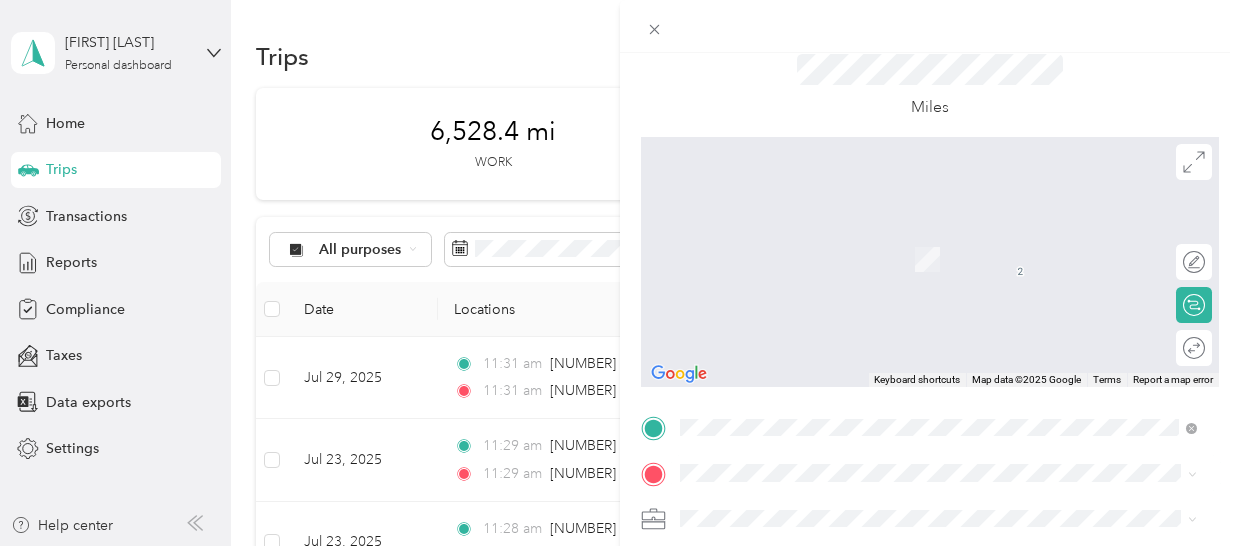 click on "[NUMBER] [STREET]
[CITY], [STATE] [POSTAL_CODE], [COUNTRY]" at bounding box center [938, 315] 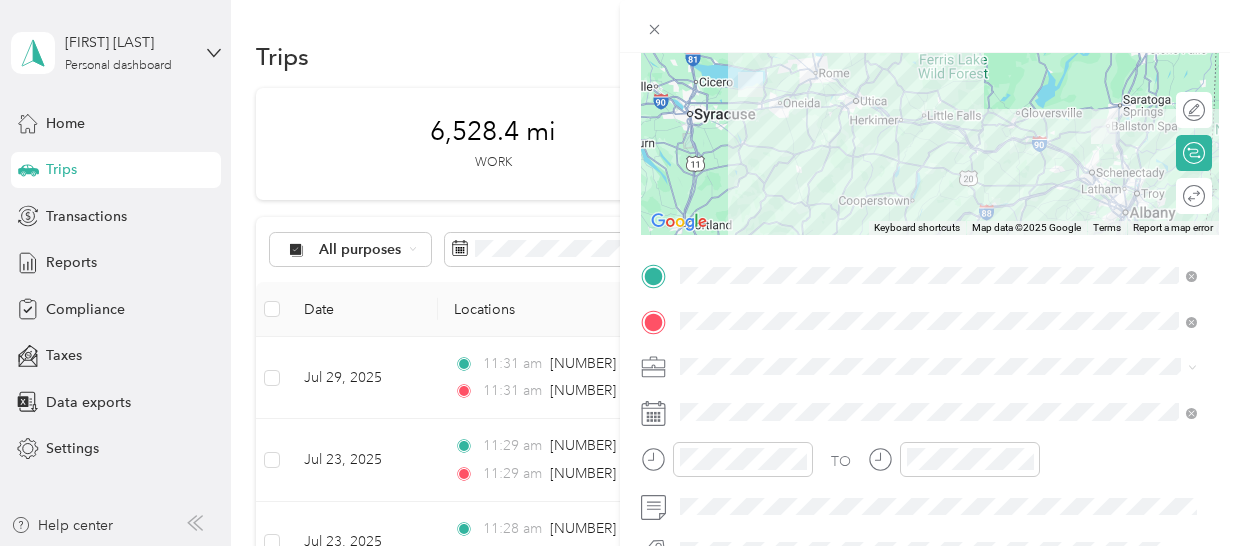 scroll, scrollTop: 222, scrollLeft: 0, axis: vertical 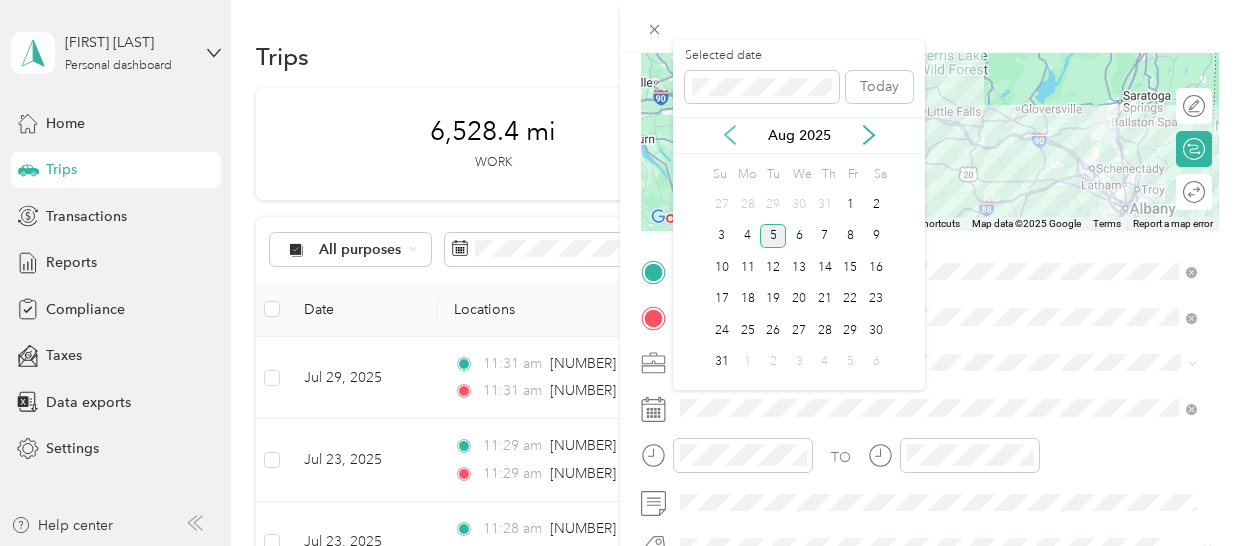 click 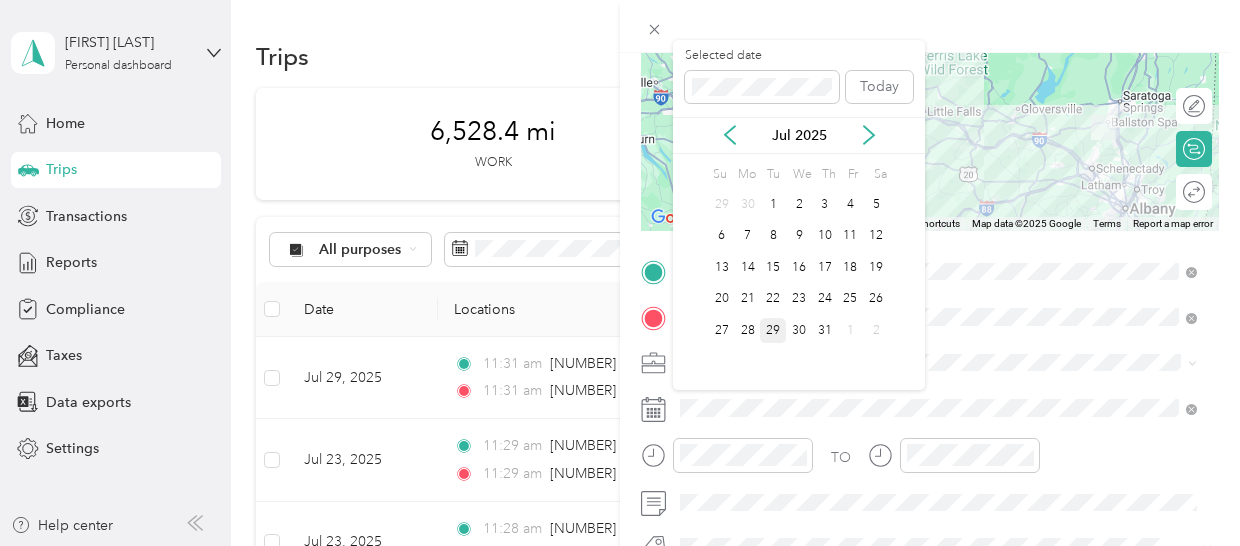 click on "29" at bounding box center (773, 330) 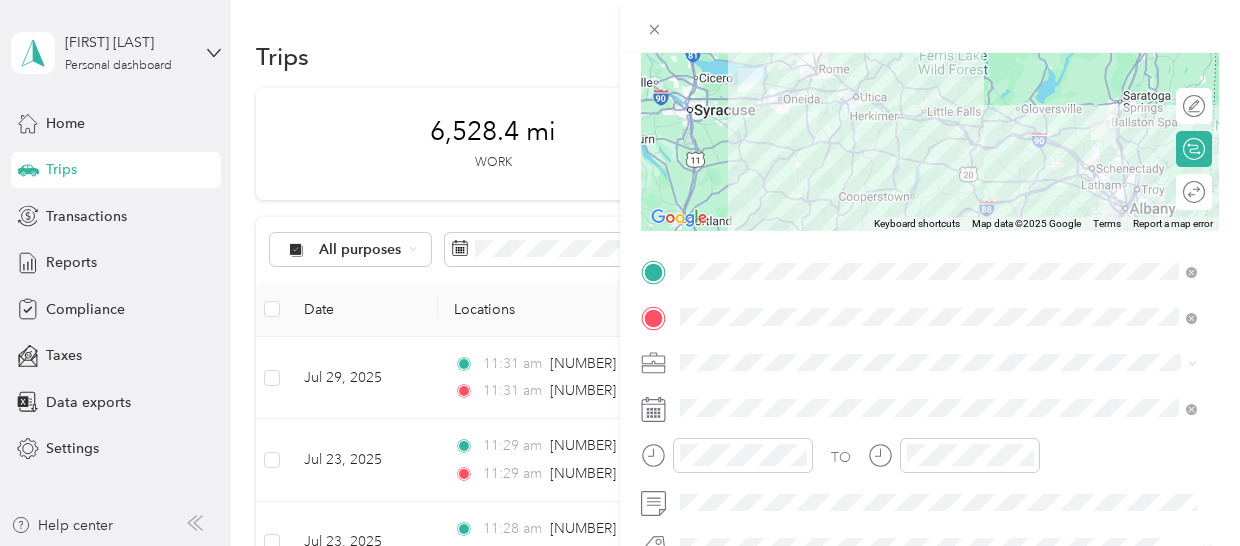 scroll, scrollTop: 0, scrollLeft: 0, axis: both 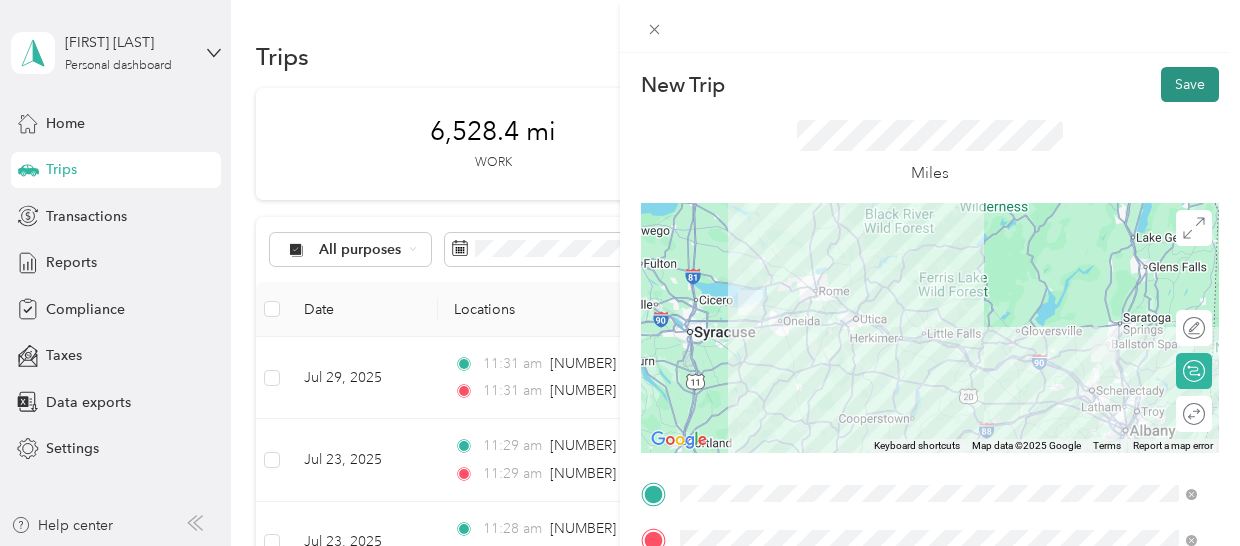 click on "Save" at bounding box center (1190, 84) 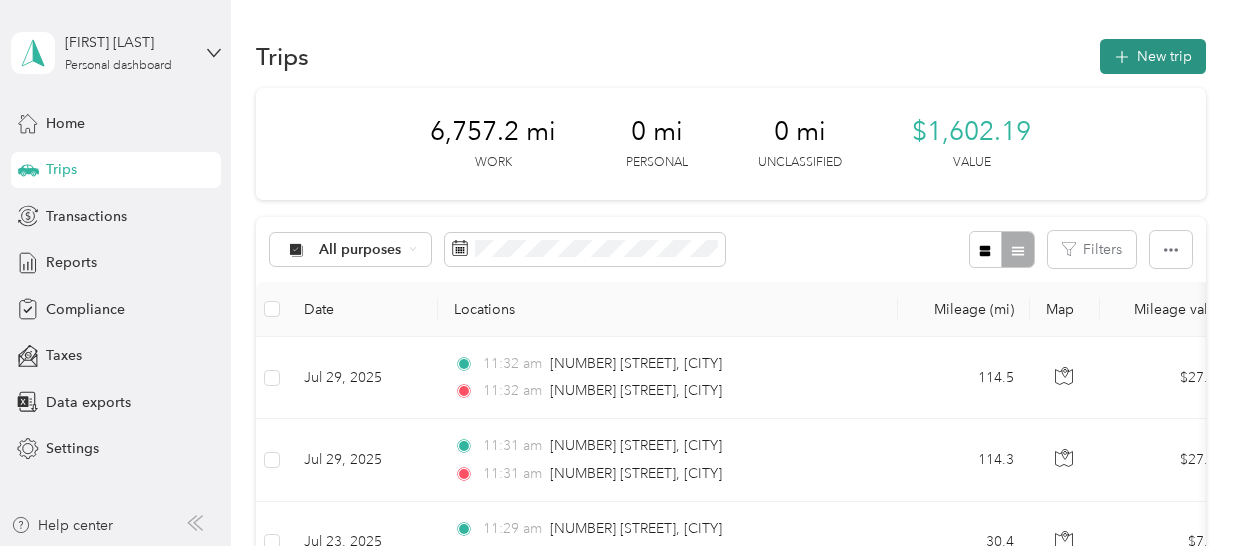 click on "New trip" at bounding box center [1153, 56] 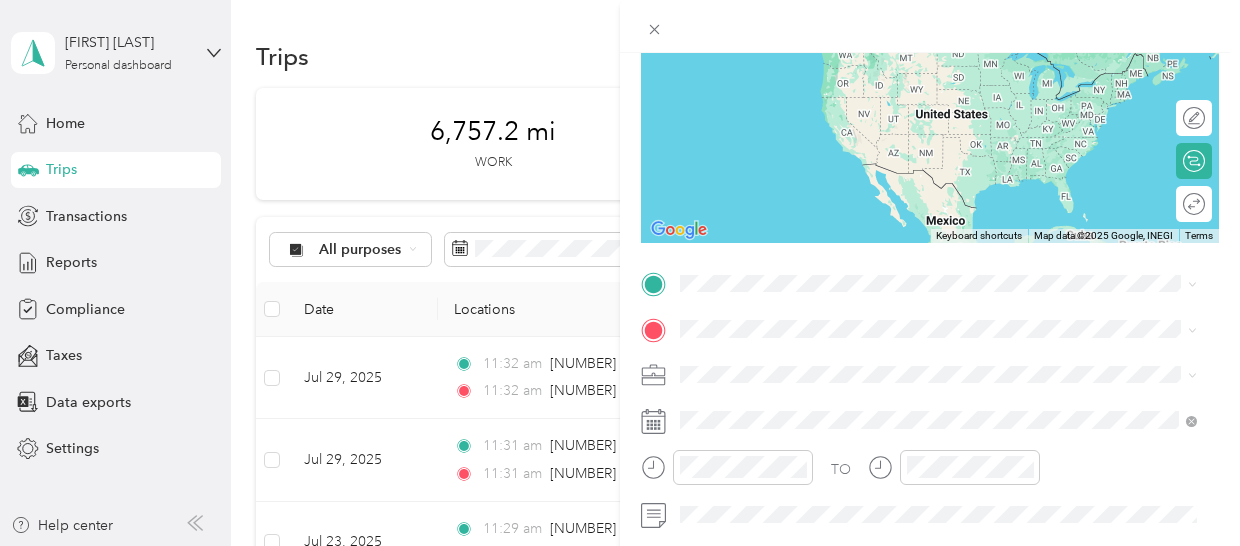 scroll, scrollTop: 230, scrollLeft: 0, axis: vertical 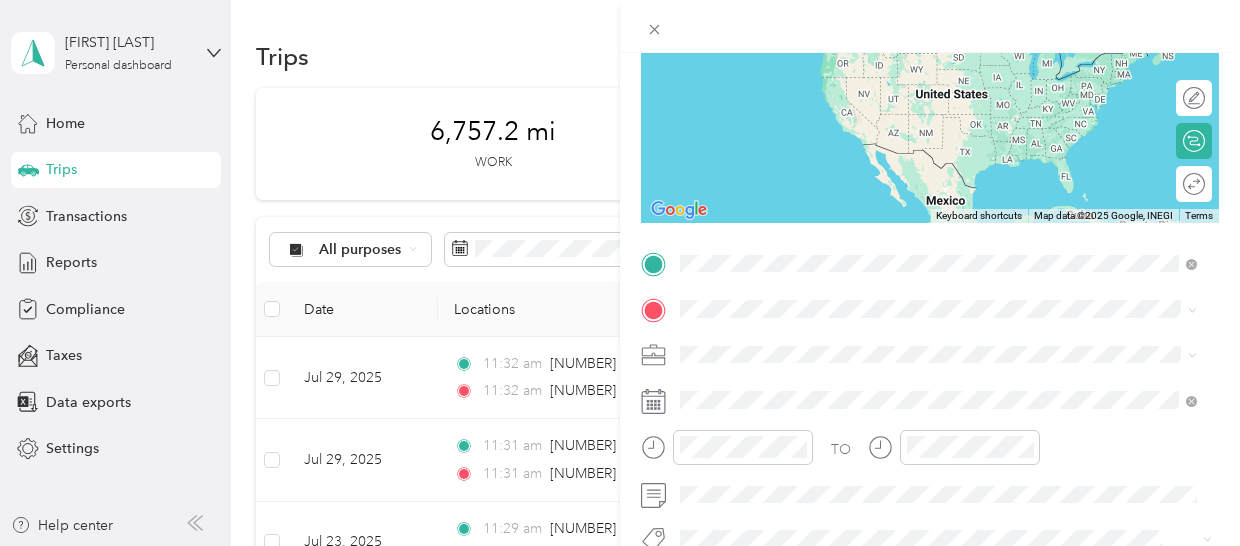 click on "[NUMBER] [STREET]
[CITY], [STATE] [POSTAL_CODE], [COUNTRY]" at bounding box center [938, 344] 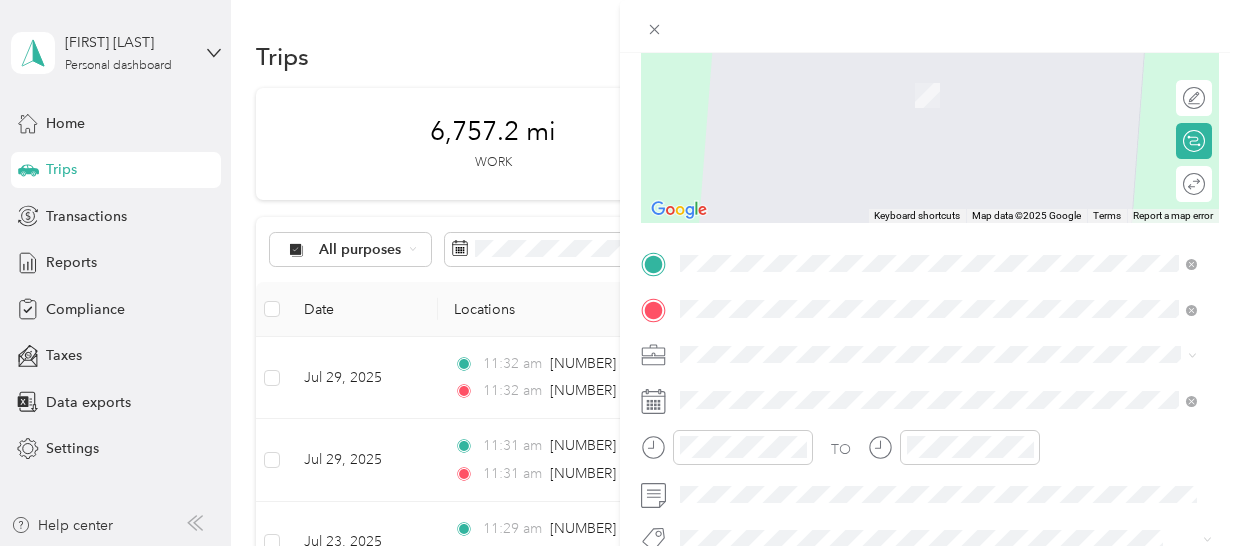 click on "[NUMBER] [STREET]
[CITY], [STATE] [POSTAL_CODE], [COUNTRY]" at bounding box center (862, 389) 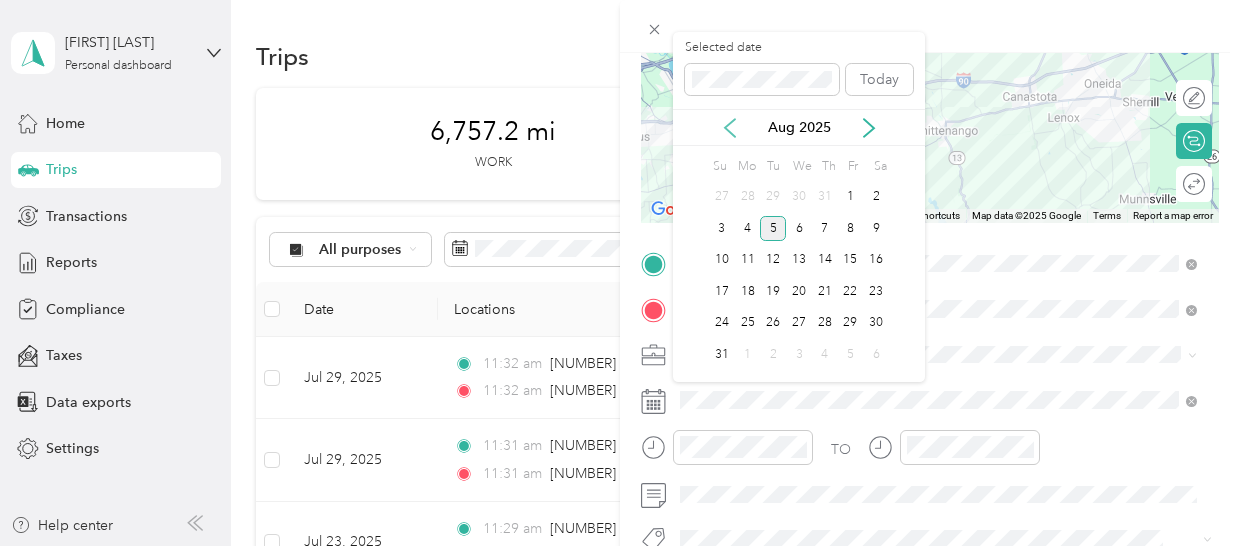 click 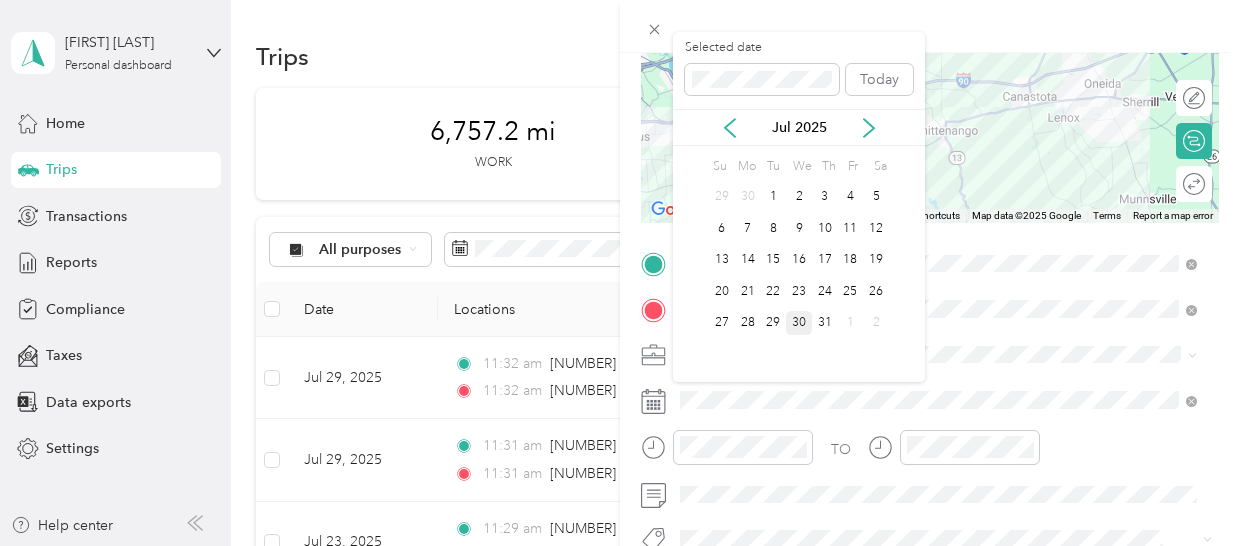 click on "30" at bounding box center (799, 323) 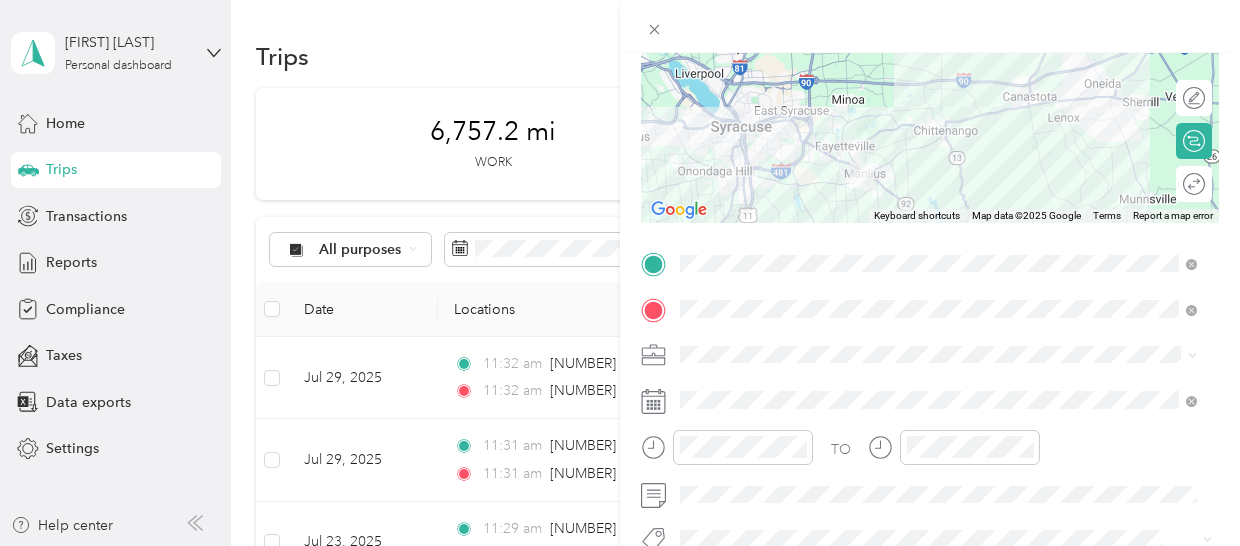 scroll, scrollTop: 0, scrollLeft: 0, axis: both 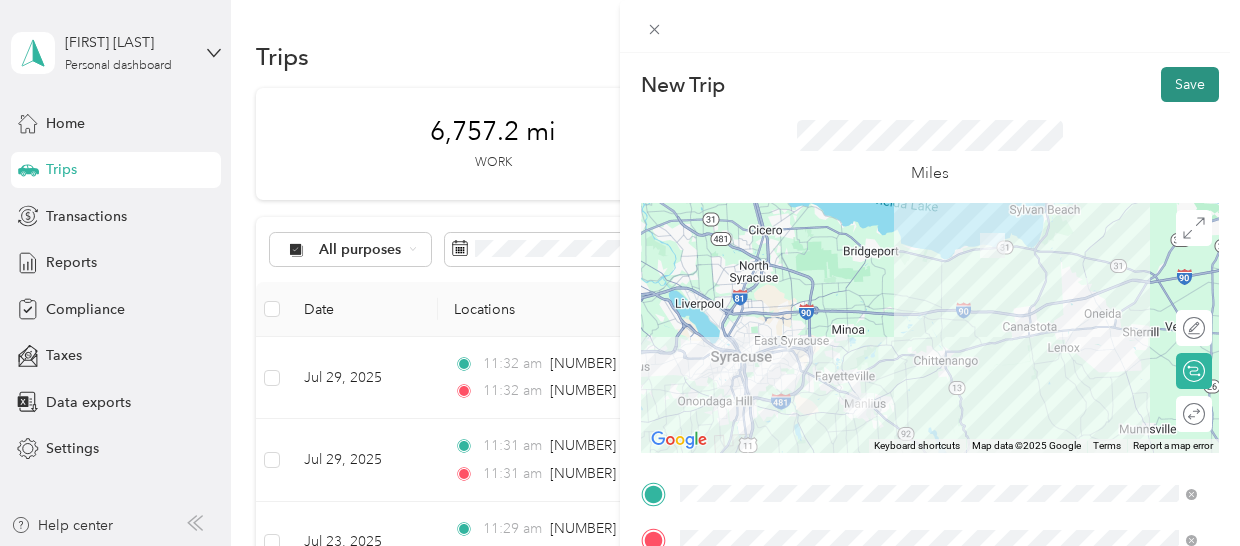 click on "Save" at bounding box center (1190, 84) 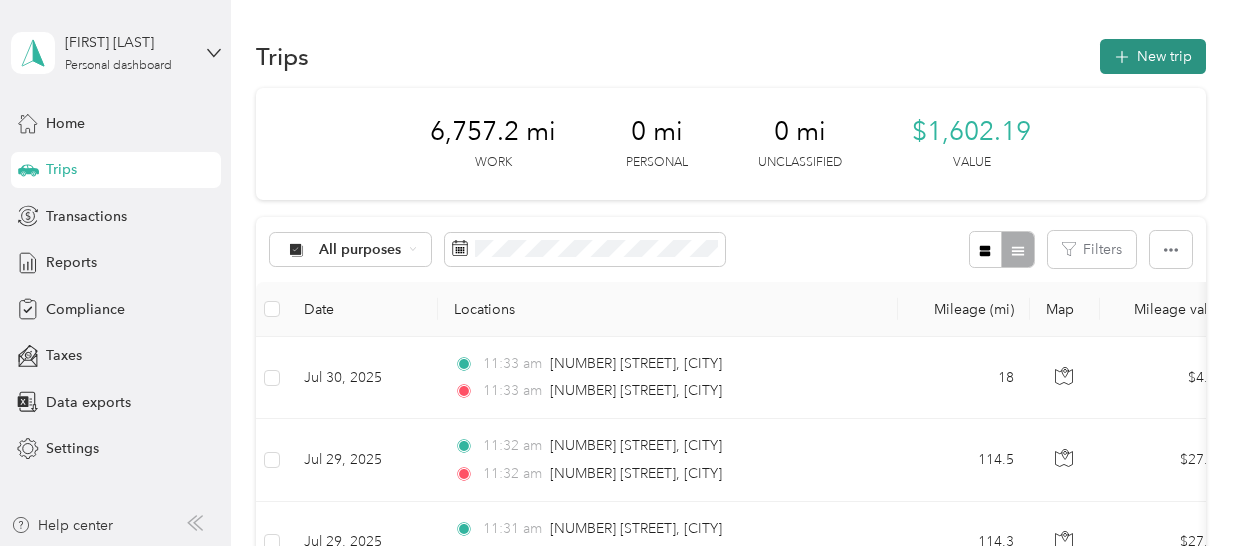 click on "New trip" at bounding box center [1153, 56] 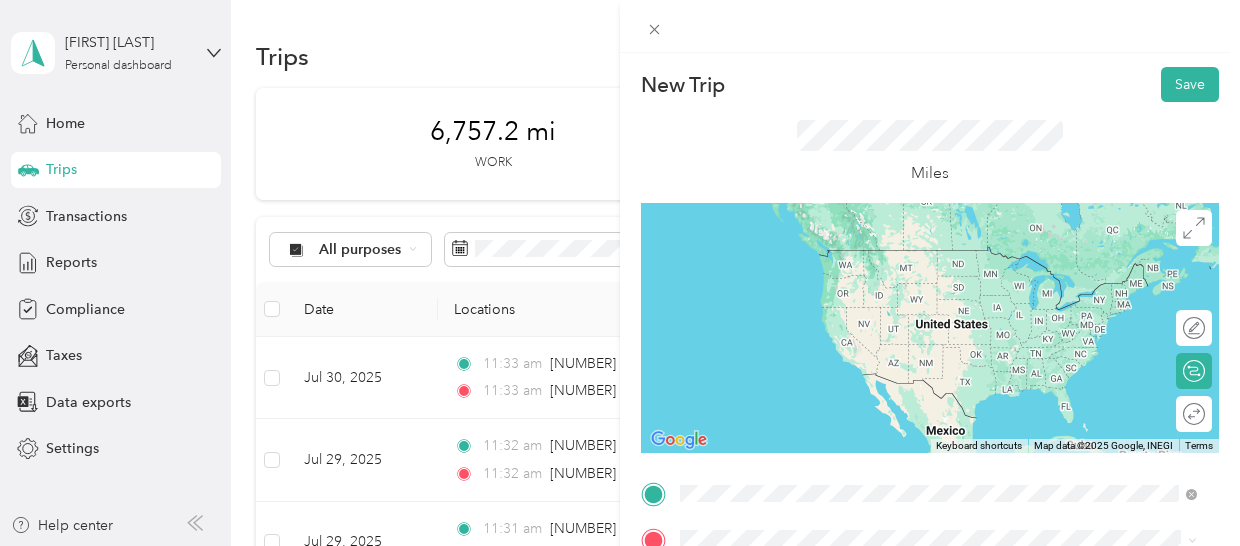 click on "[NUMBER] [STREET]
[CITY], [STATE] [POSTAL_CODE], [COUNTRY]" at bounding box center [862, 447] 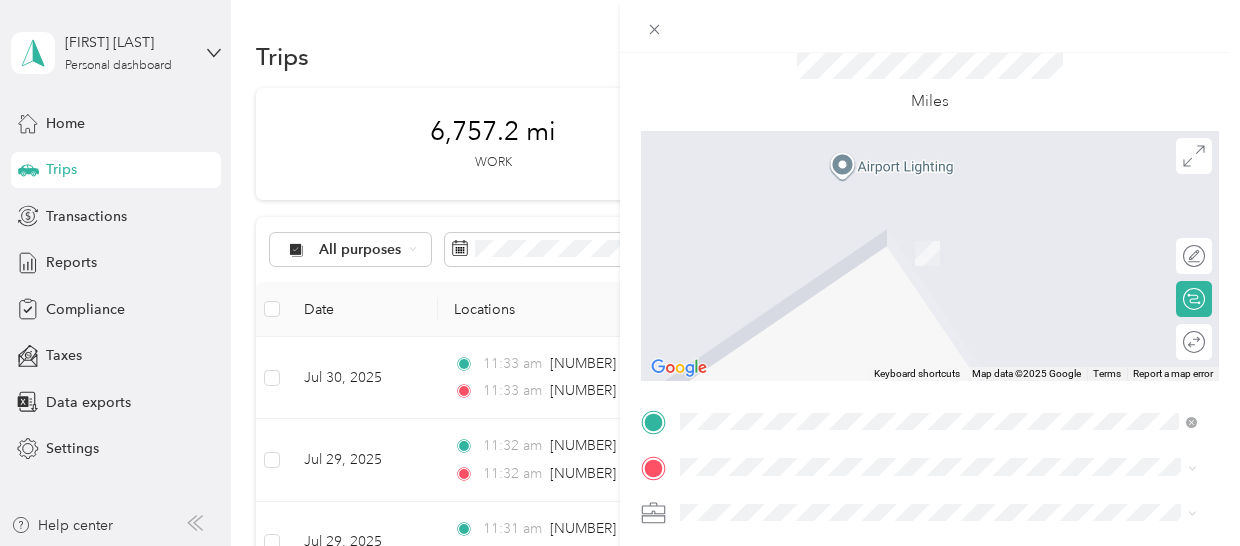 scroll, scrollTop: 83, scrollLeft: 0, axis: vertical 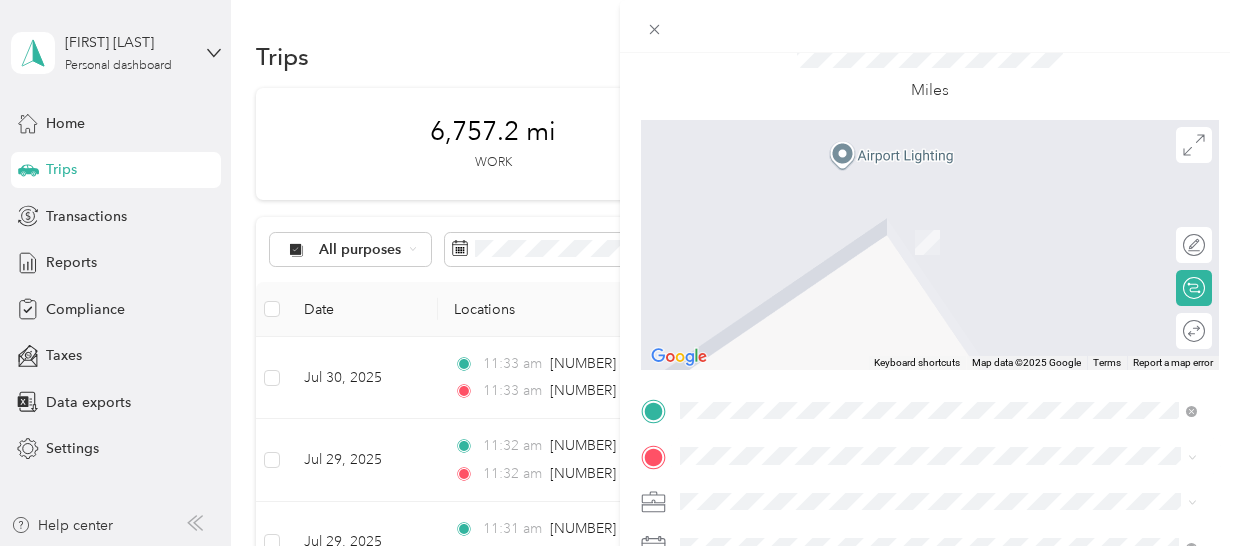 click on "[NUMBER] [STREET]
[CITY], [STATE] [POSTAL_CODE], [COUNTRY]" at bounding box center [862, 295] 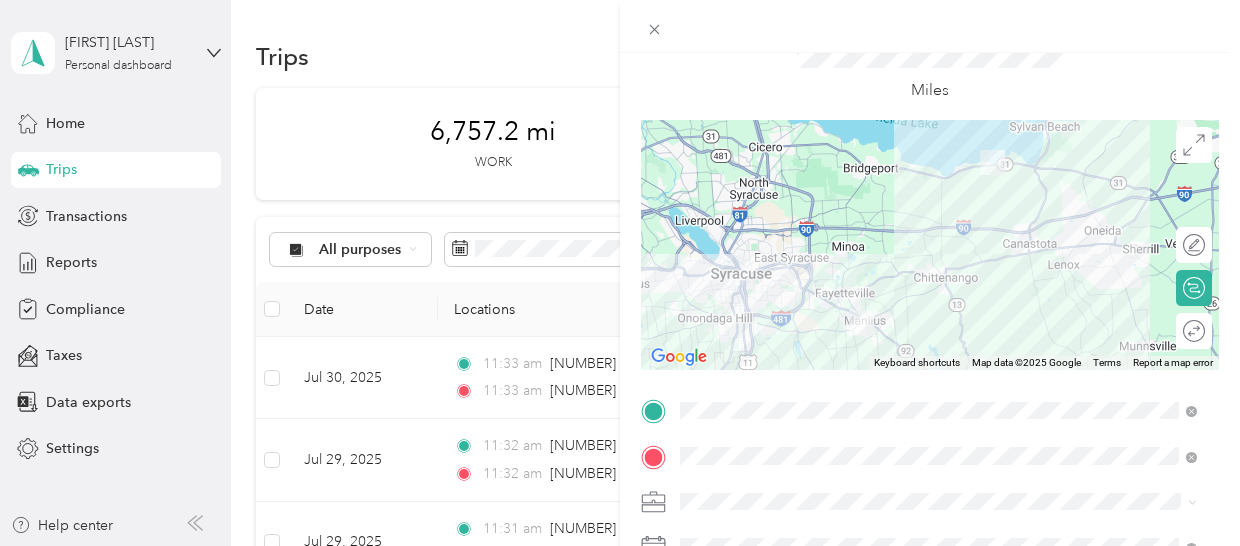 scroll, scrollTop: 300, scrollLeft: 0, axis: vertical 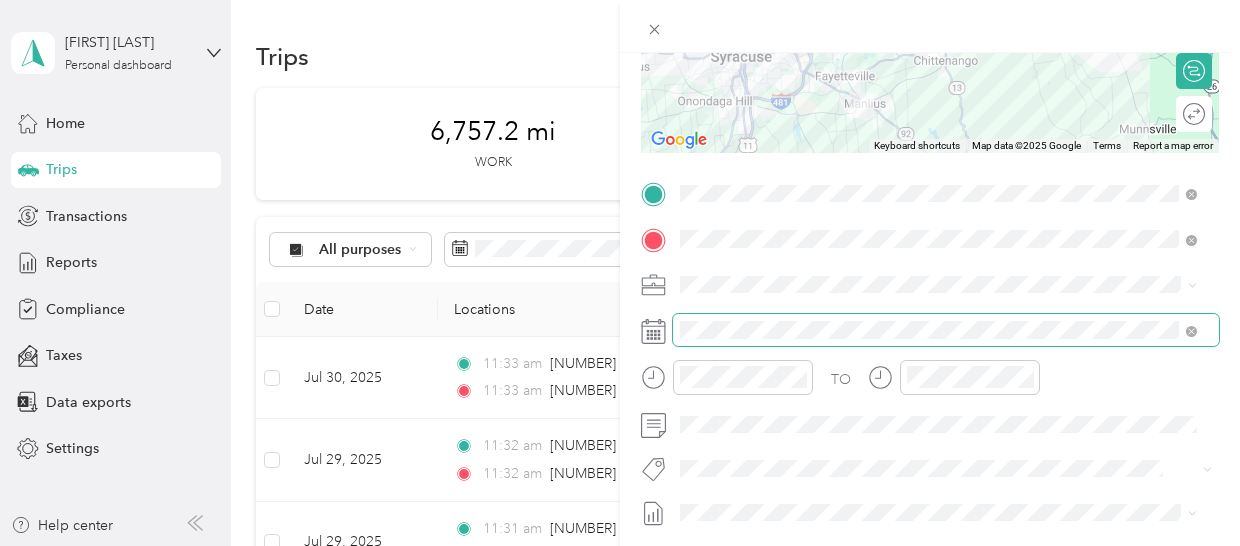 click at bounding box center (946, 330) 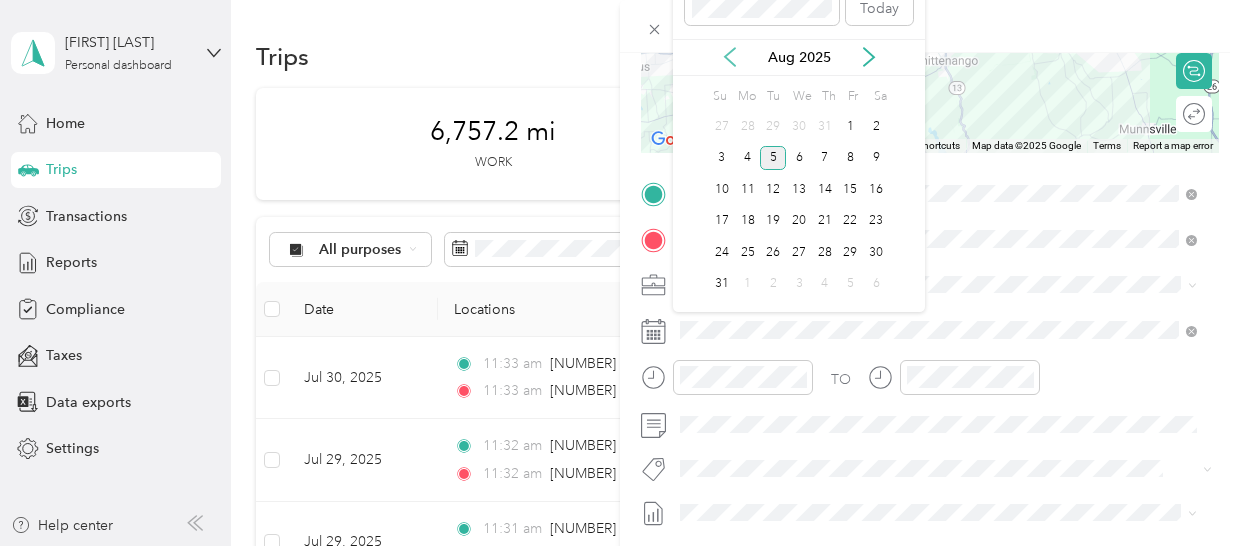 click 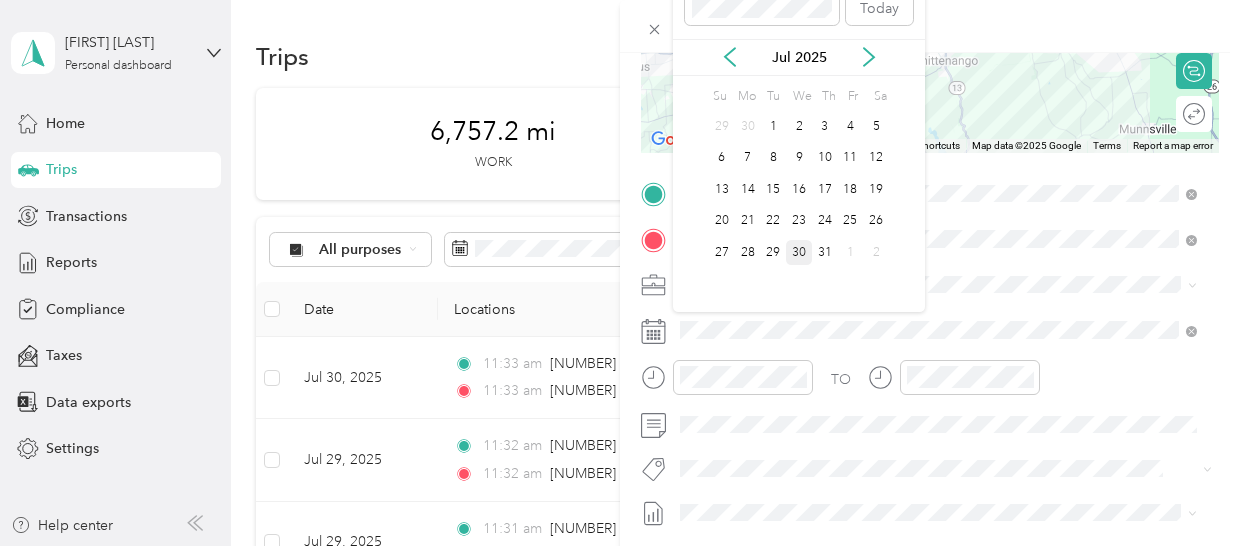 click on "30" at bounding box center [799, 252] 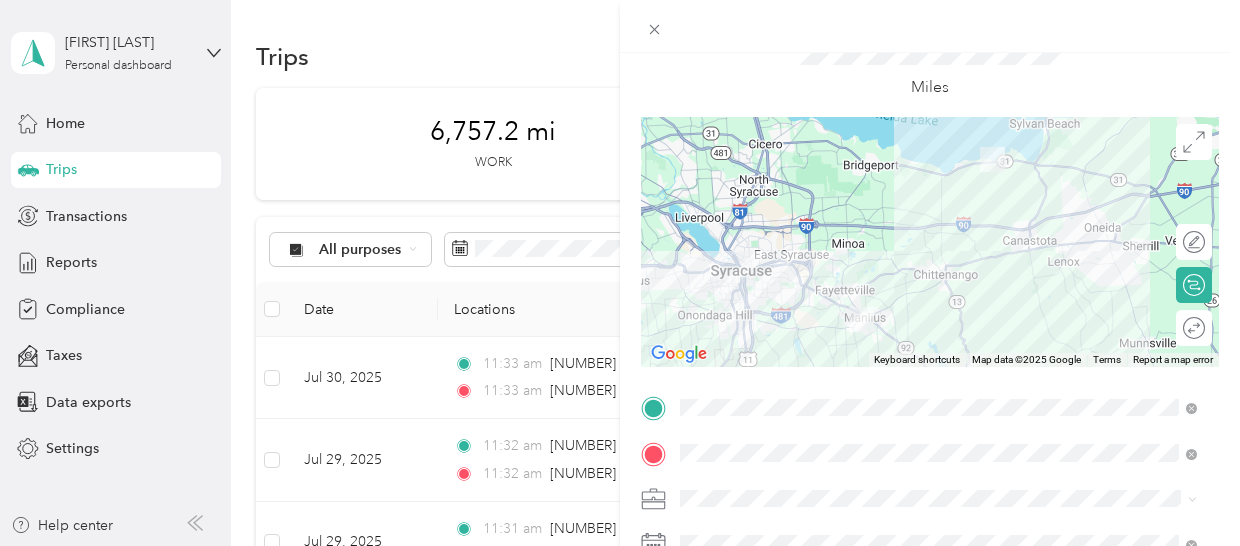 scroll, scrollTop: 0, scrollLeft: 0, axis: both 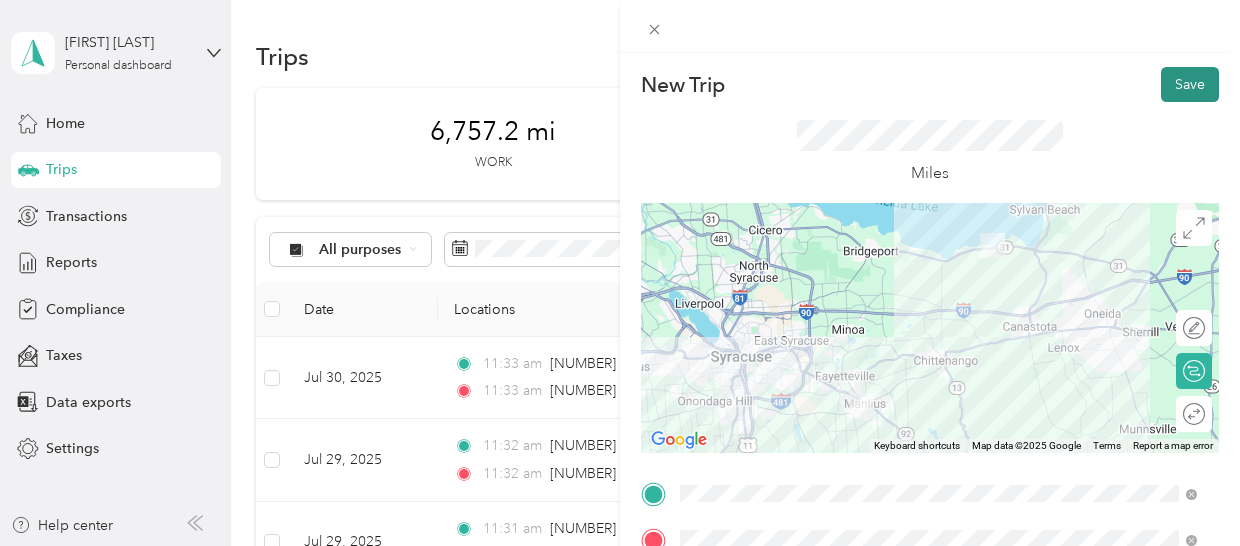 click on "Save" at bounding box center [1190, 84] 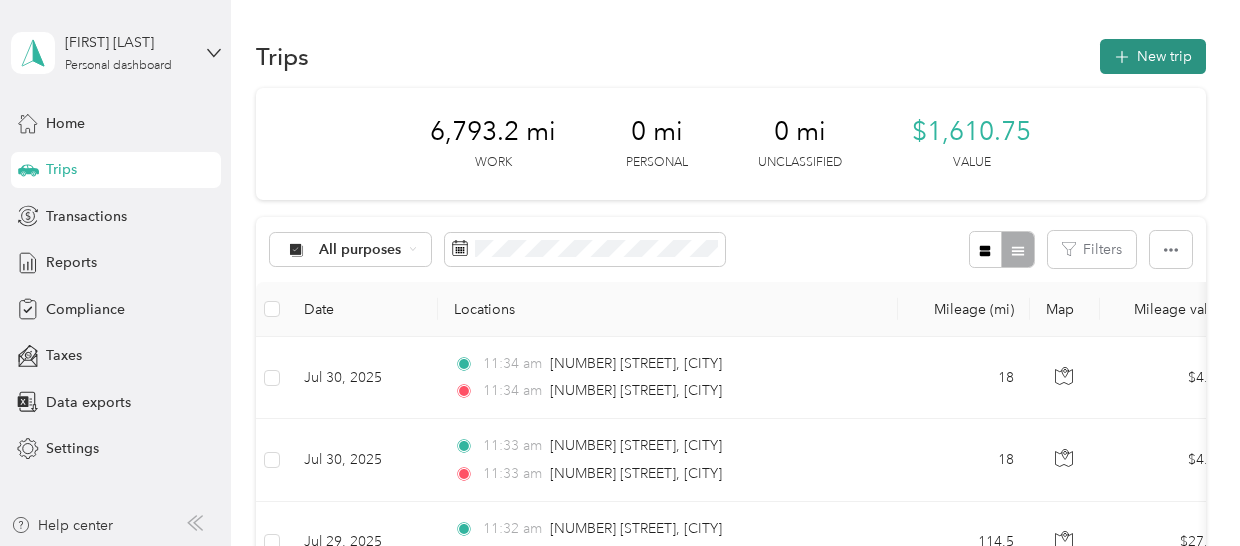 click on "New trip" at bounding box center [1153, 56] 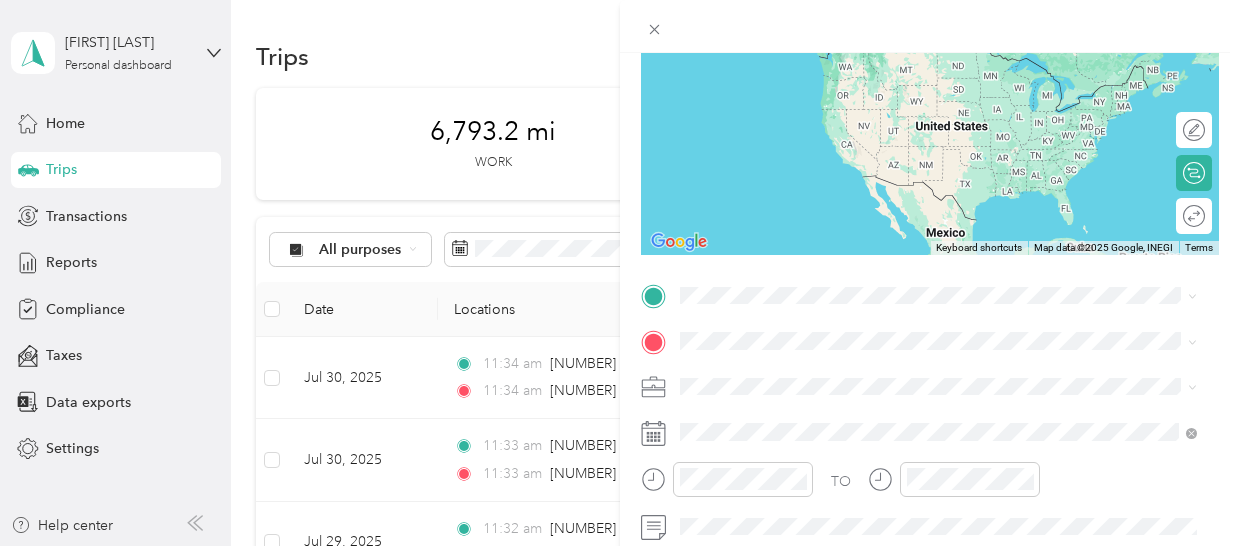 scroll, scrollTop: 200, scrollLeft: 0, axis: vertical 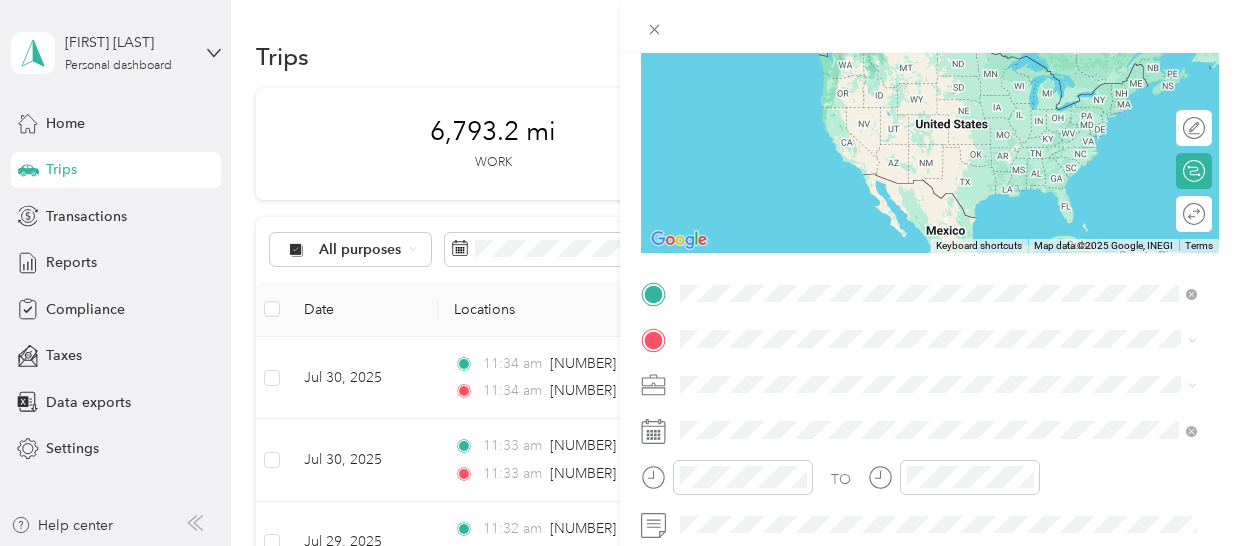 click on "[NUMBER] [STREET]
[CITY], [STATE] [POSTAL_CODE], [COUNTRY]" at bounding box center (862, 373) 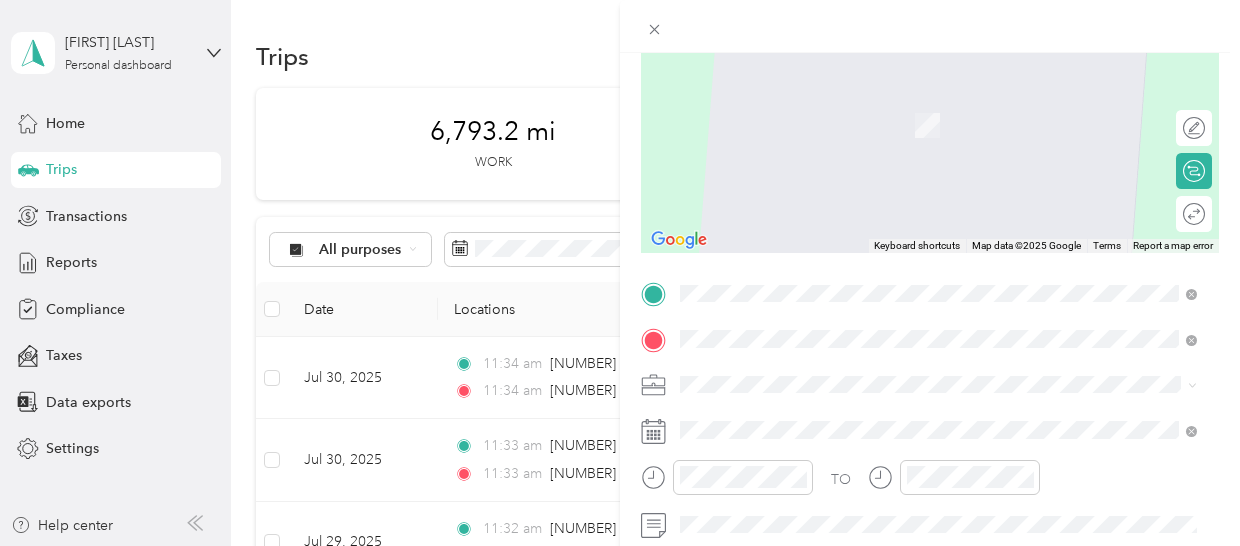 click on "[NUMBER] [STREET]
[CITY], [STATE] [POSTAL_CODE], [COUNTRY]" at bounding box center (862, 103) 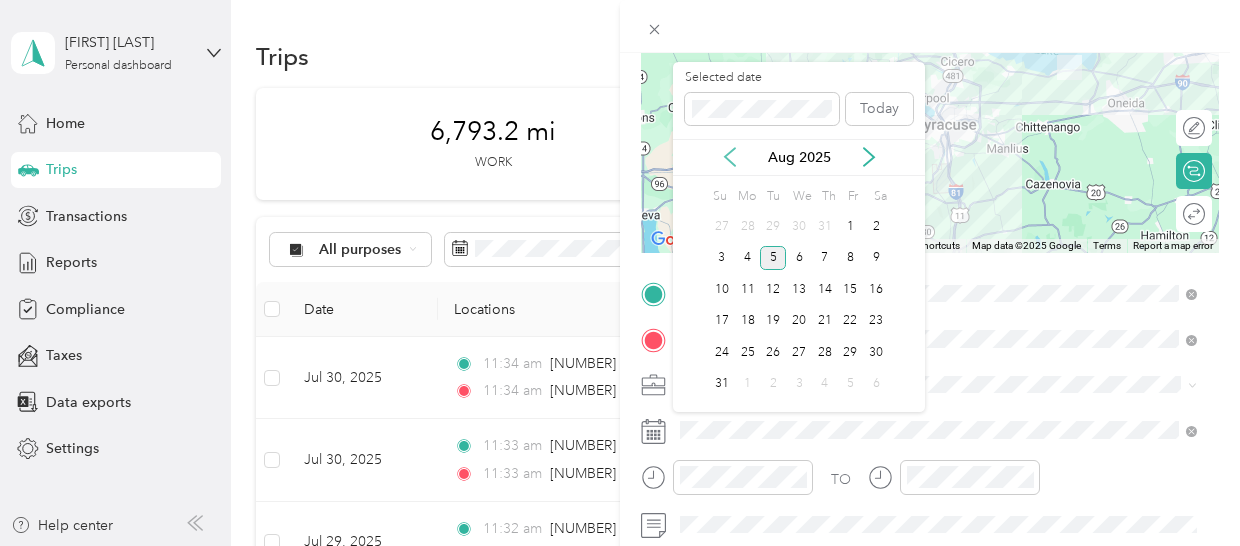 click 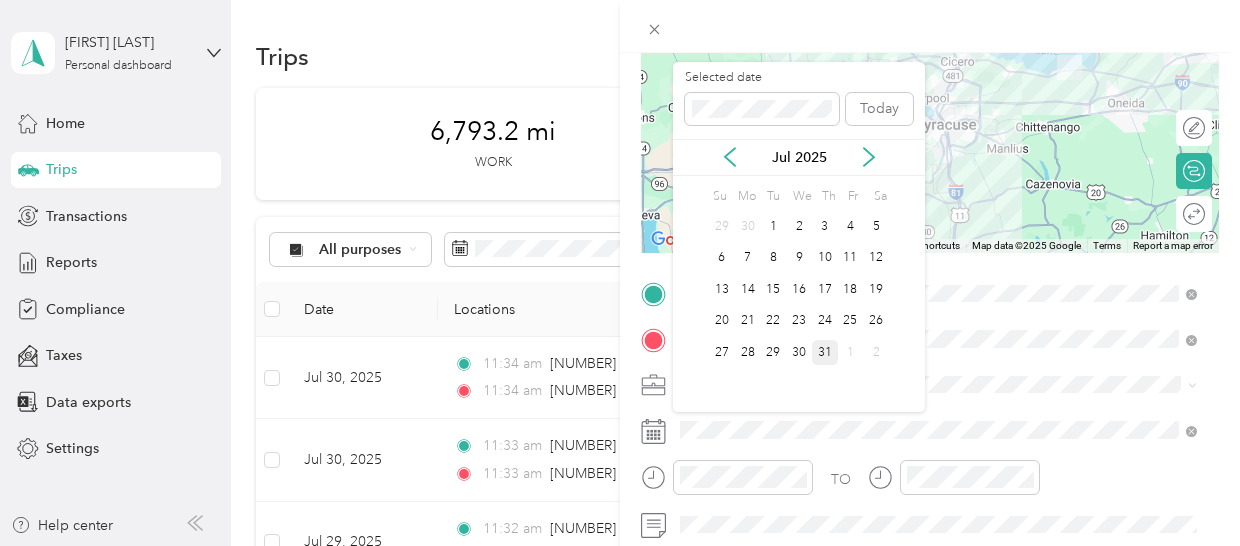 click on "31" at bounding box center (825, 352) 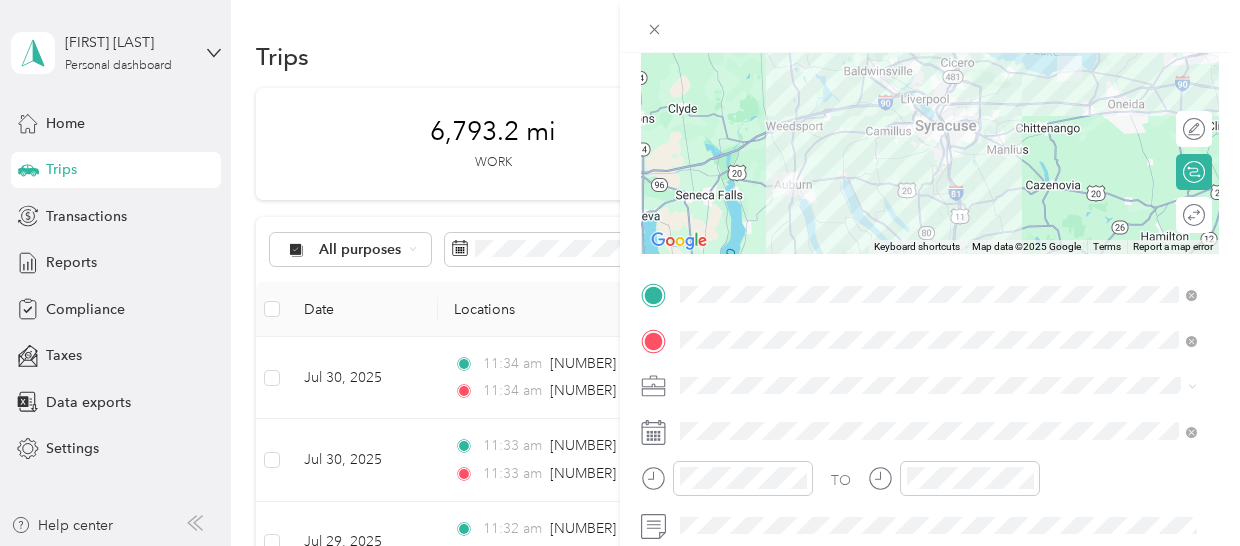 scroll, scrollTop: 0, scrollLeft: 0, axis: both 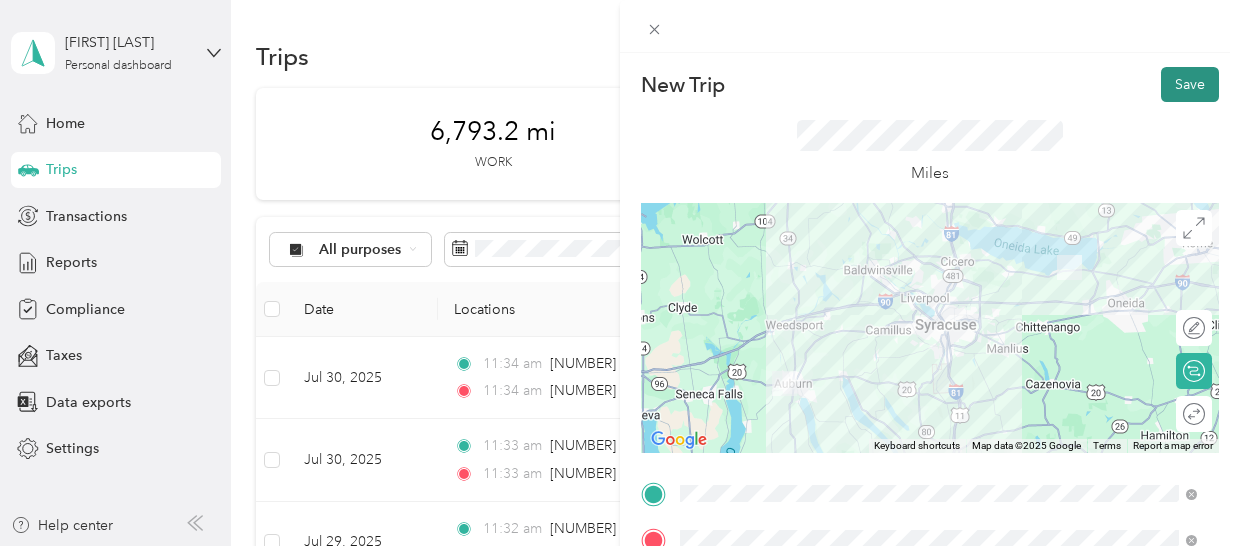 click on "Save" at bounding box center (1190, 84) 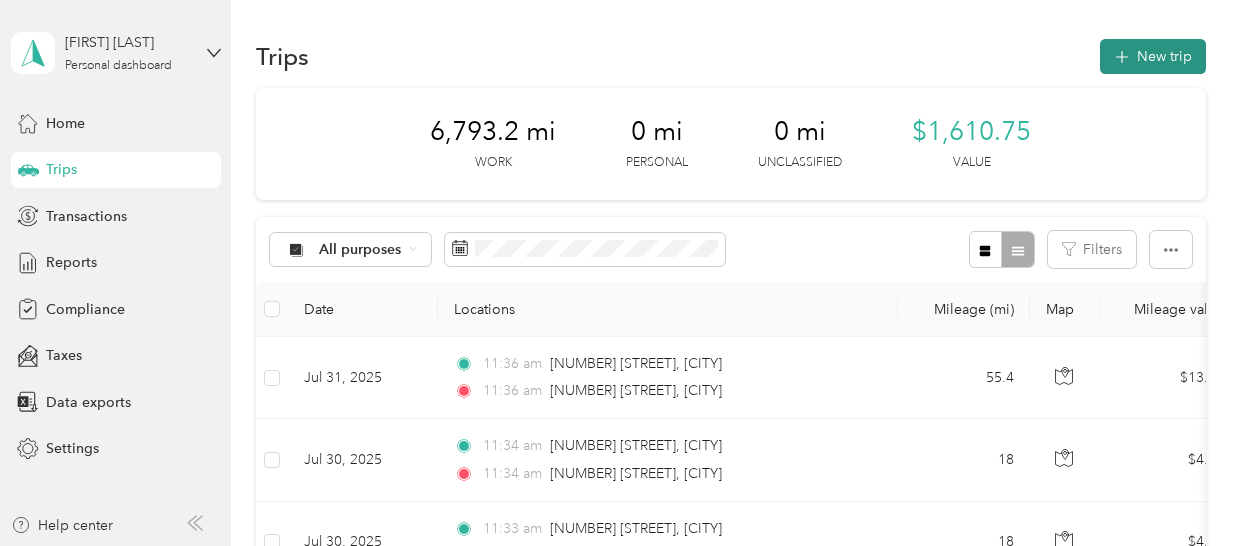click on "New trip" at bounding box center (1153, 56) 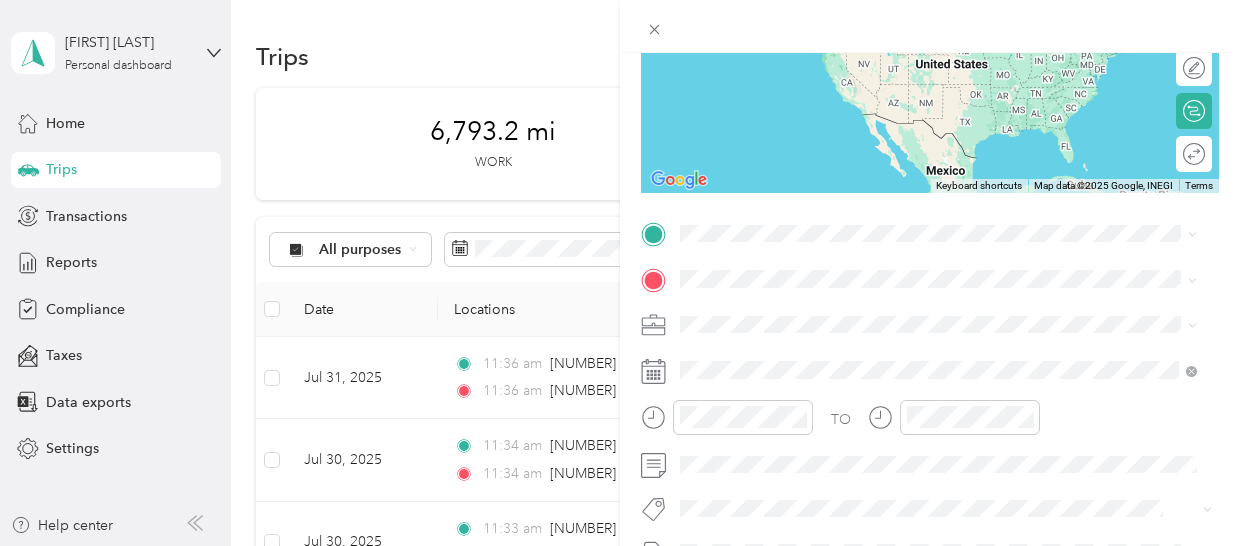 scroll, scrollTop: 261, scrollLeft: 0, axis: vertical 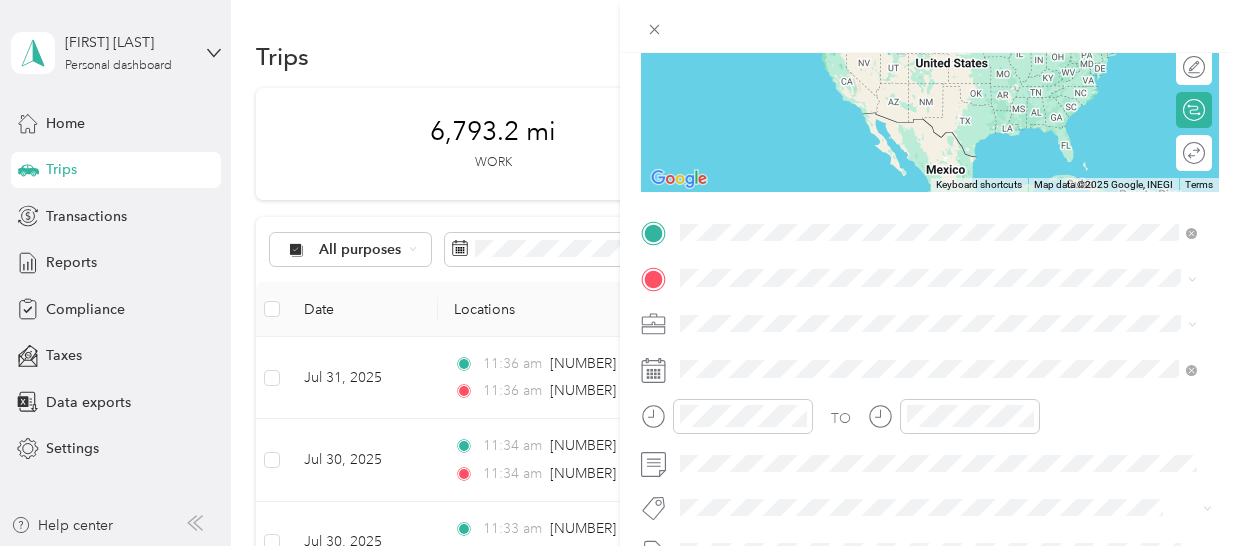 click on "[NUMBER] [STREET]
[CITY], [STATE] [POSTAL_CODE], [COUNTRY]" at bounding box center [862, 312] 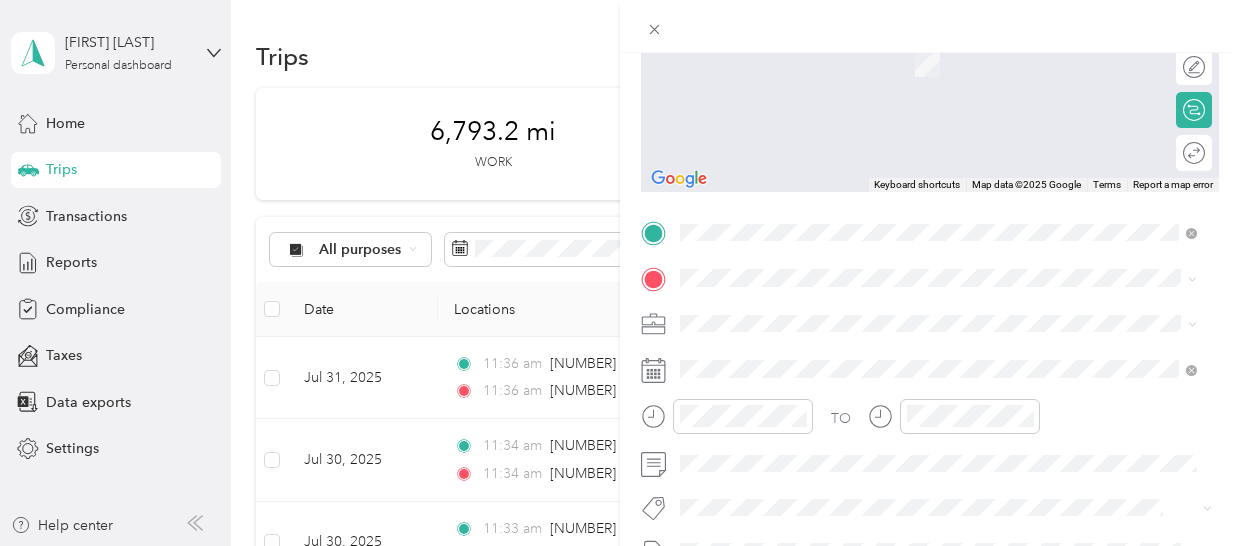 click on "[NUMBER] [STREET]
[CITY], [STATE] [POSTAL_CODE], [COUNTRY]" at bounding box center [862, 354] 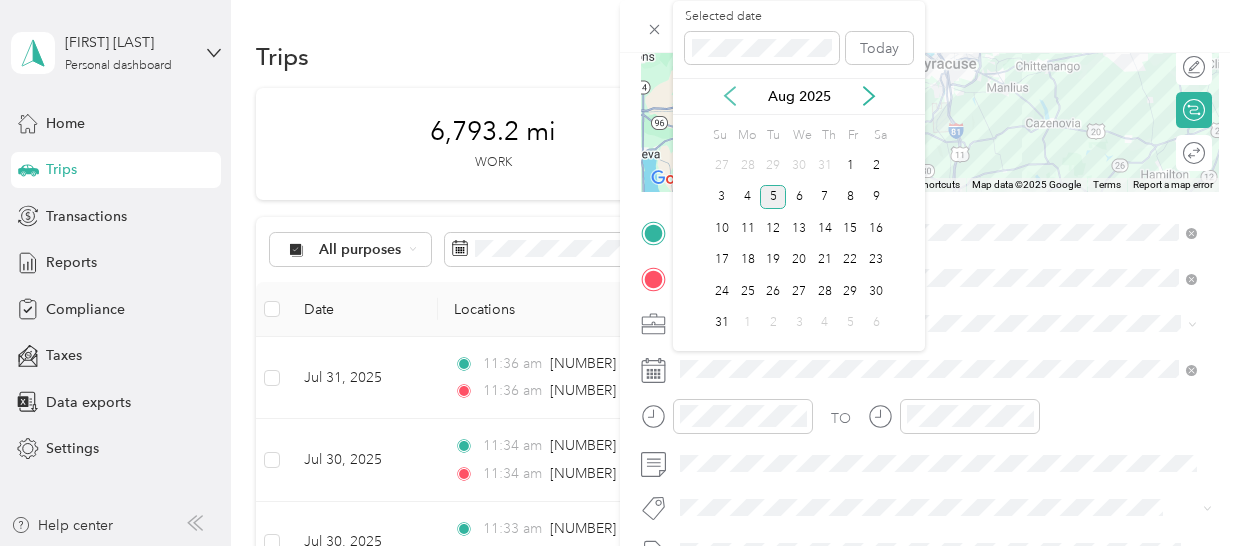 click 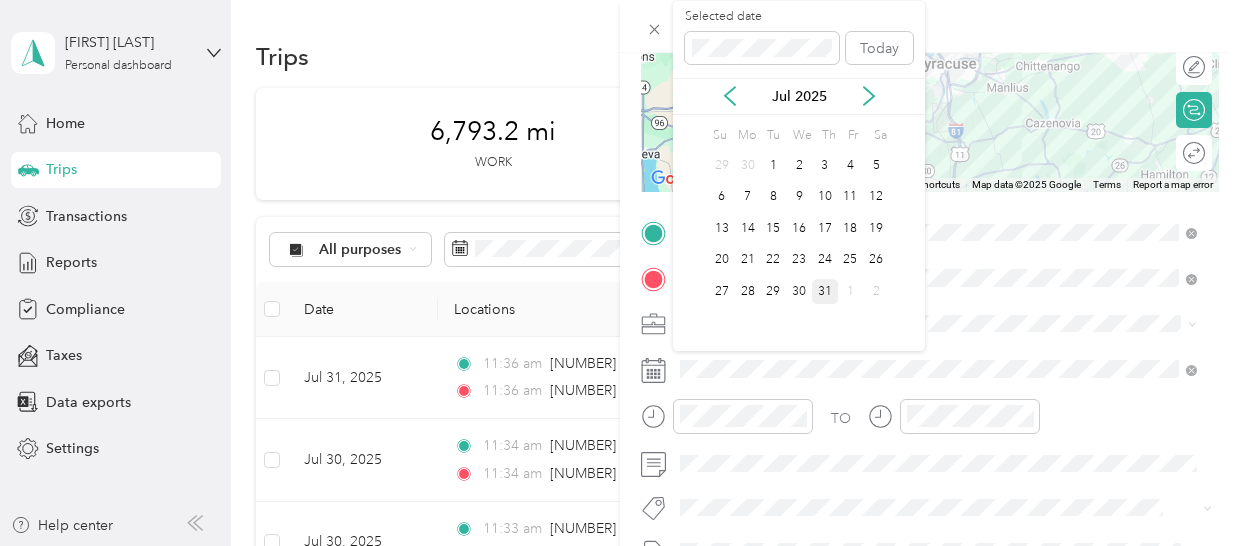 click on "31" at bounding box center [825, 291] 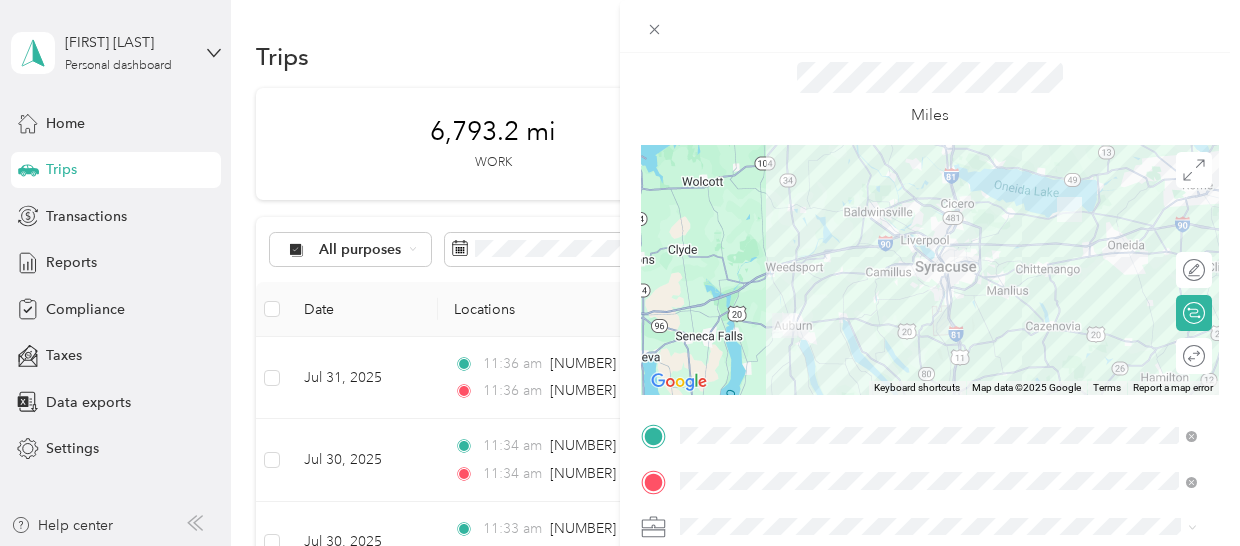 scroll, scrollTop: 0, scrollLeft: 0, axis: both 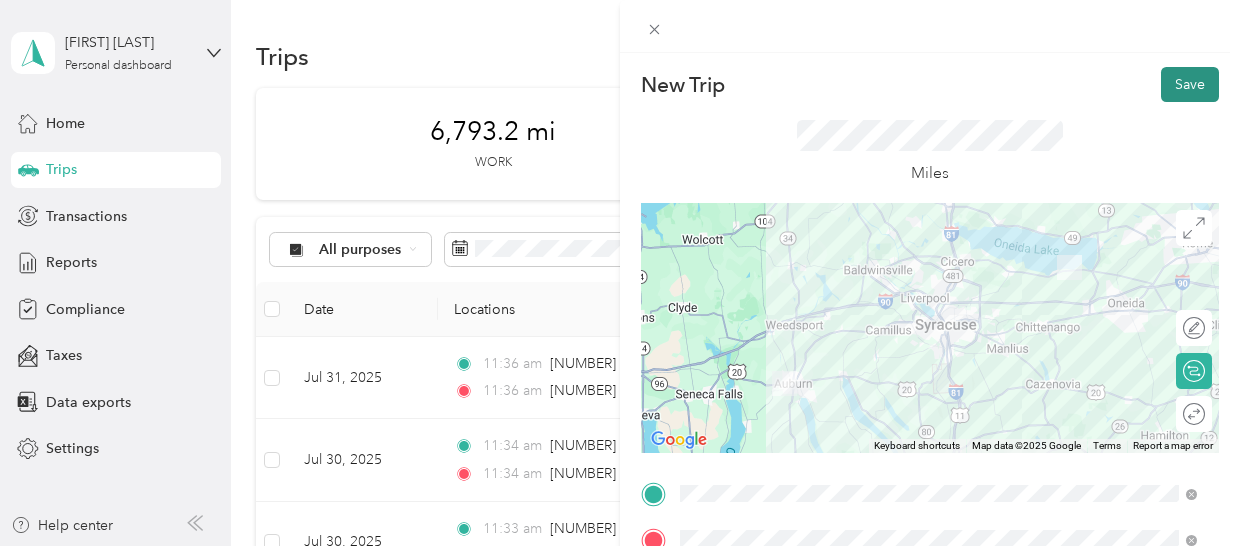 click on "Save" at bounding box center (1190, 84) 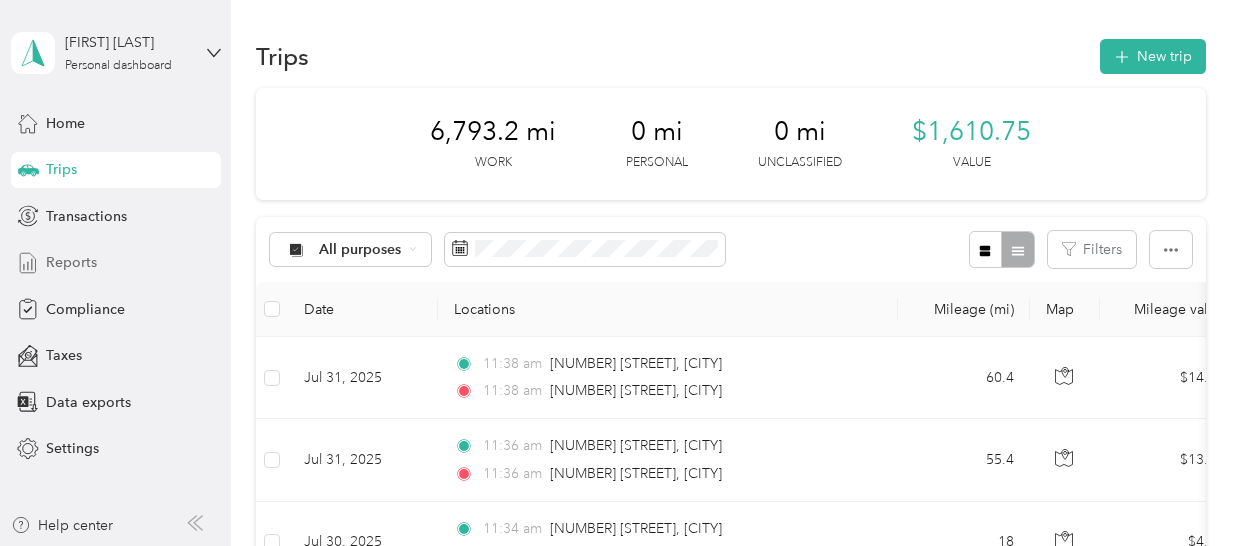 click on "Reports" at bounding box center (71, 262) 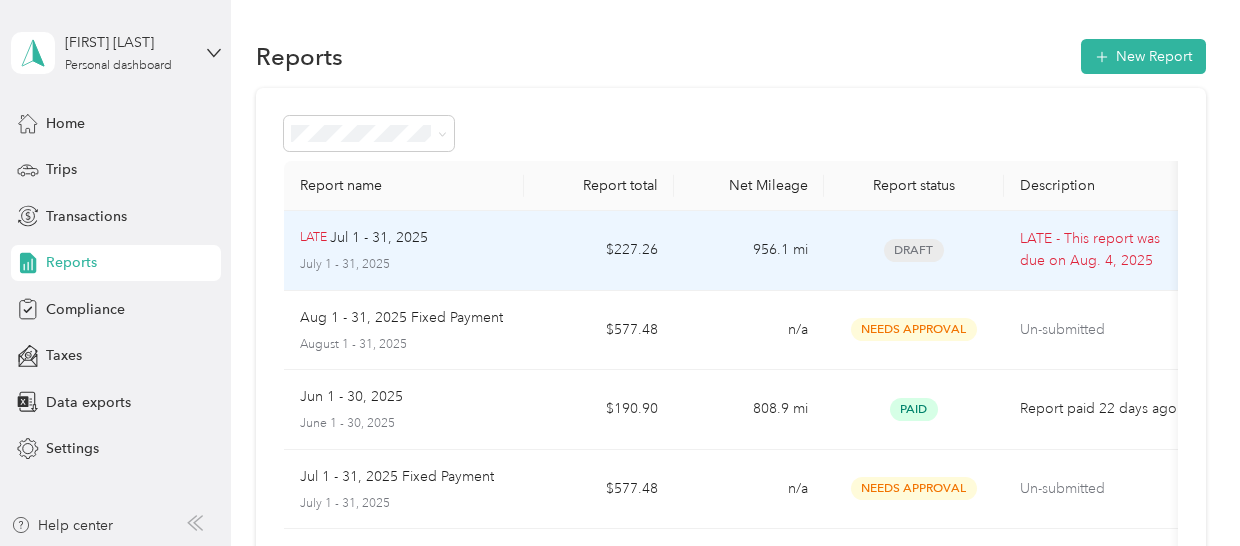 click on "LATE [MONTH] [DATE] - [DATE], [YEAR]" at bounding box center (404, 238) 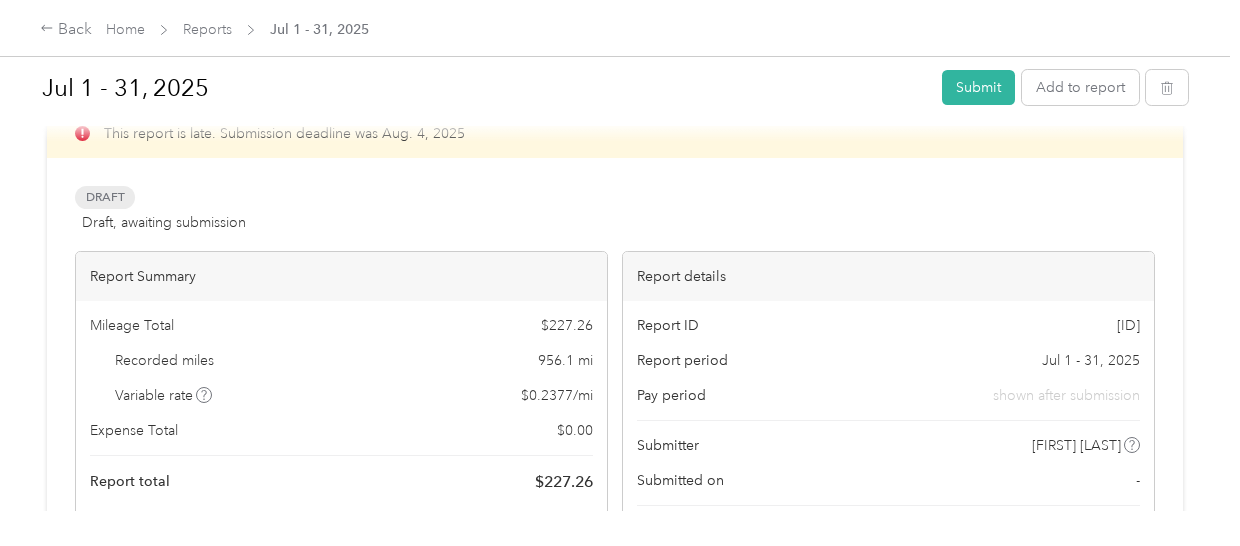 scroll, scrollTop: 0, scrollLeft: 0, axis: both 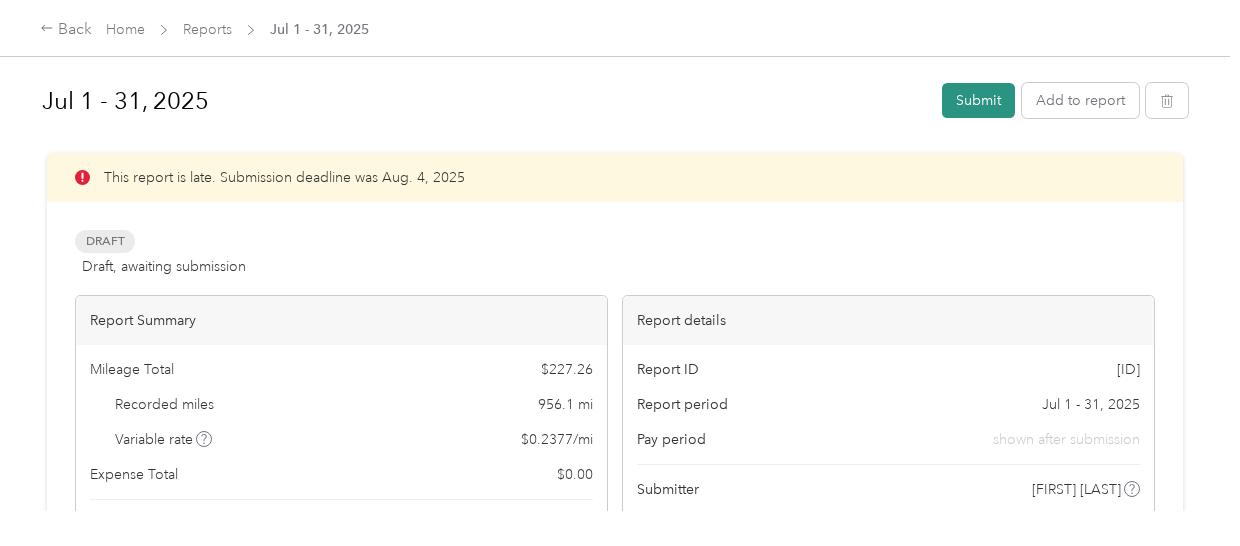 click on "Submit" at bounding box center [978, 100] 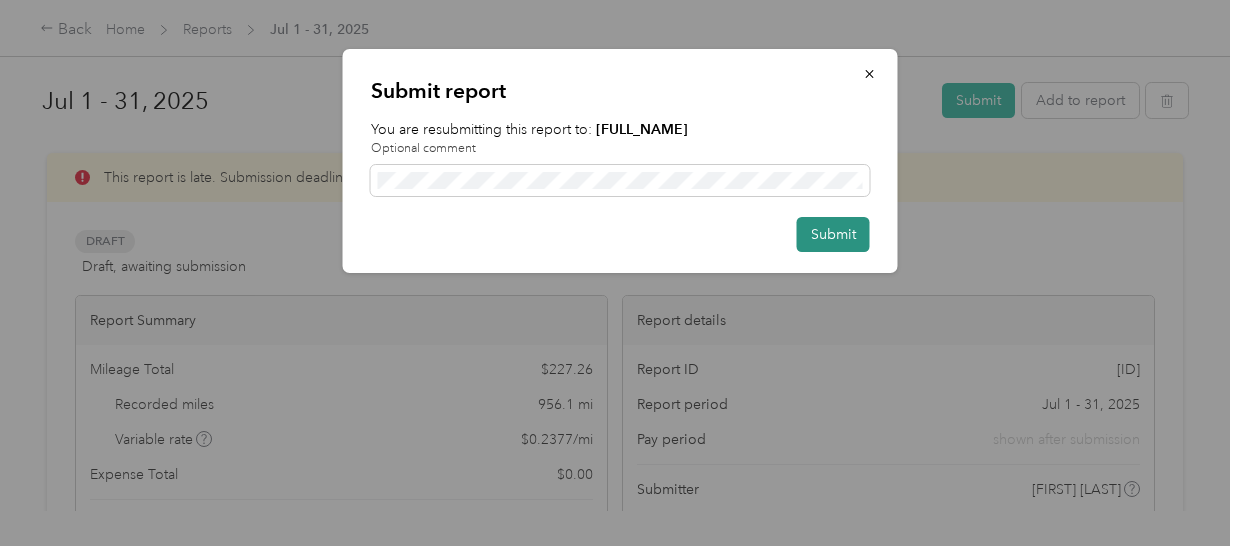 click on "Submit" at bounding box center (833, 234) 